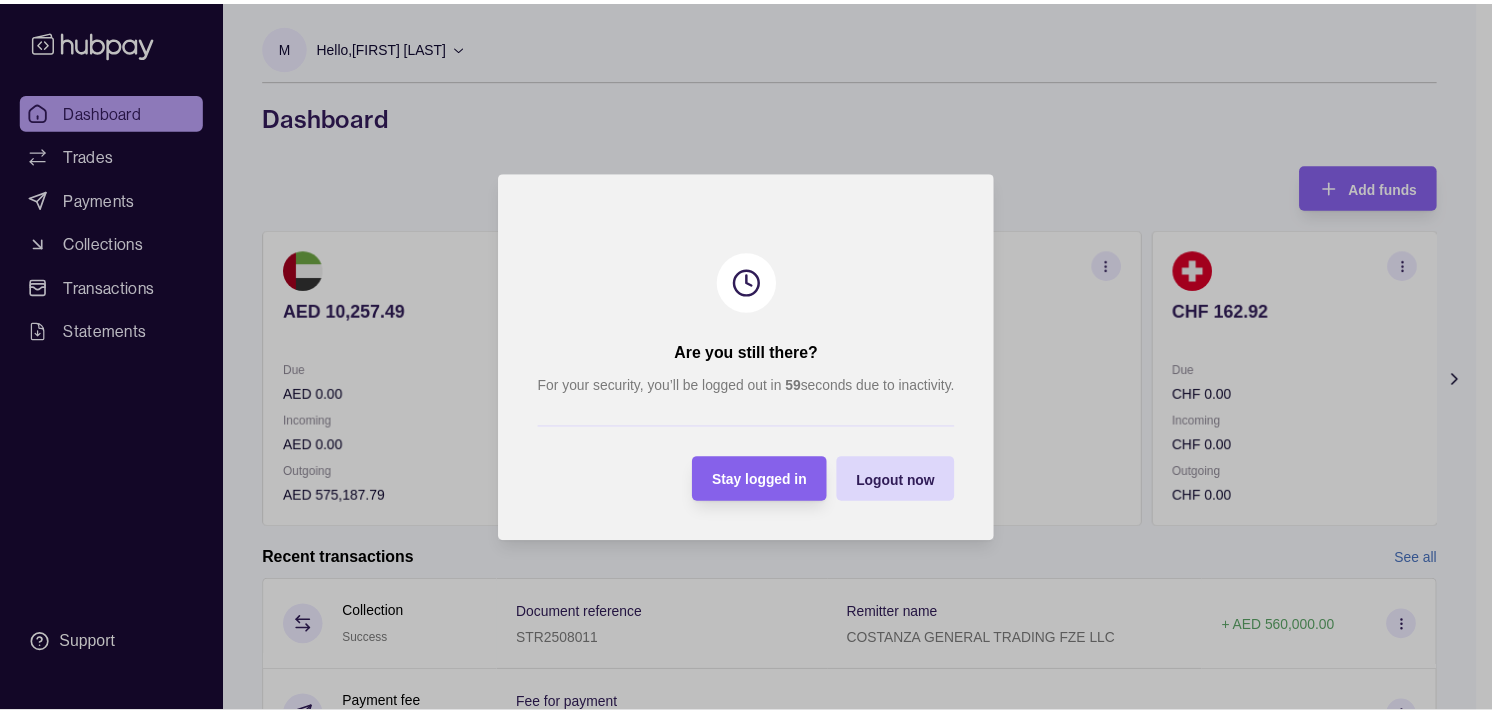 scroll, scrollTop: 222, scrollLeft: 0, axis: vertical 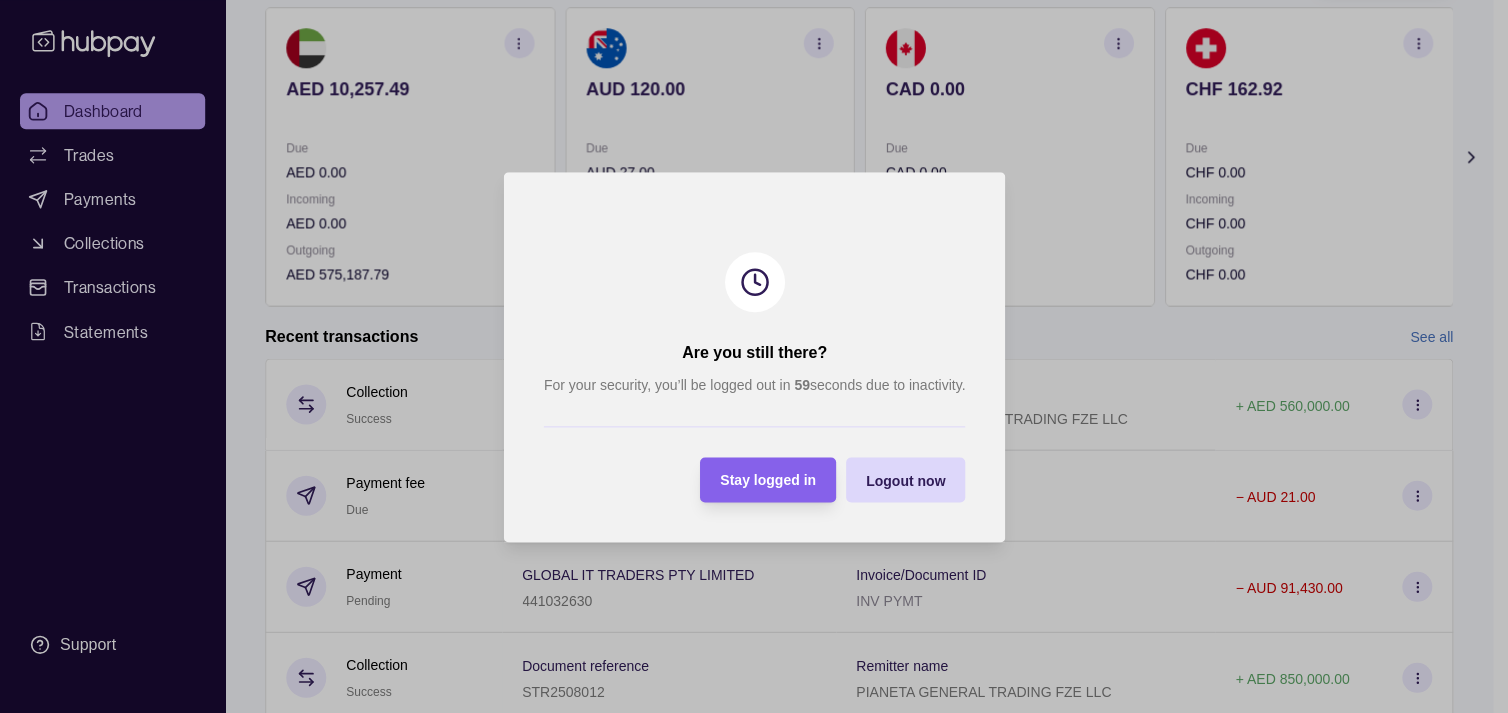 click on "Stay logged in" at bounding box center (768, 479) 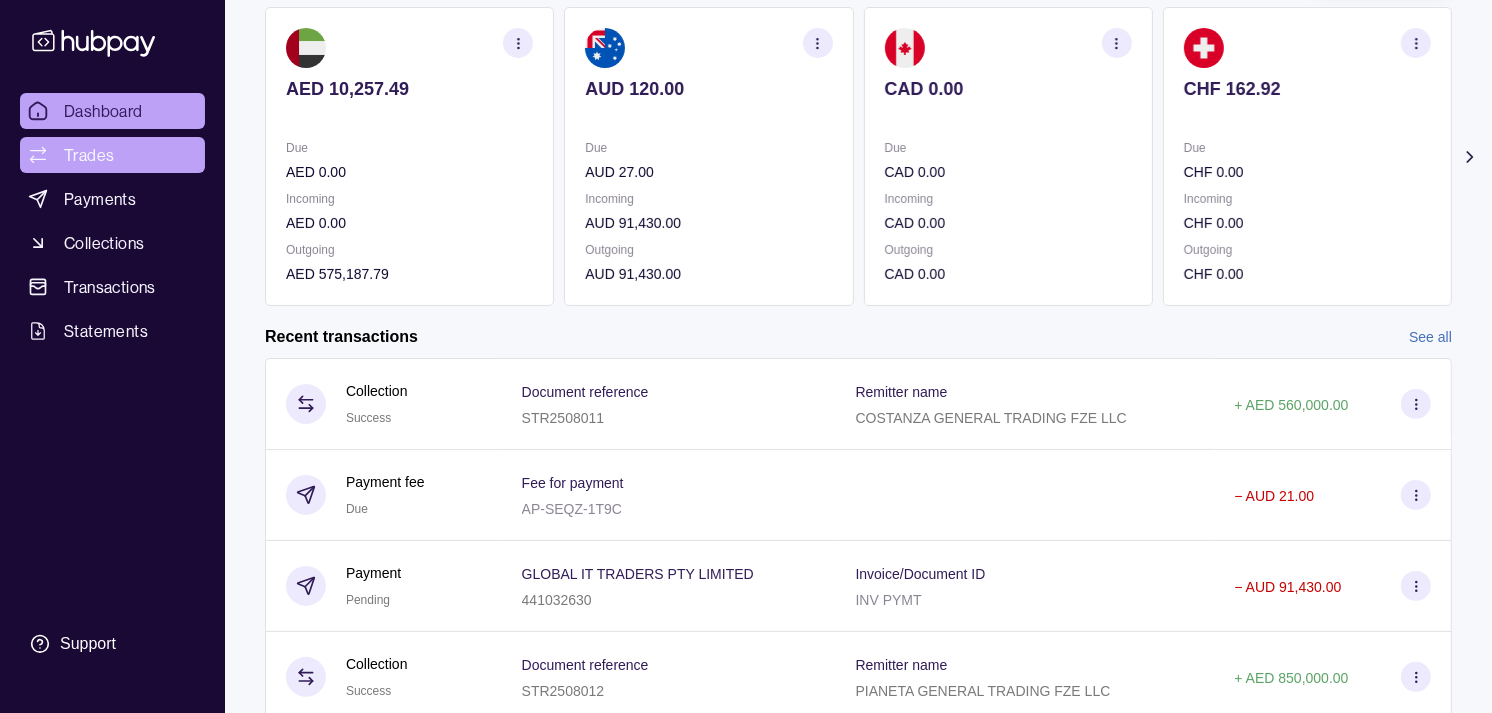 click on "Trades" at bounding box center (89, 155) 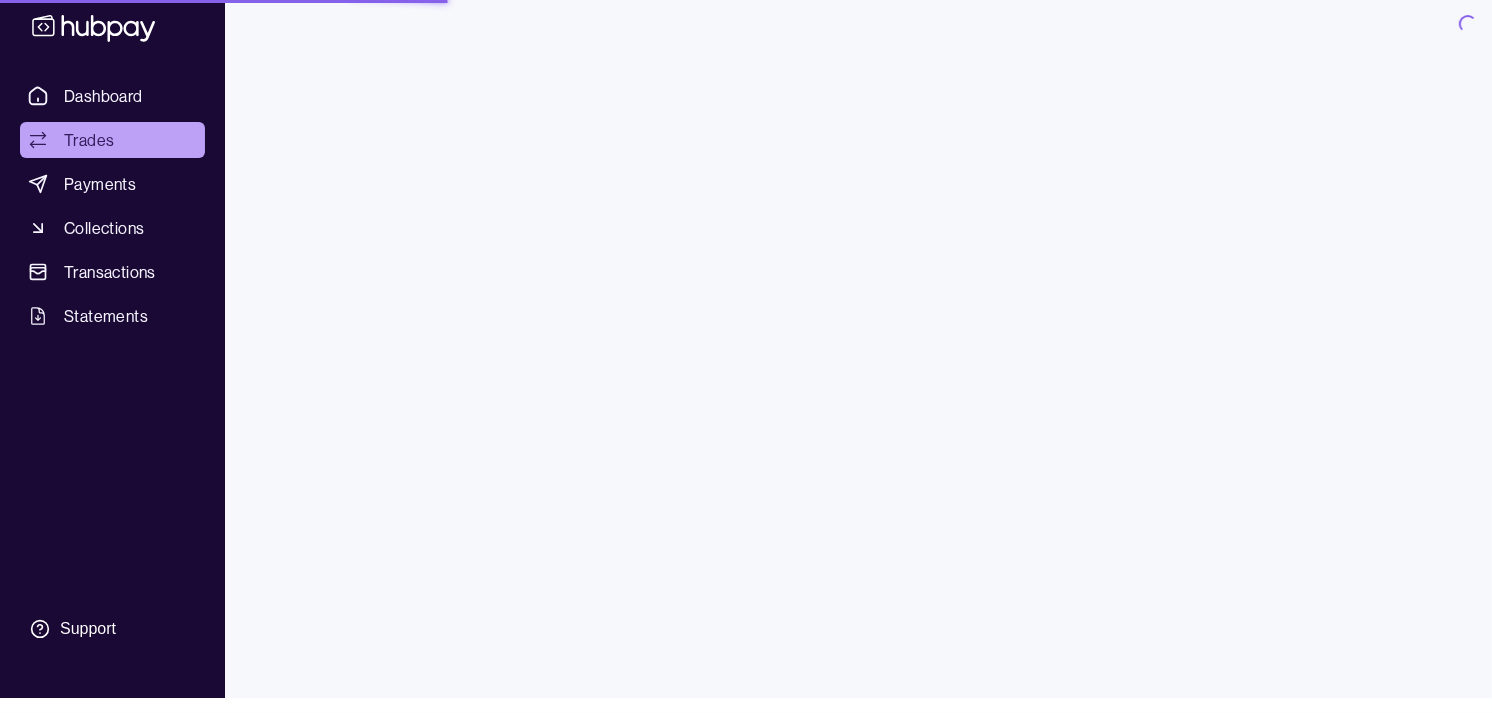 scroll, scrollTop: 0, scrollLeft: 0, axis: both 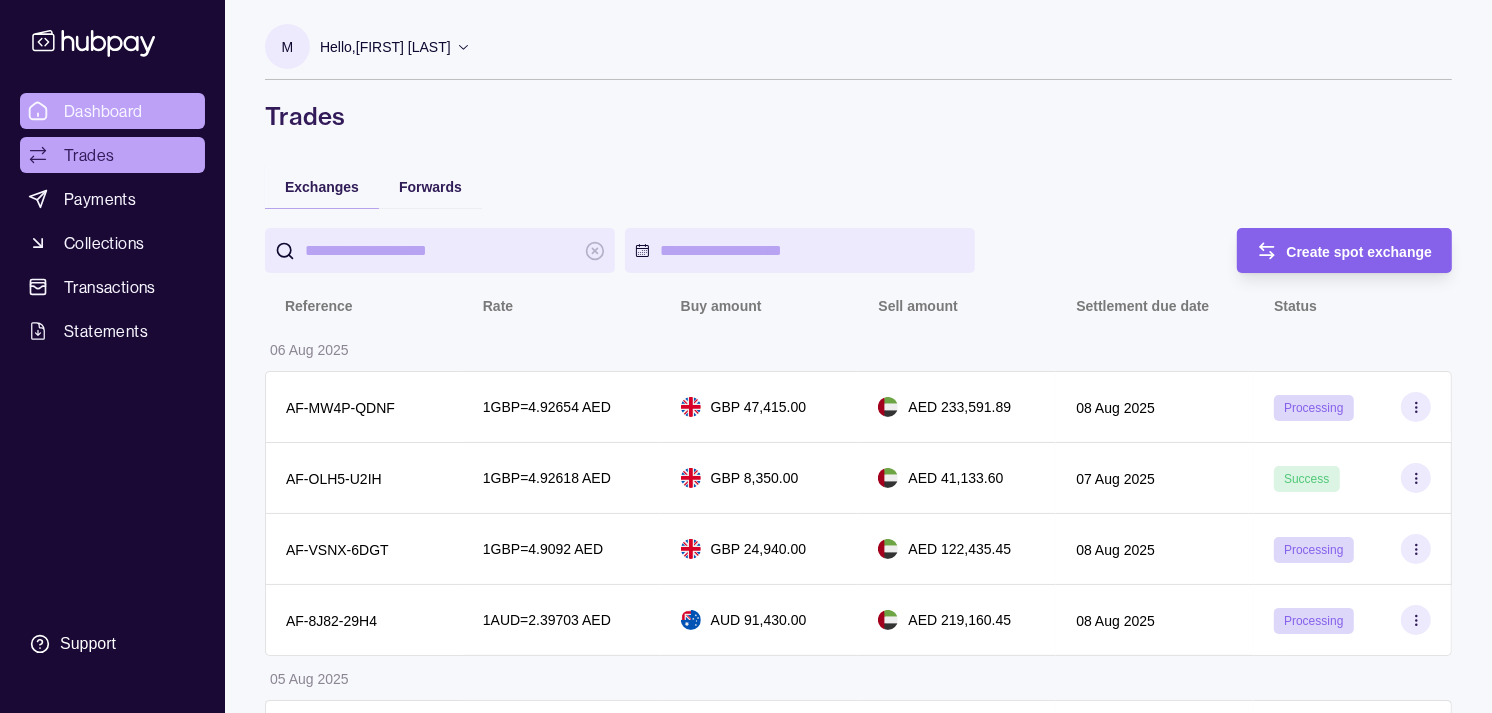 click on "Dashboard" at bounding box center [103, 111] 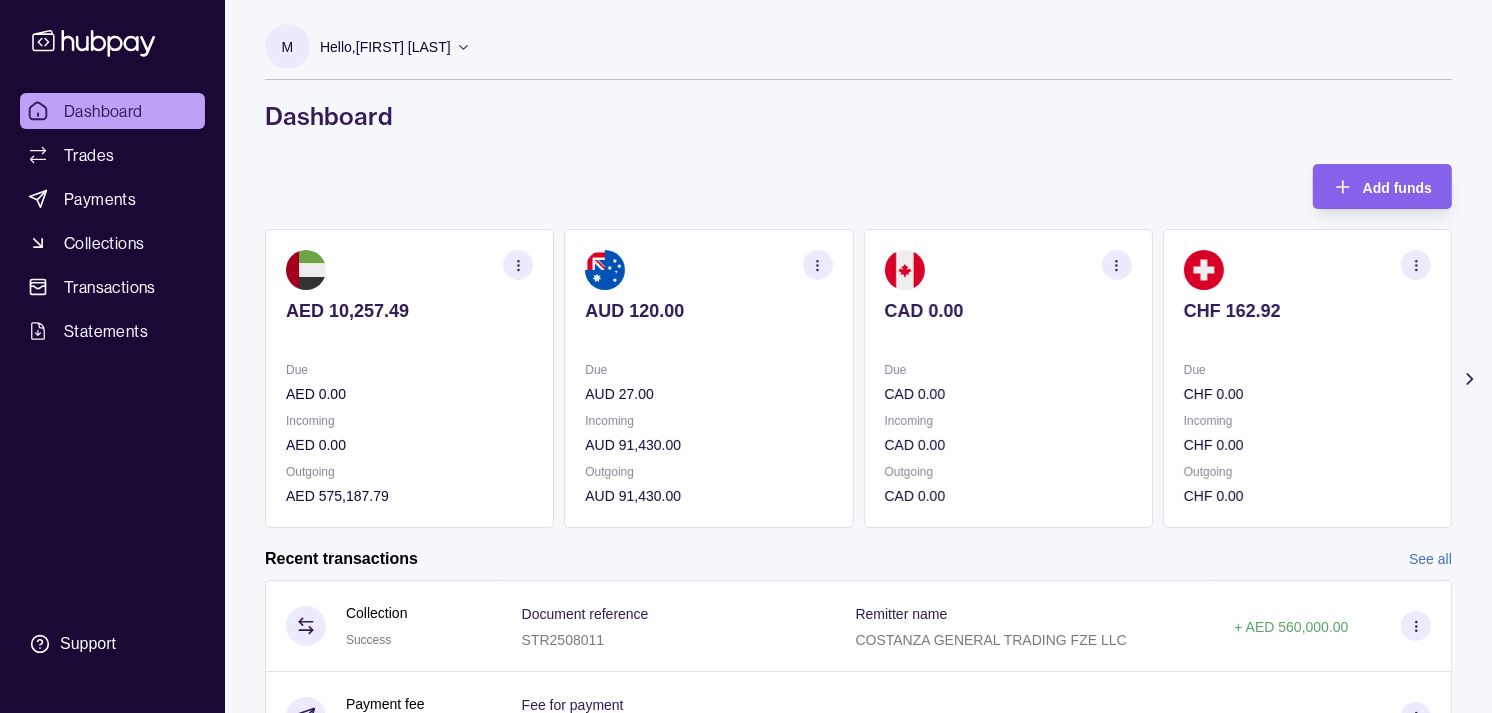 click on "CAD 0.00" at bounding box center [1008, 311] 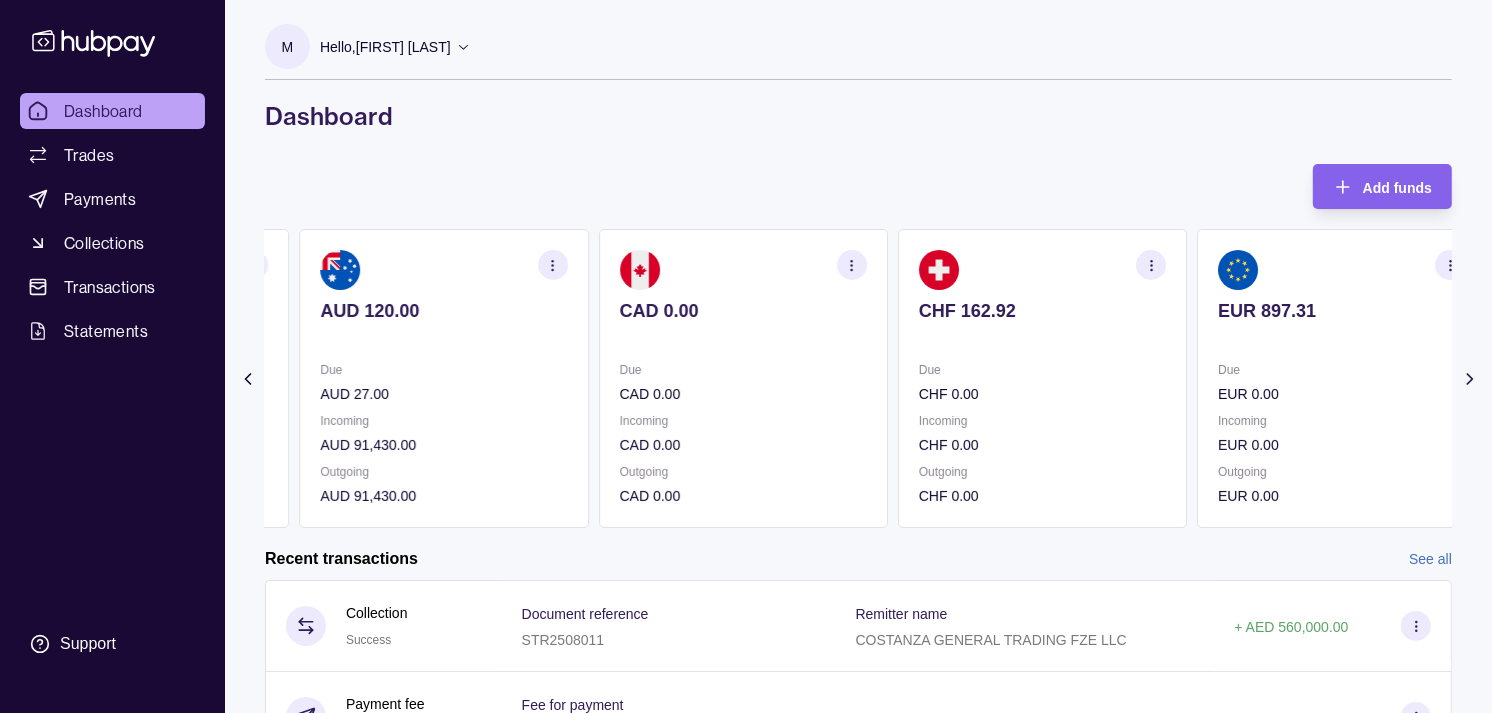 click on "Due" at bounding box center [743, 370] 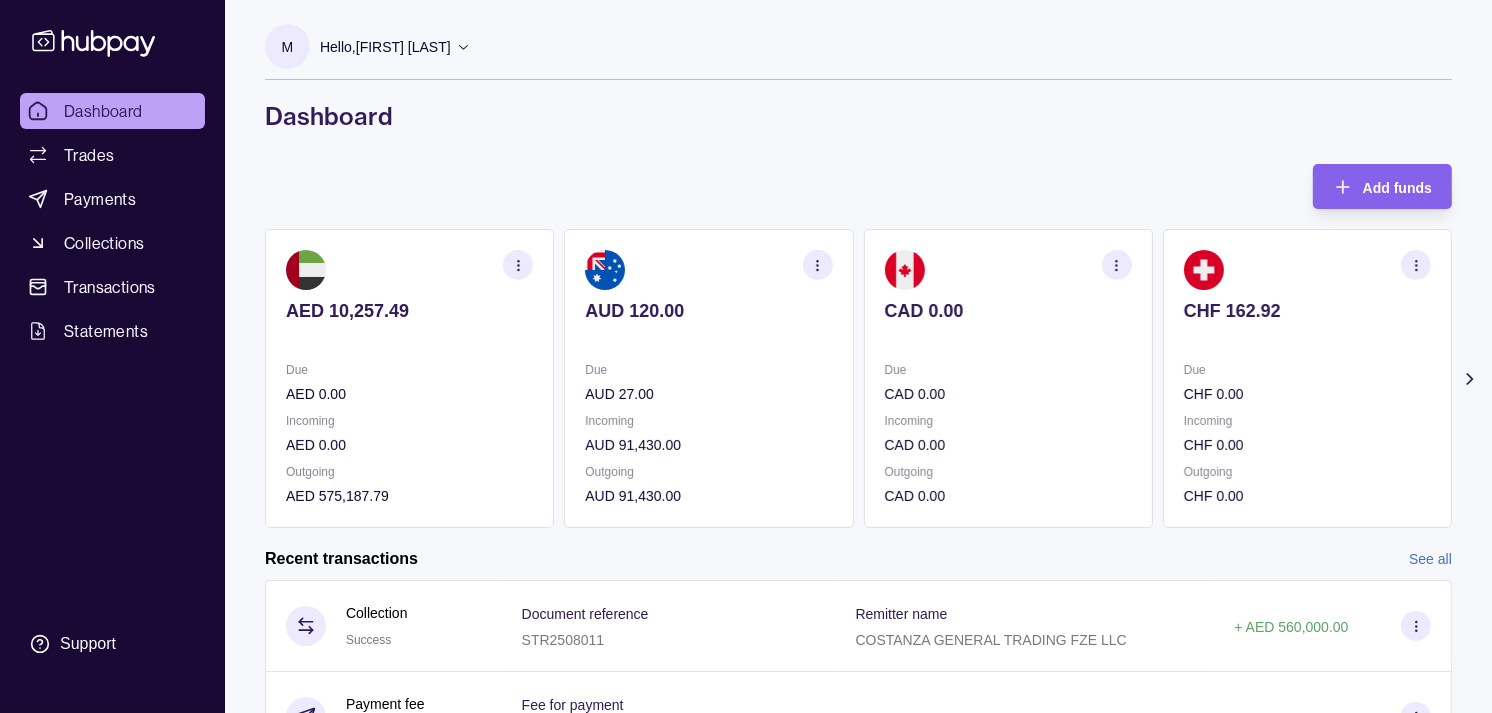 click at bounding box center (1008, 338) 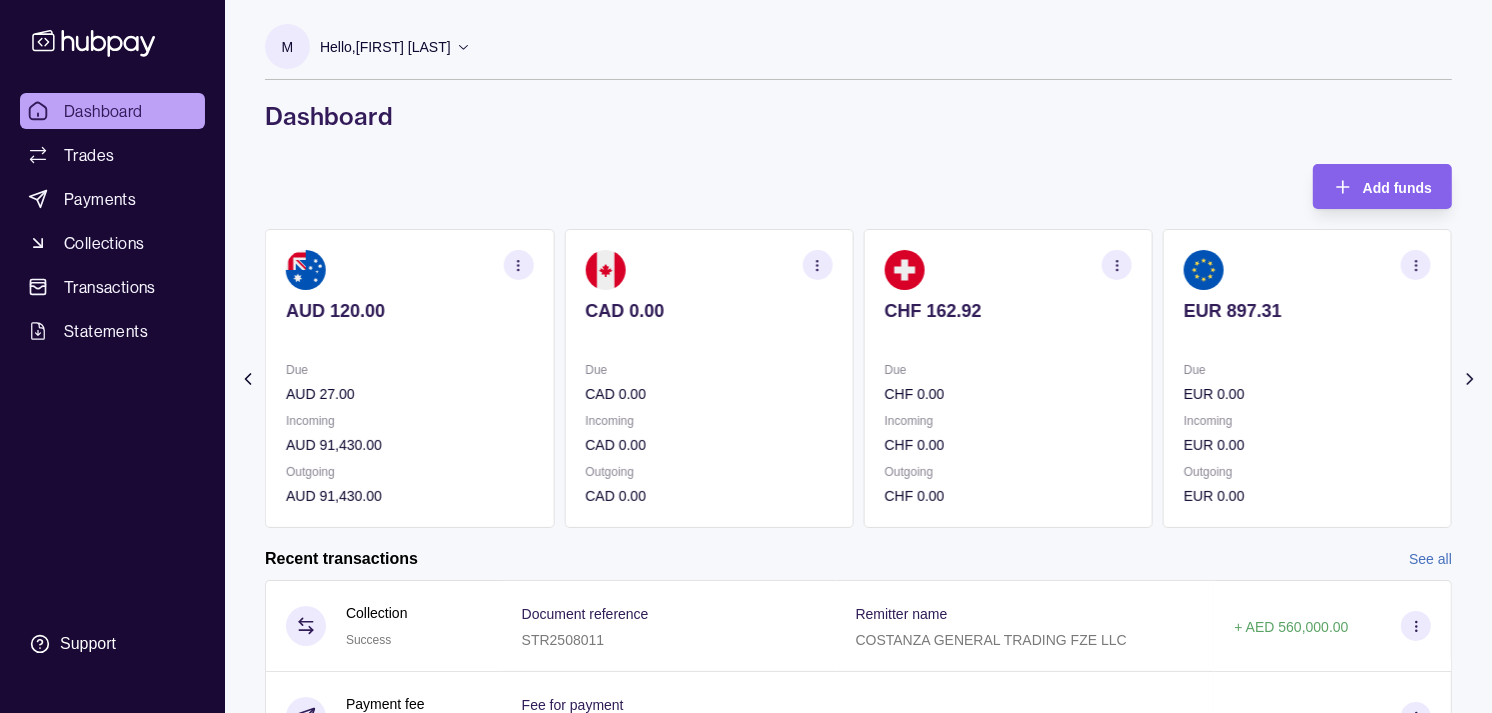 click on "CAD 0.00                                                                                                               Due CAD 0.00 Incoming CAD 0.00 Outgoing CAD 0.00" at bounding box center [708, 378] 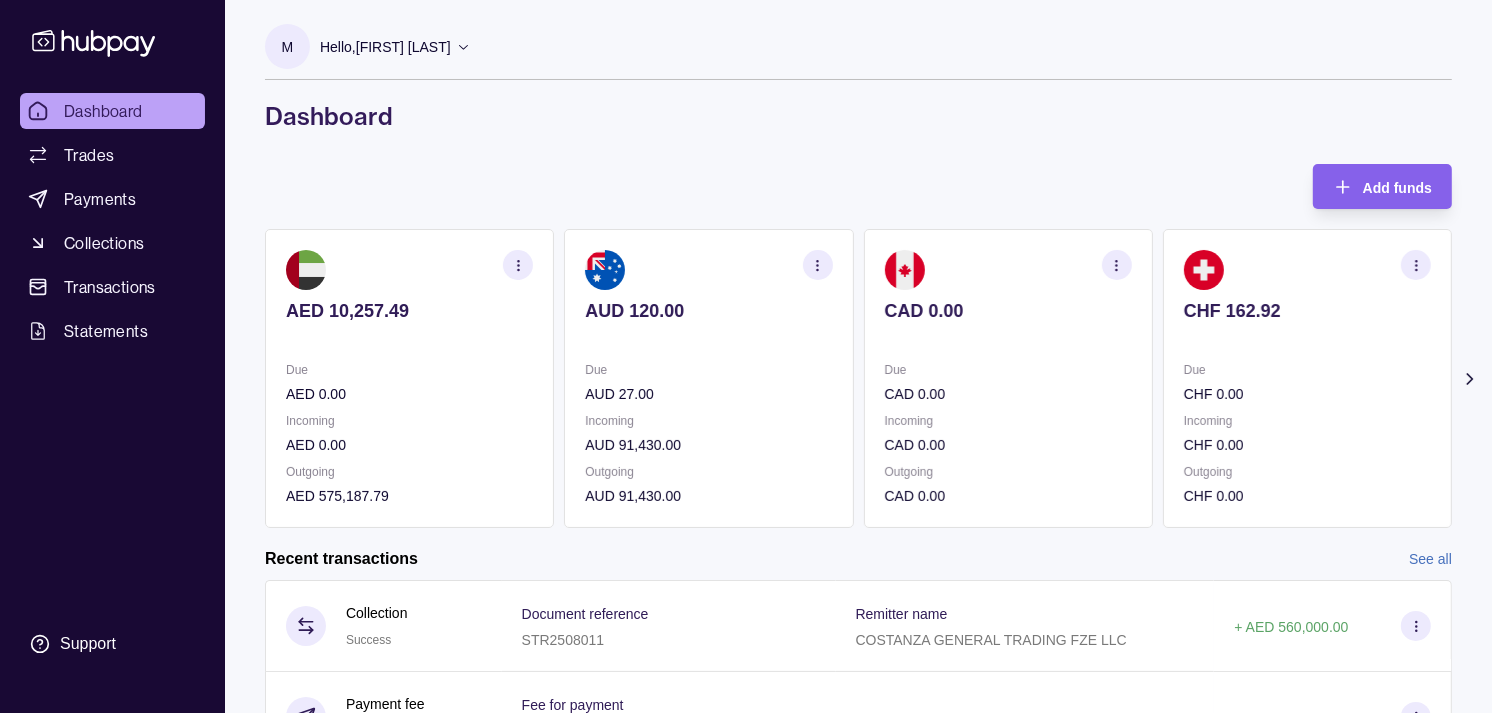 click on "Due CHF 0.00 Incoming CHF 0.00 Outgoing CHF 0.00" at bounding box center (1307, 433) 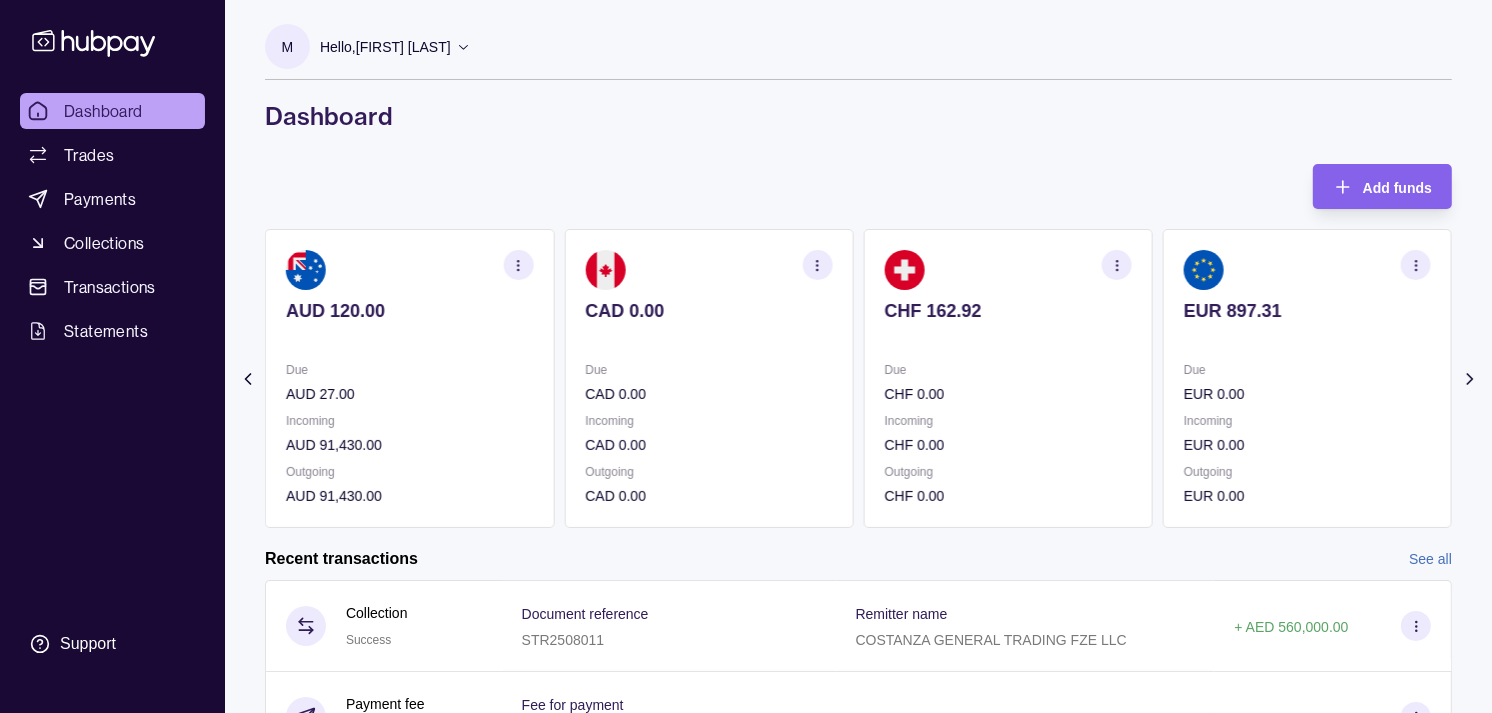 click on "EUR 0.00" at bounding box center (1307, 394) 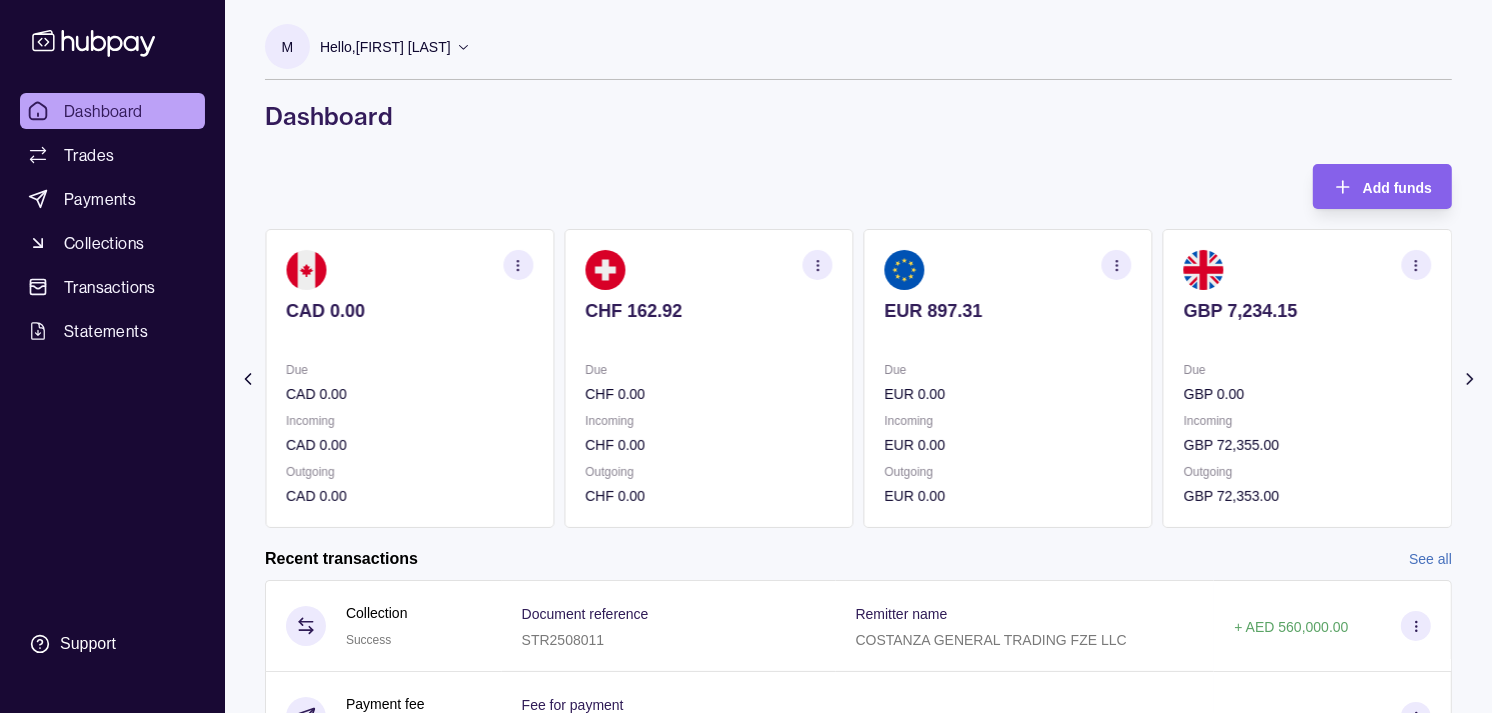 click on "GBP 0.00" at bounding box center (1307, 394) 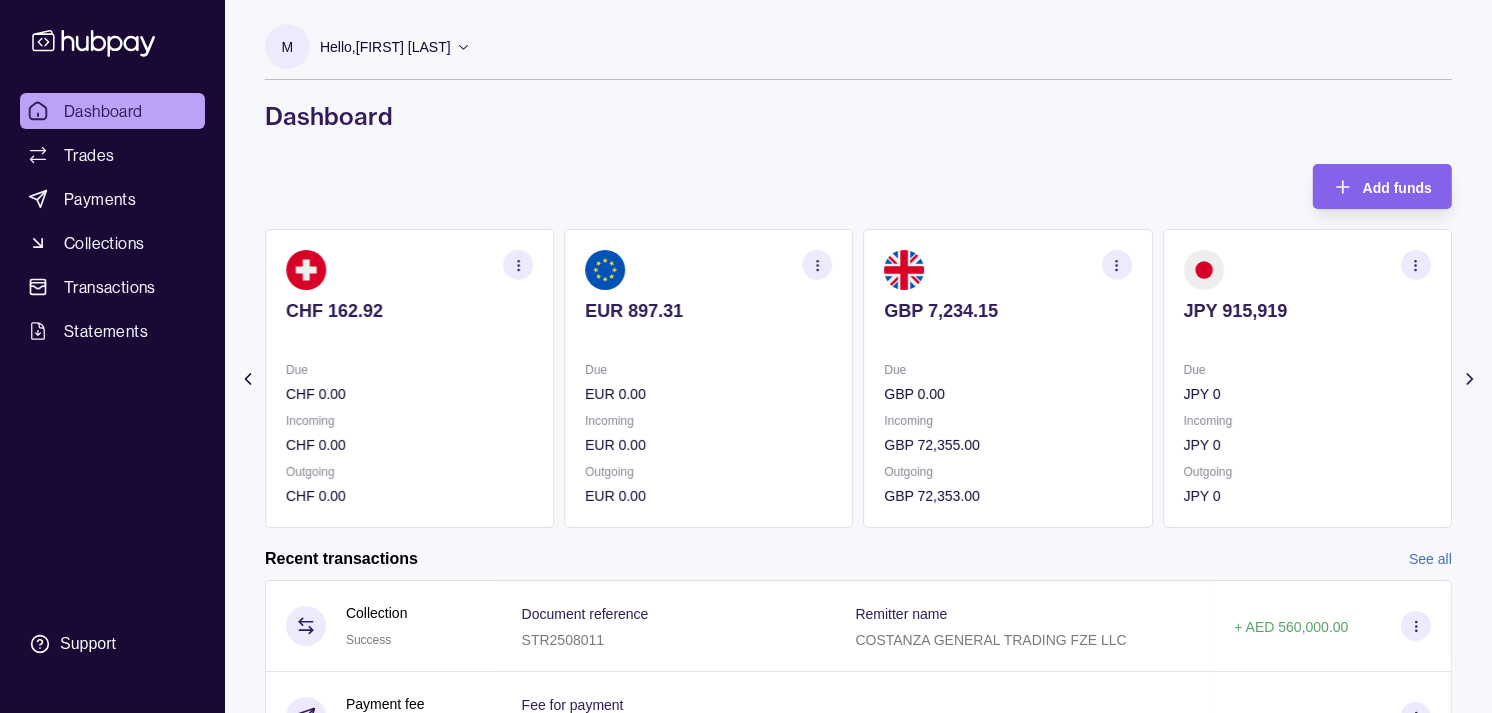 click on "GBP 0.00" at bounding box center (1008, 394) 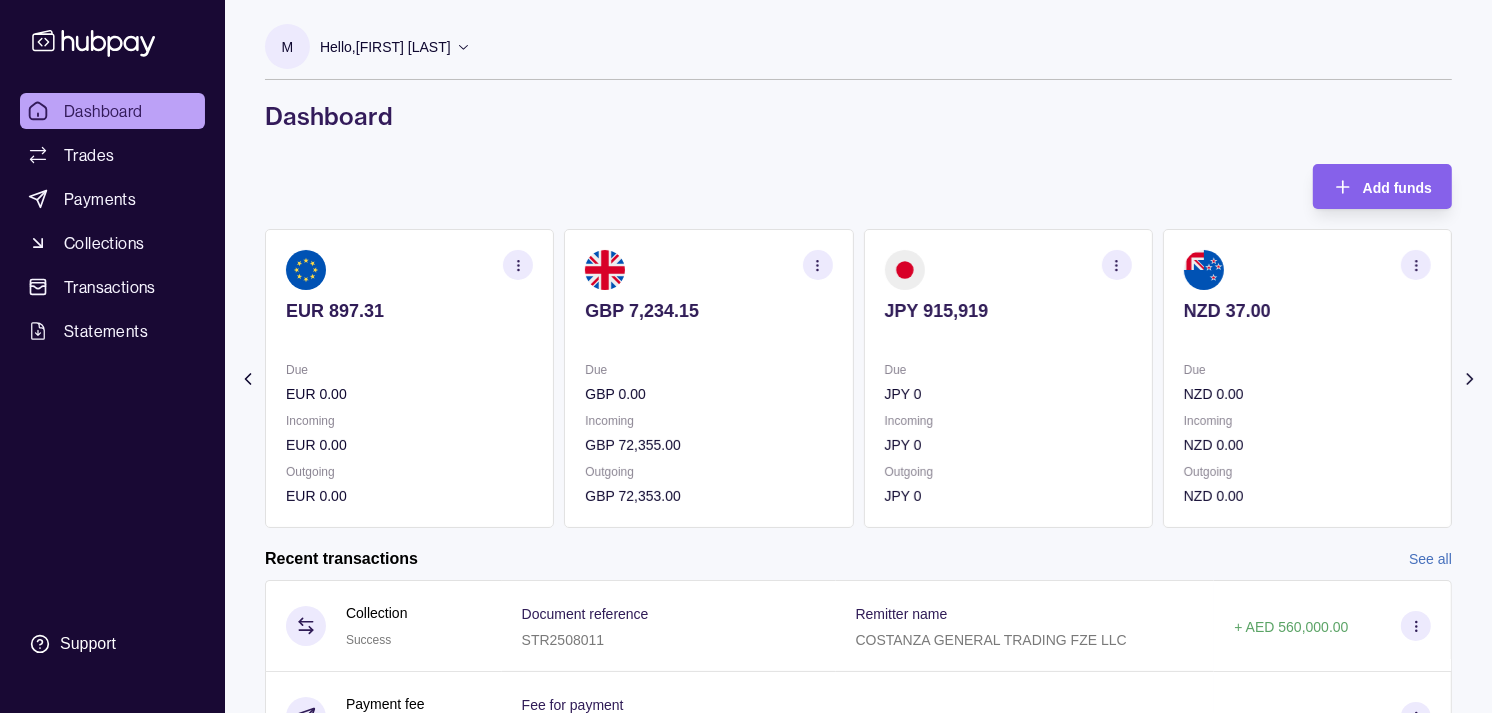 click on "JPY 915,919                                                                                                               Due JPY 0 Incoming JPY 0 Outgoing JPY 0" at bounding box center [1008, 378] 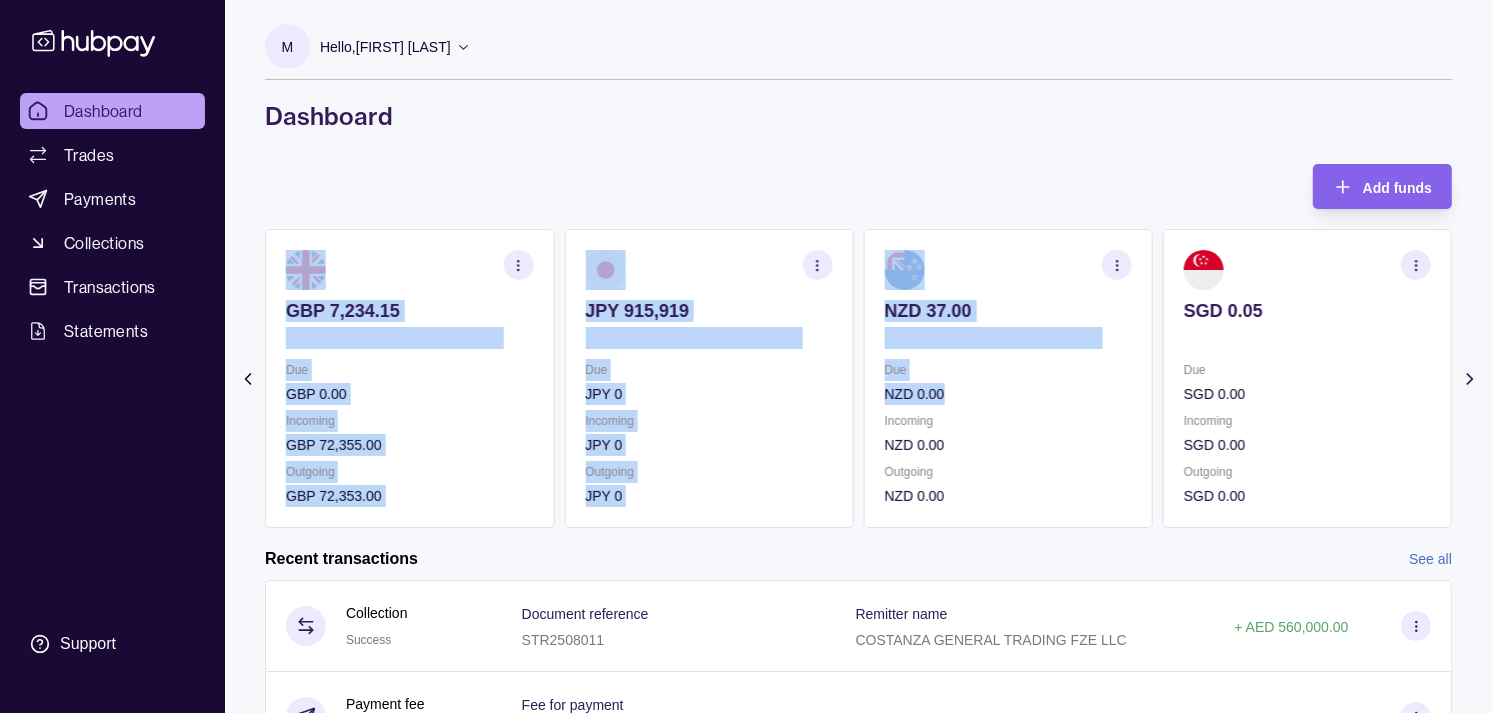 drag, startPoint x: 1158, startPoint y: 407, endPoint x: 1085, endPoint y: 403, distance: 73.109505 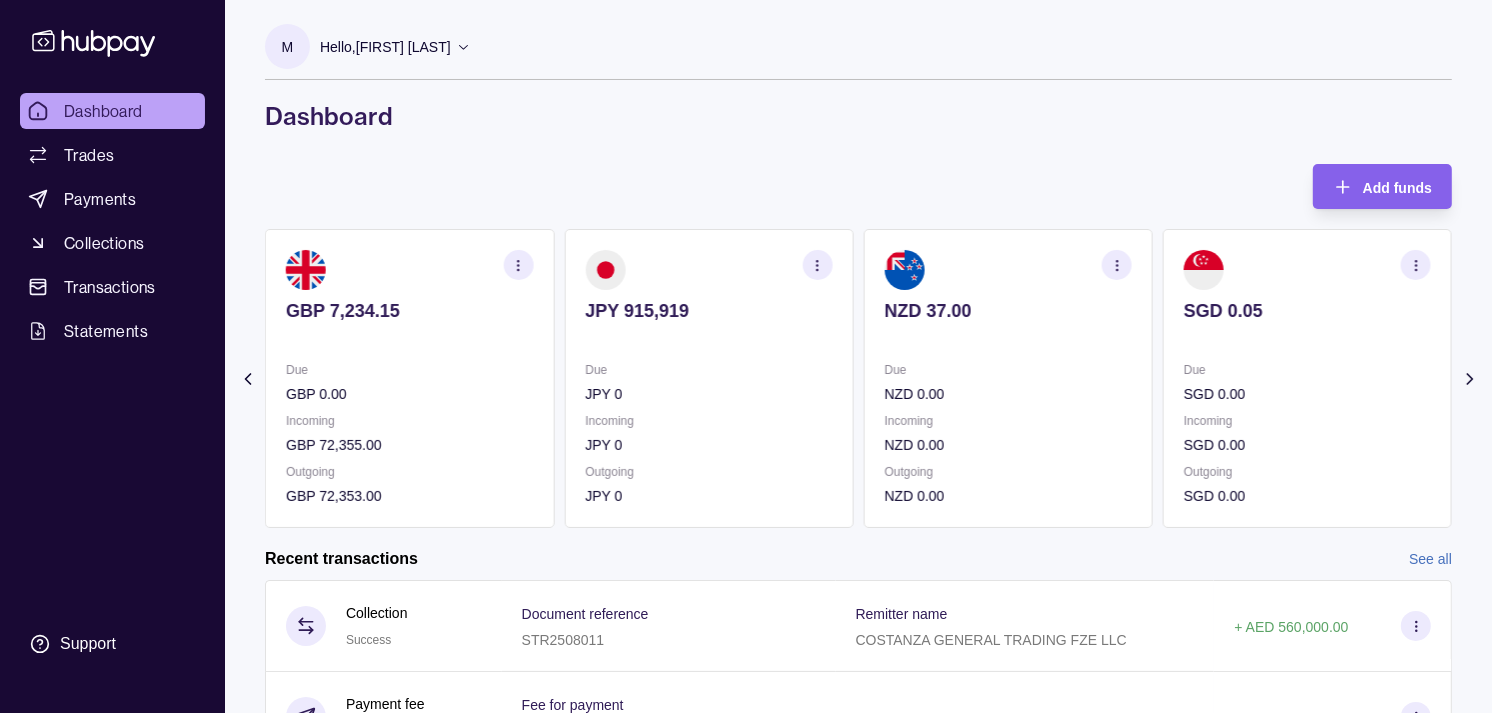 click on "M Hello,  [FIRST] [LAST] [COMPANY_NAME] Account Terms and conditions Privacy policy Sign out Dashboard Add funds [CURRENCY] [AMOUNT]                                                                                                               Due [CURRENCY] [AMOUNT] Incoming [CURRENCY] [AMOUNT] Outgoing [CURRENCY] [AMOUNT] [CURRENCY] [AMOUNT]                                                                                                               Due [CURRENCY] [AMOUNT] Incoming [CURRENCY] [AMOUNT] Outgoing [CURRENCY] [AMOUNT] [CURRENCY] [AMOUNT]                                                                                                               Due [CURRENCY] [AMOUNT] Incoming [CURRENCY] [AMOUNT] Outgoing [CURRENCY] [AMOUNT] [CURRENCY] [AMOUNT]                                                                                                               Due [CURRENCY] [AMOUNT] Incoming [CURRENCY] [AMOUNT]" at bounding box center (858, 538) 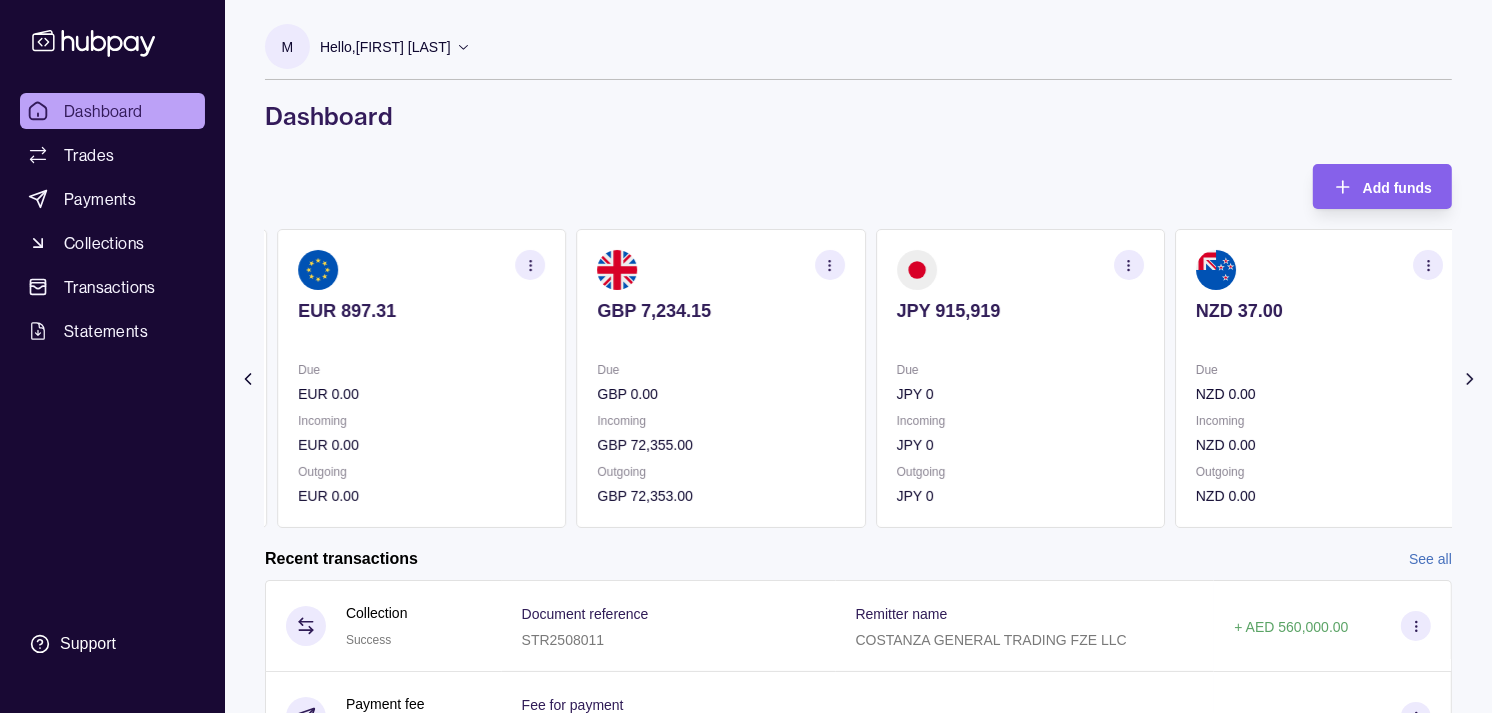 click on "Incoming GBP 72,355.00" at bounding box center (720, 433) 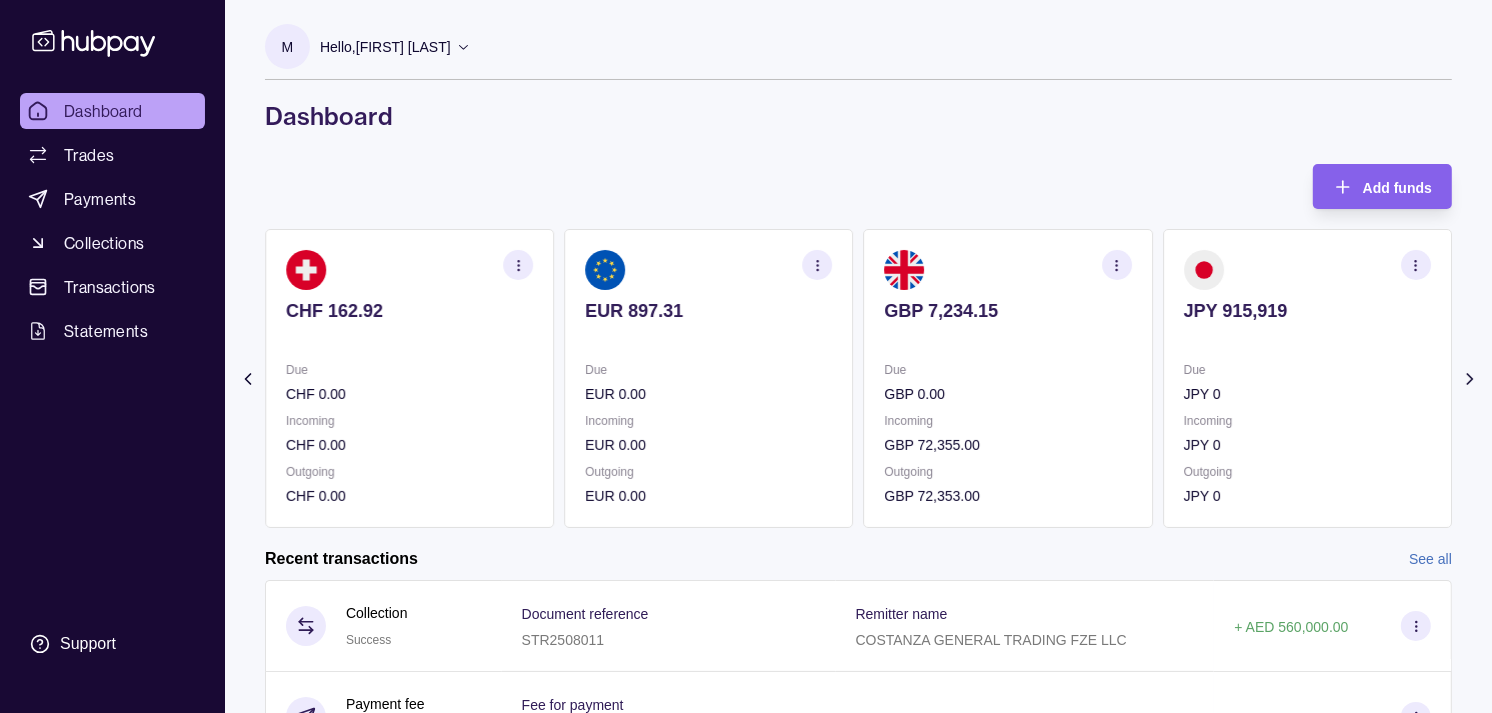 click on "Due EUR 0.00" at bounding box center [708, 382] 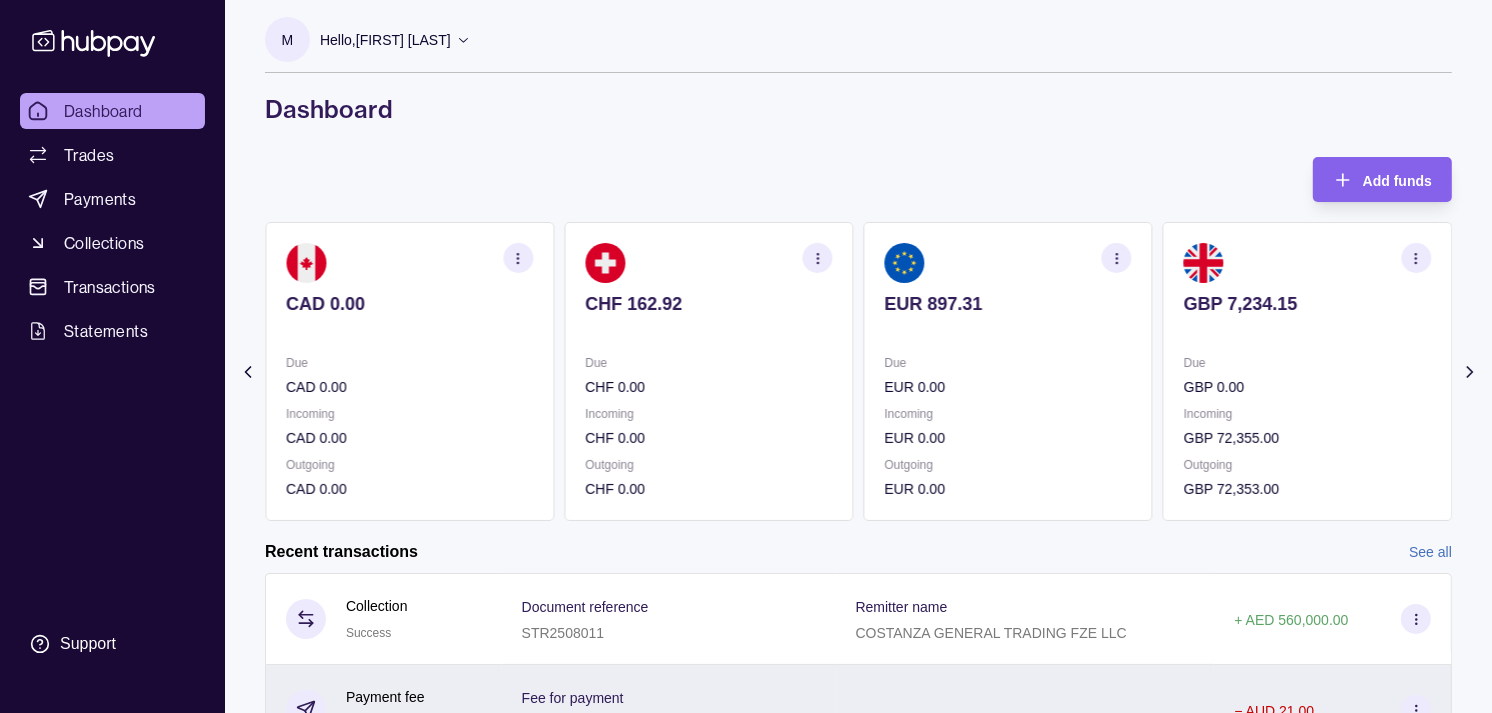 scroll, scrollTop: 0, scrollLeft: 0, axis: both 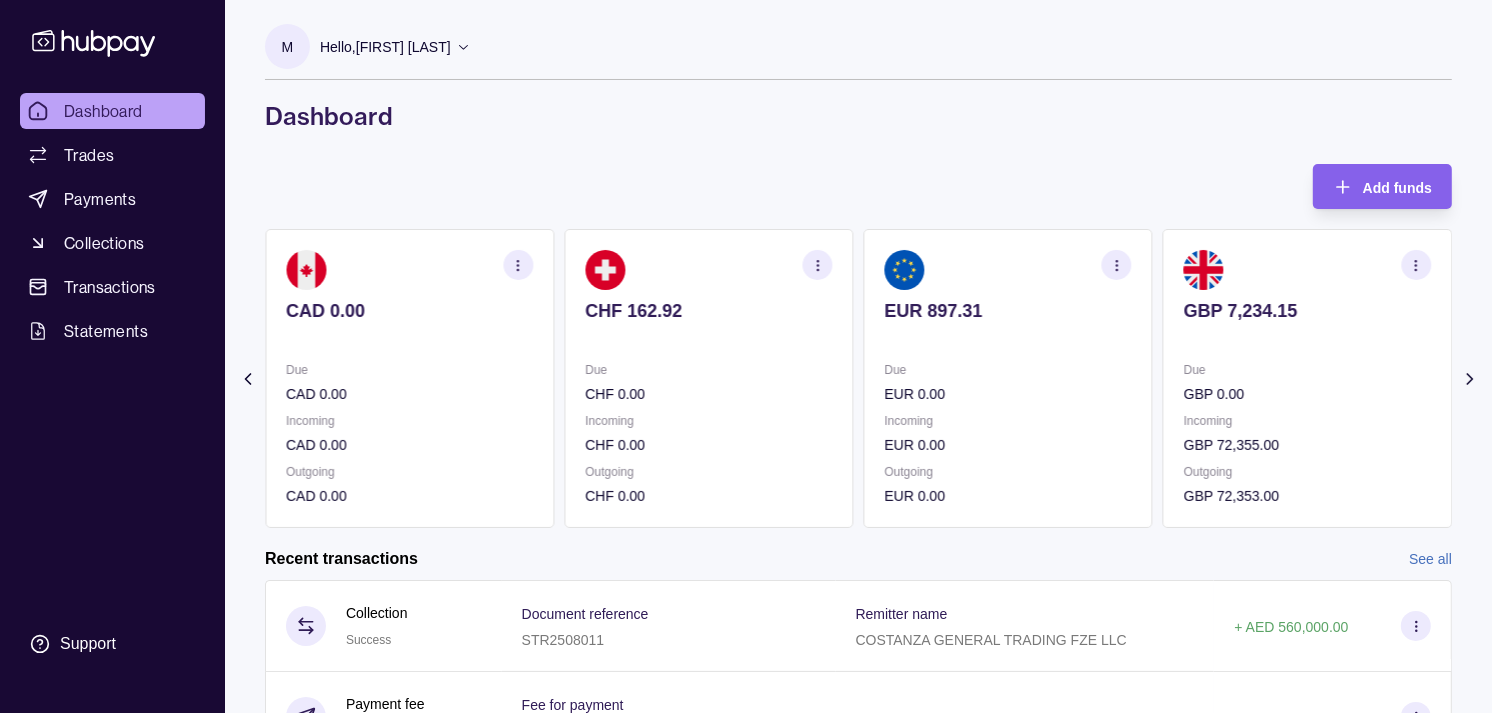 click on "Due CAD 0.00" at bounding box center [409, 382] 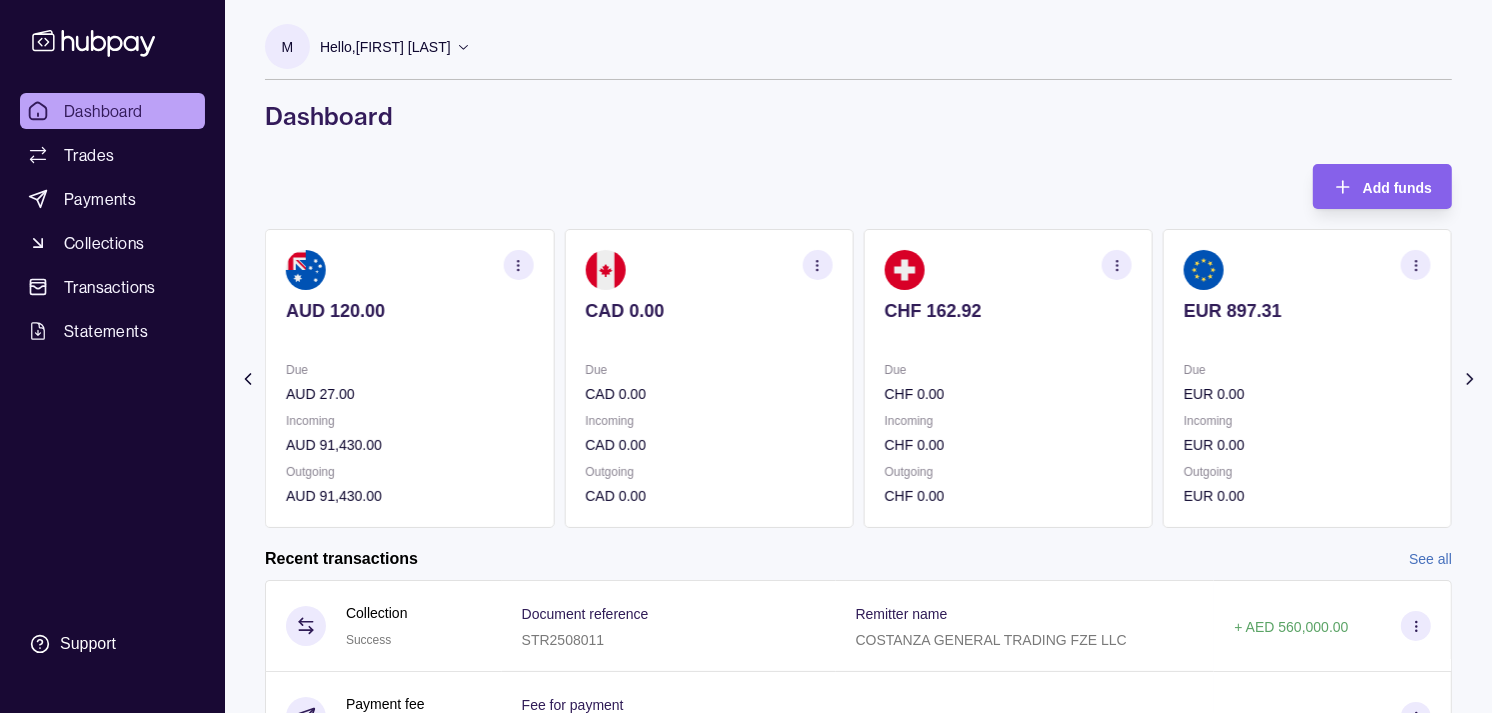 click on "Due" at bounding box center (409, 370) 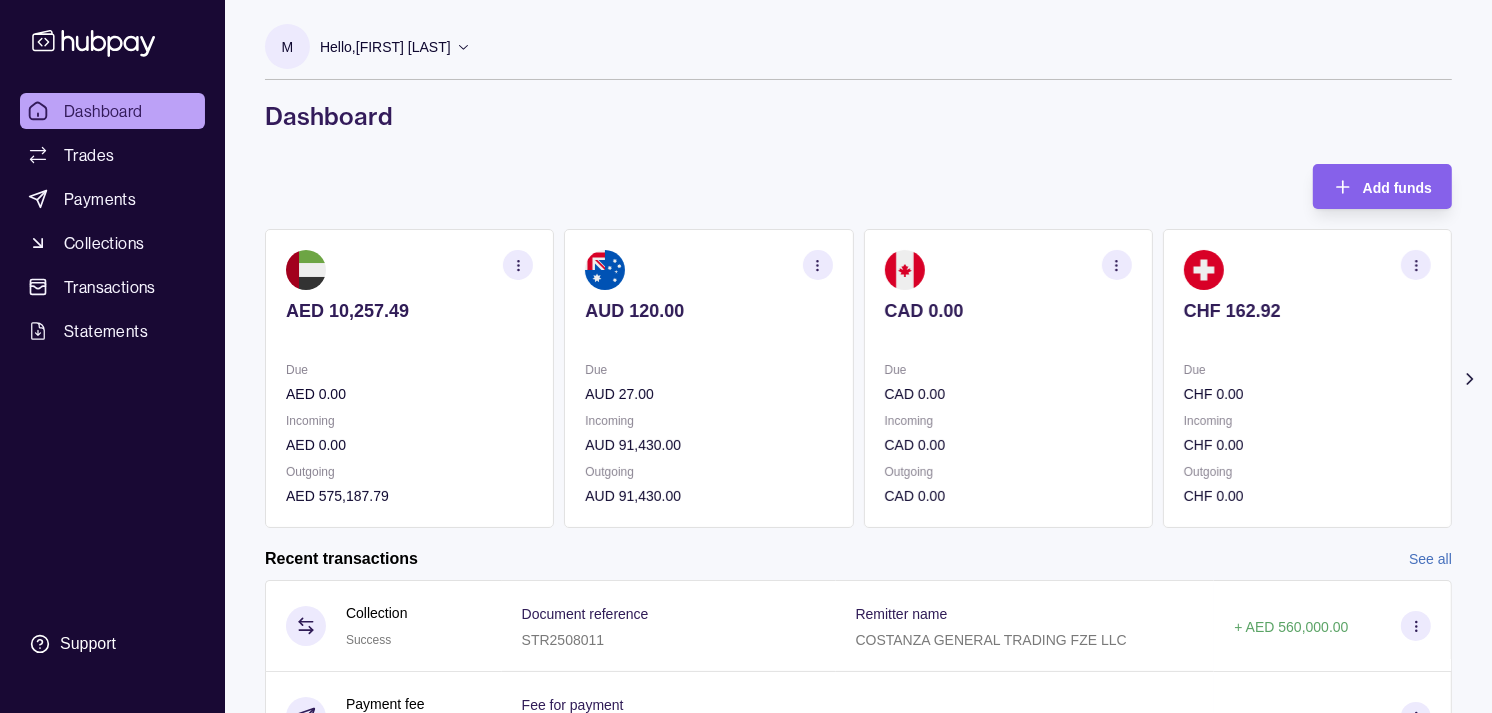 click on "Due" at bounding box center [409, 370] 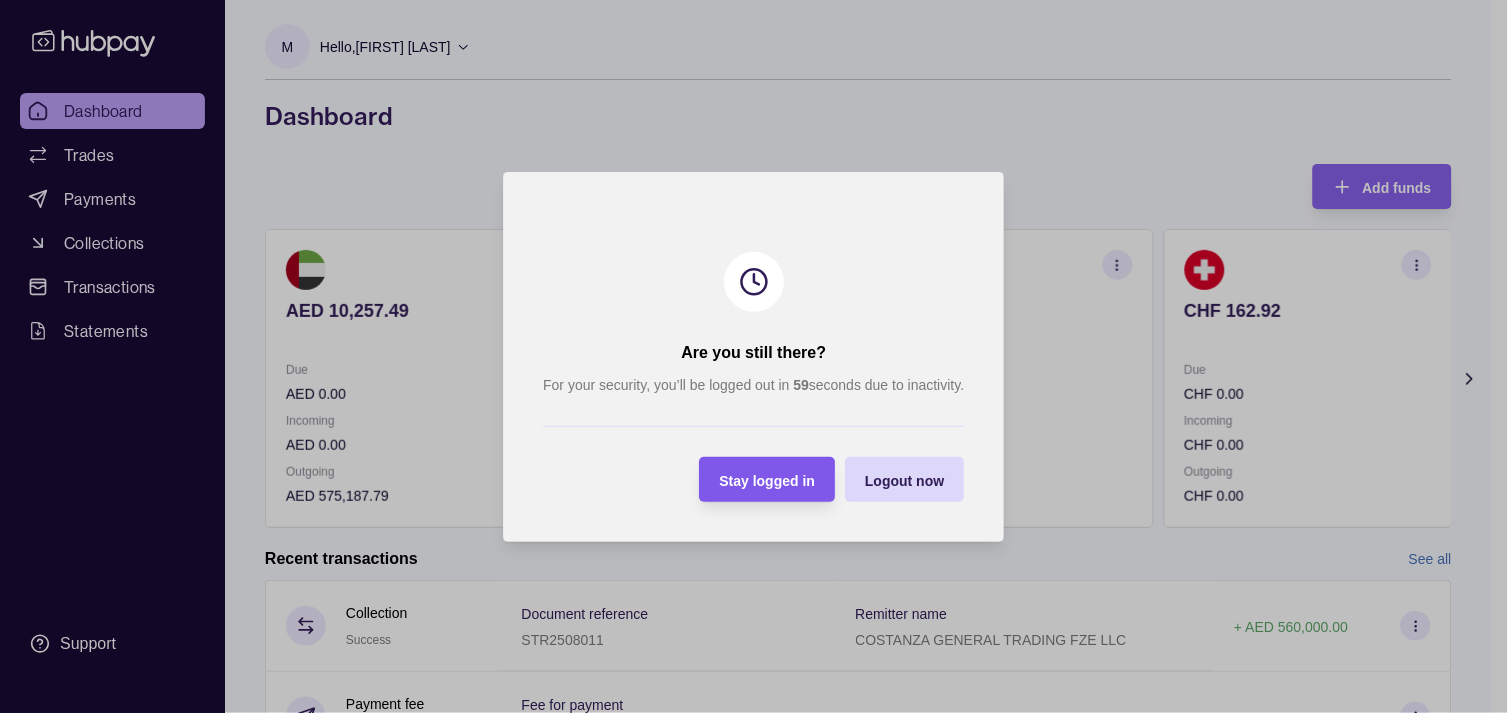 click on "Stay logged in" at bounding box center (753, 479) 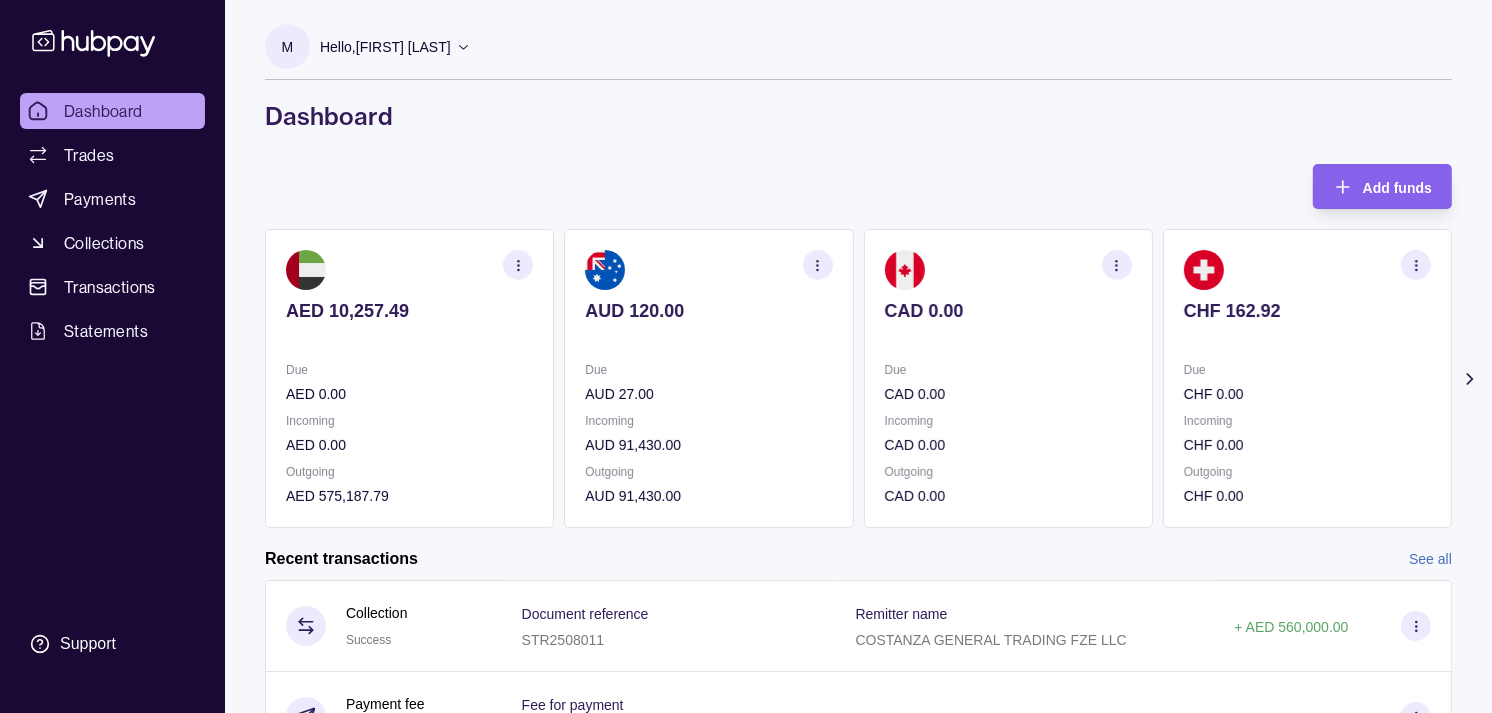 click on "Due" at bounding box center [1008, 370] 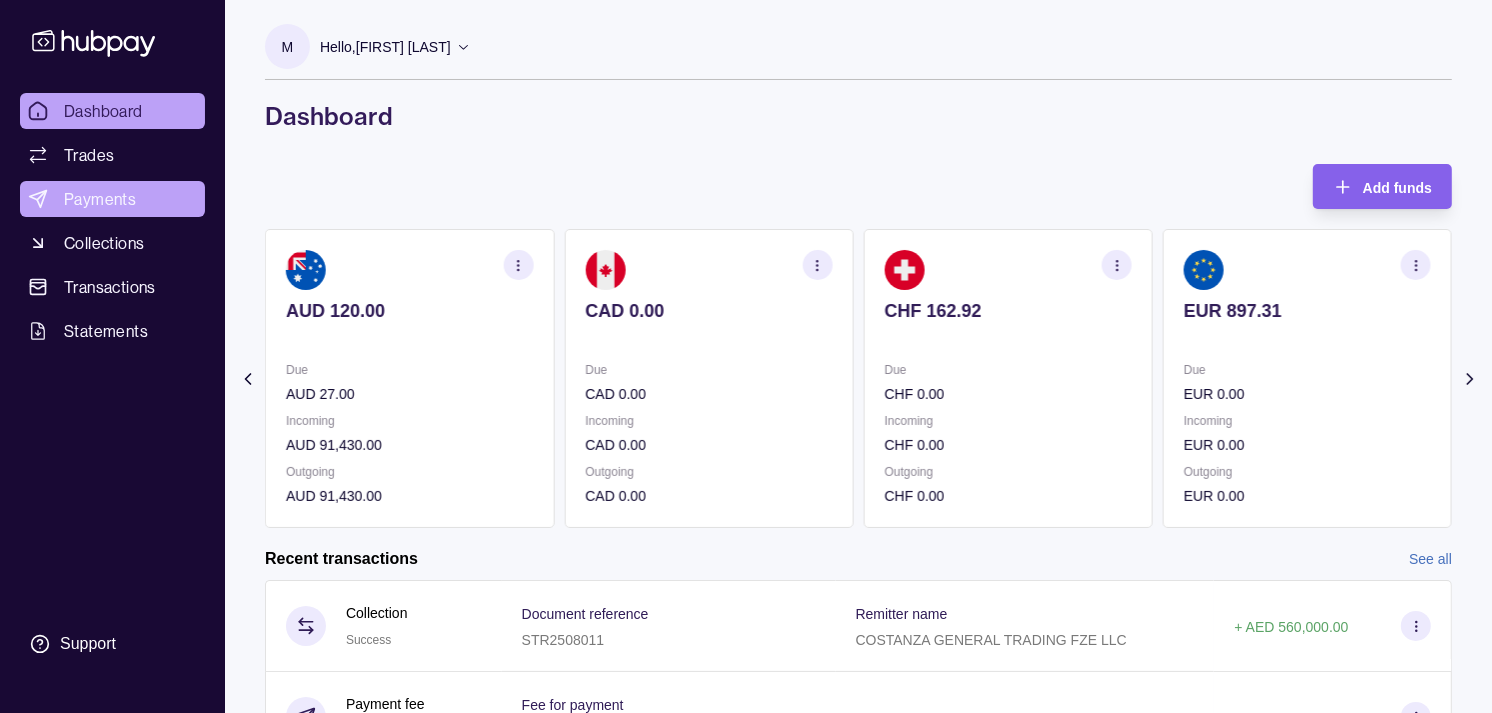 click on "Payments" at bounding box center (100, 199) 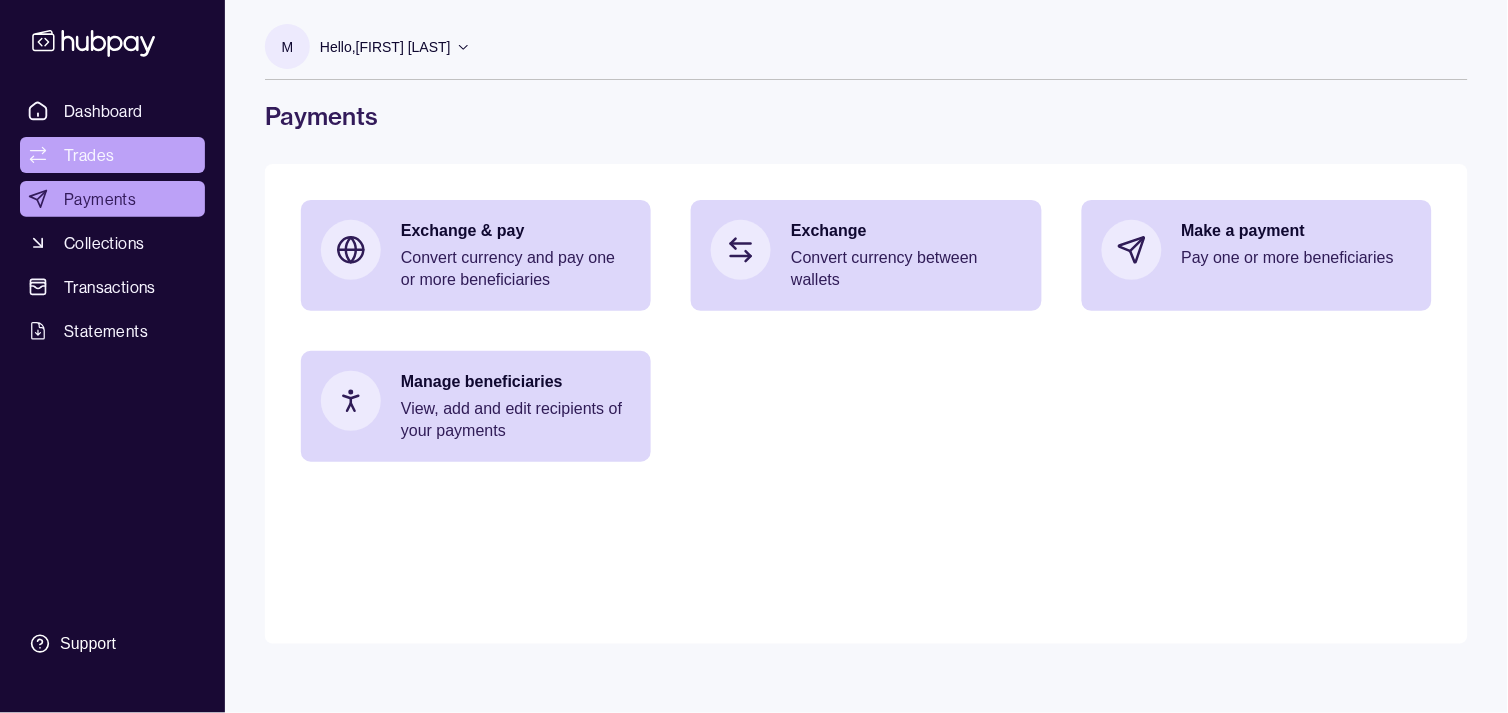 click on "Trades" at bounding box center [112, 155] 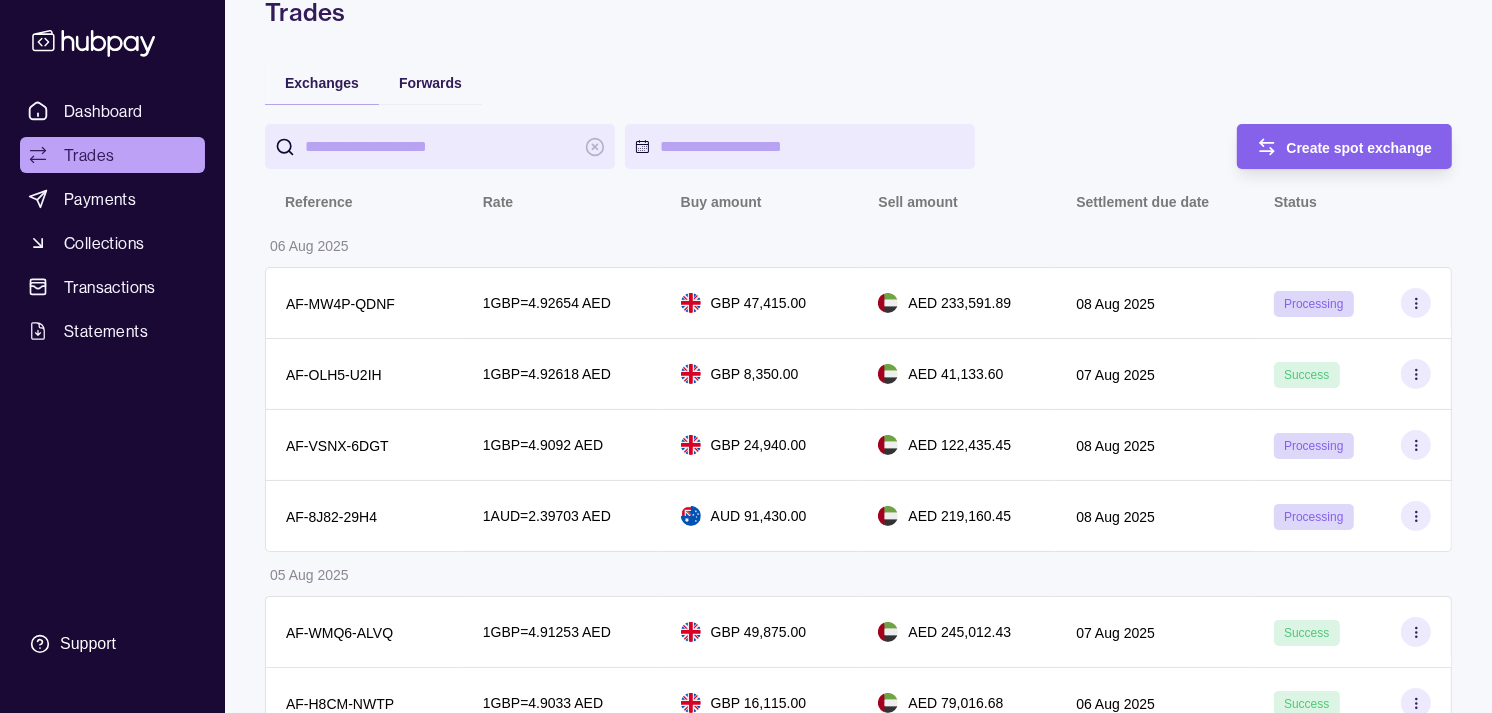 scroll, scrollTop: 0, scrollLeft: 0, axis: both 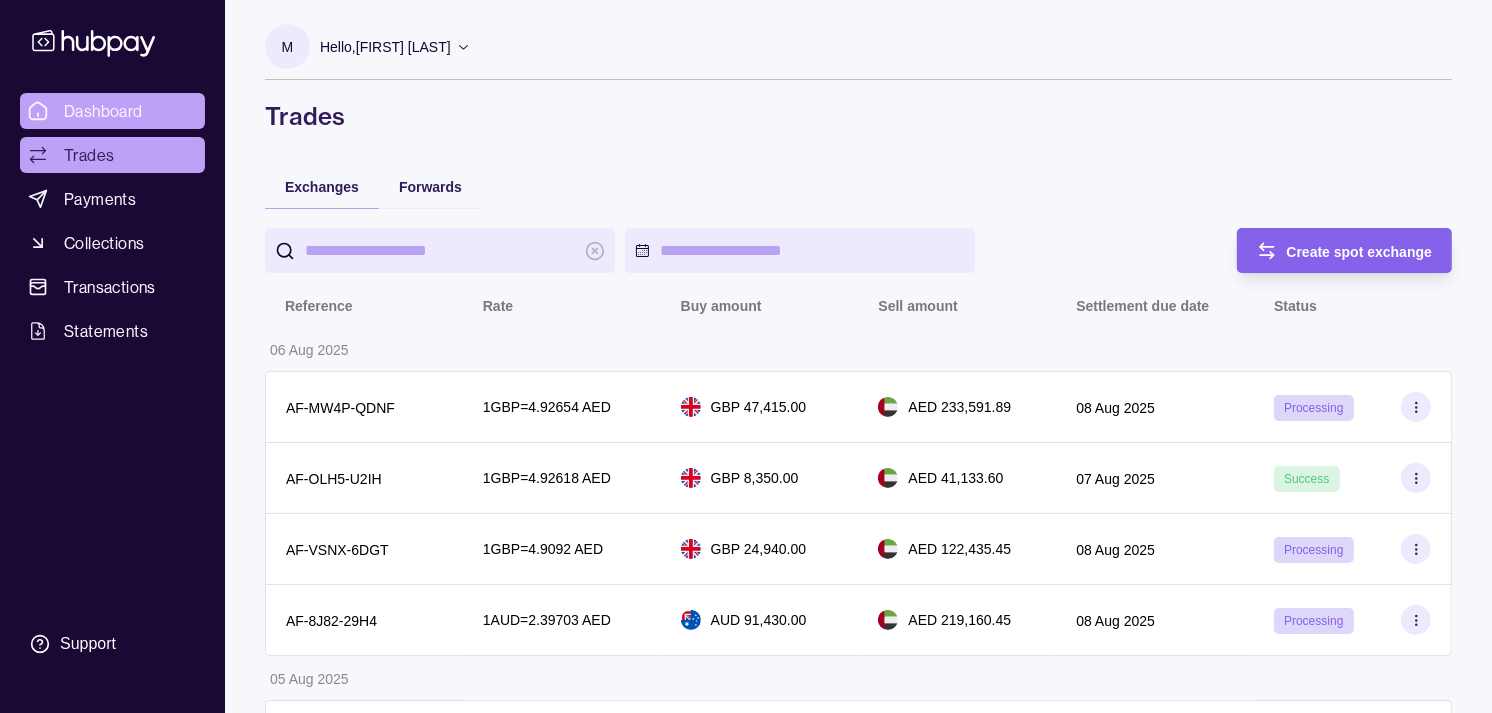 click on "Dashboard" at bounding box center (103, 111) 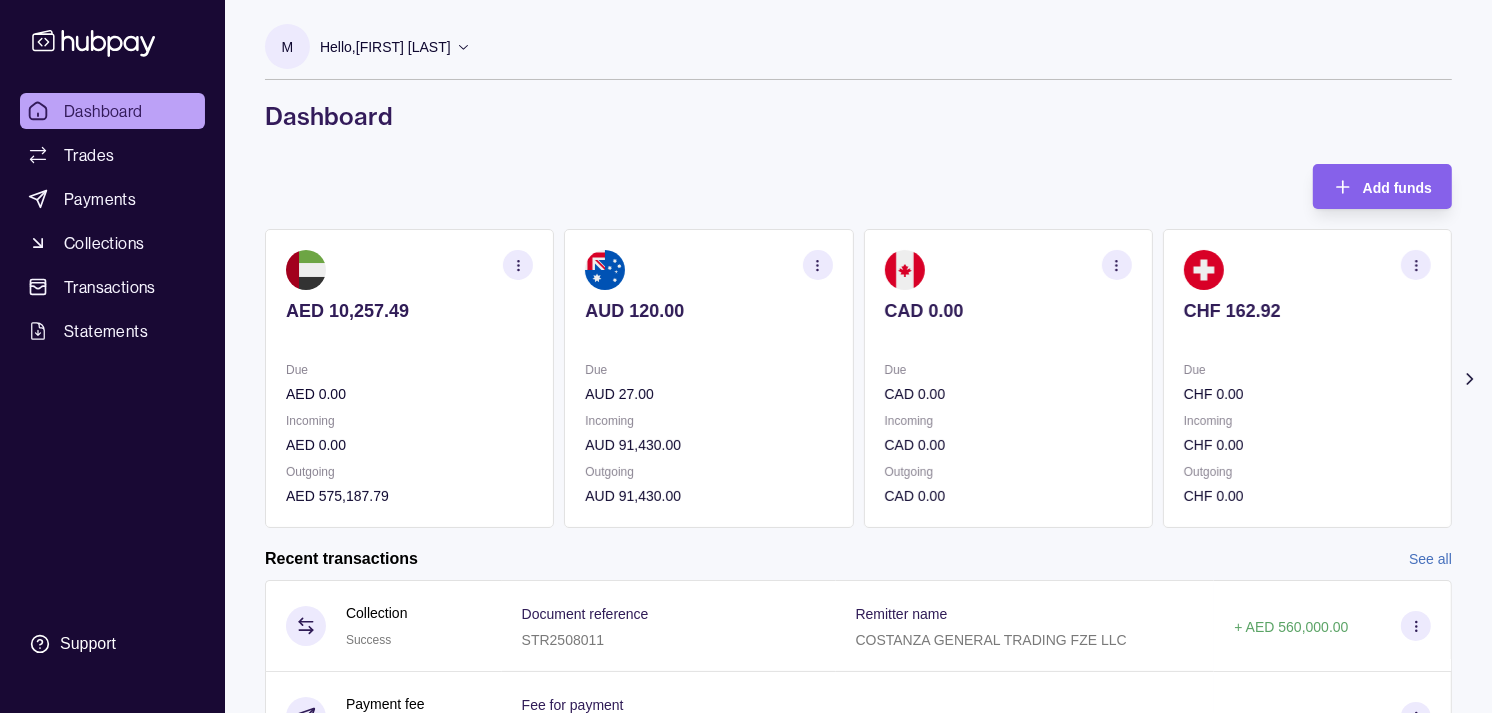 click on "CAD 0.00                                                                                                               Due CAD 0.00 Incoming CAD 0.00 Outgoing CAD 0.00" at bounding box center (1008, 378) 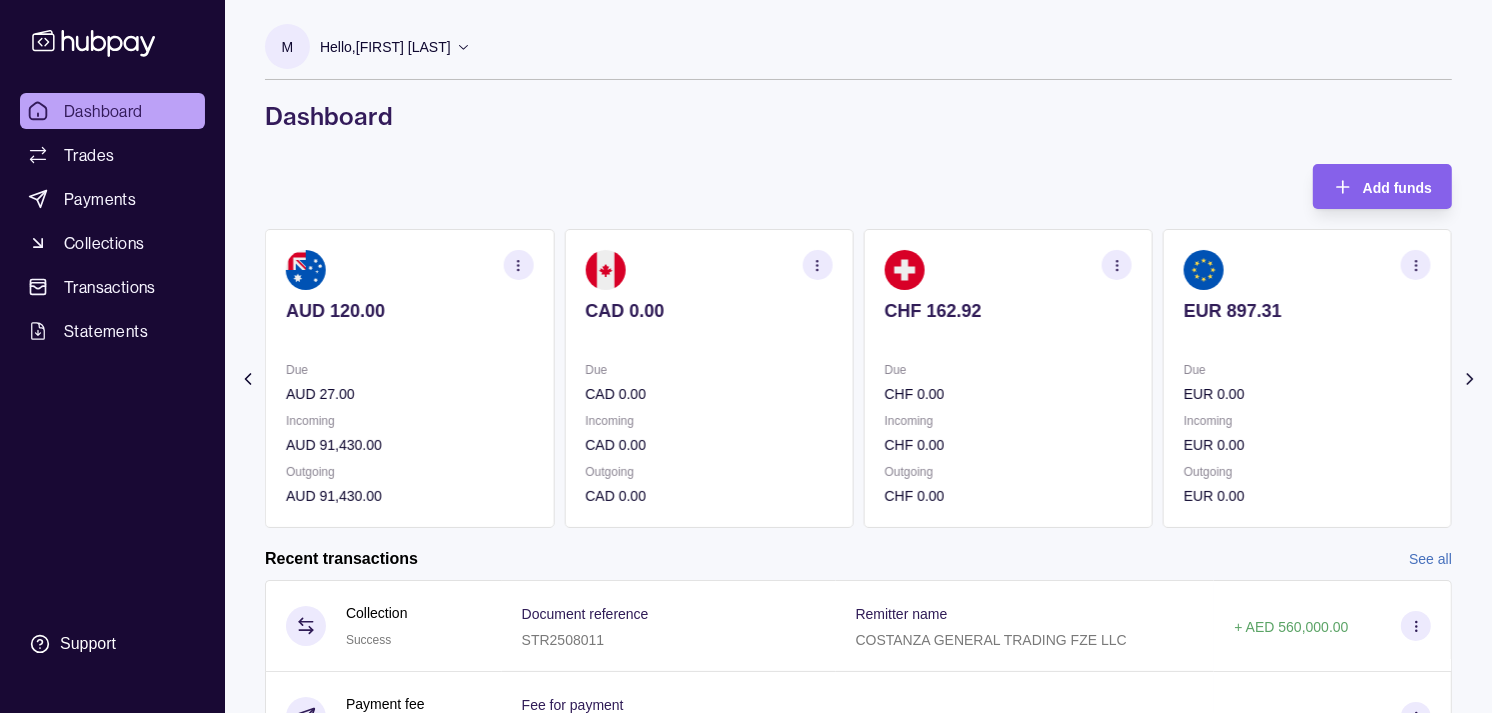 click at bounding box center [708, 338] 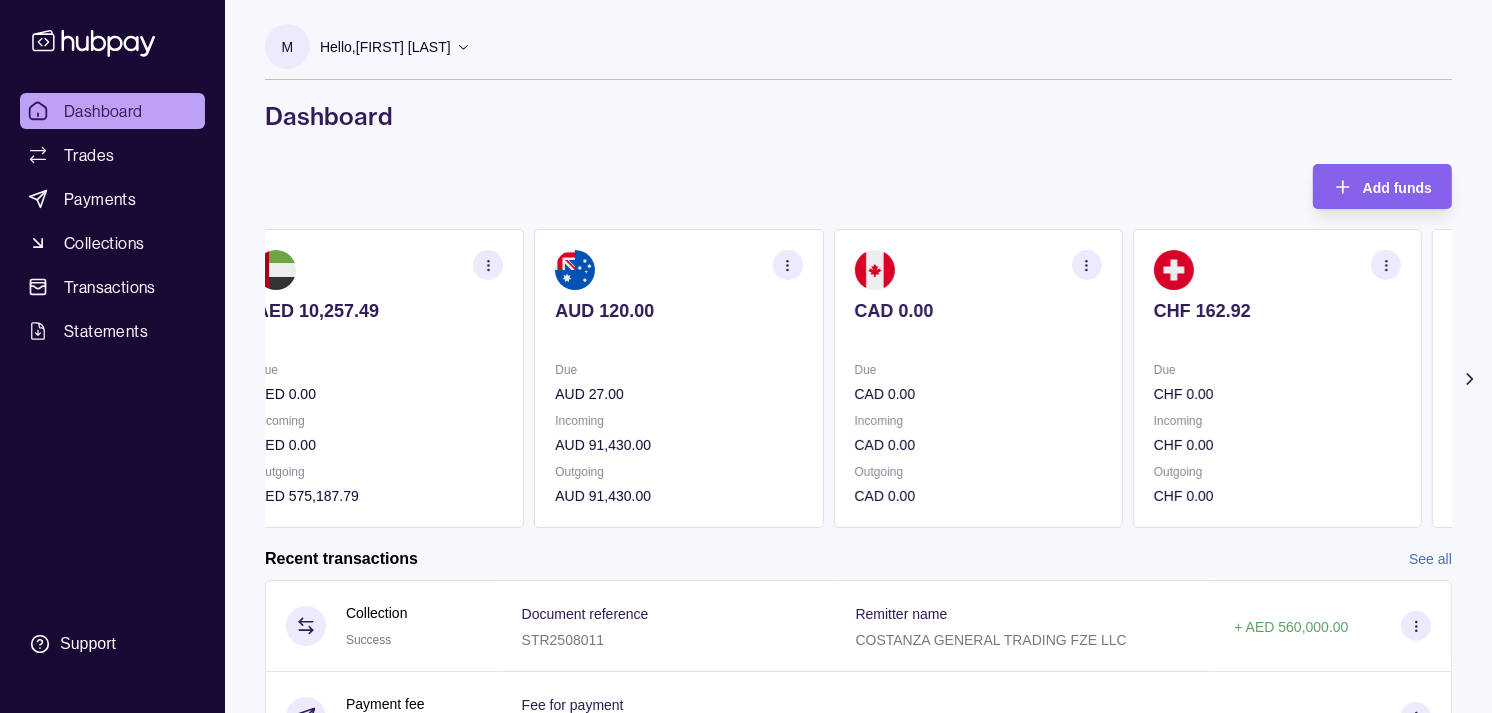 click on "CAD 0.00                                                                                                               Due CAD 0.00 Incoming CAD 0.00 Outgoing CAD 0.00" at bounding box center (978, 378) 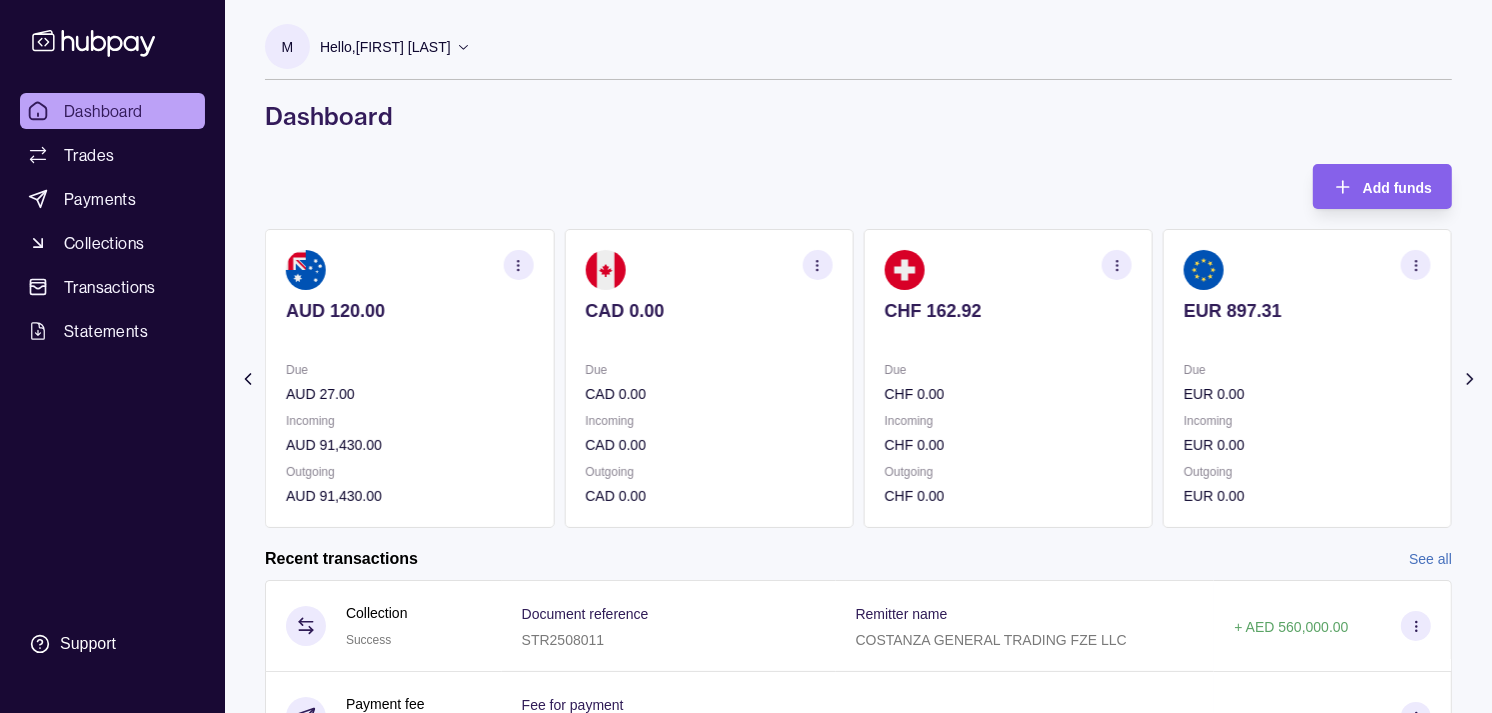 click at bounding box center (1008, 338) 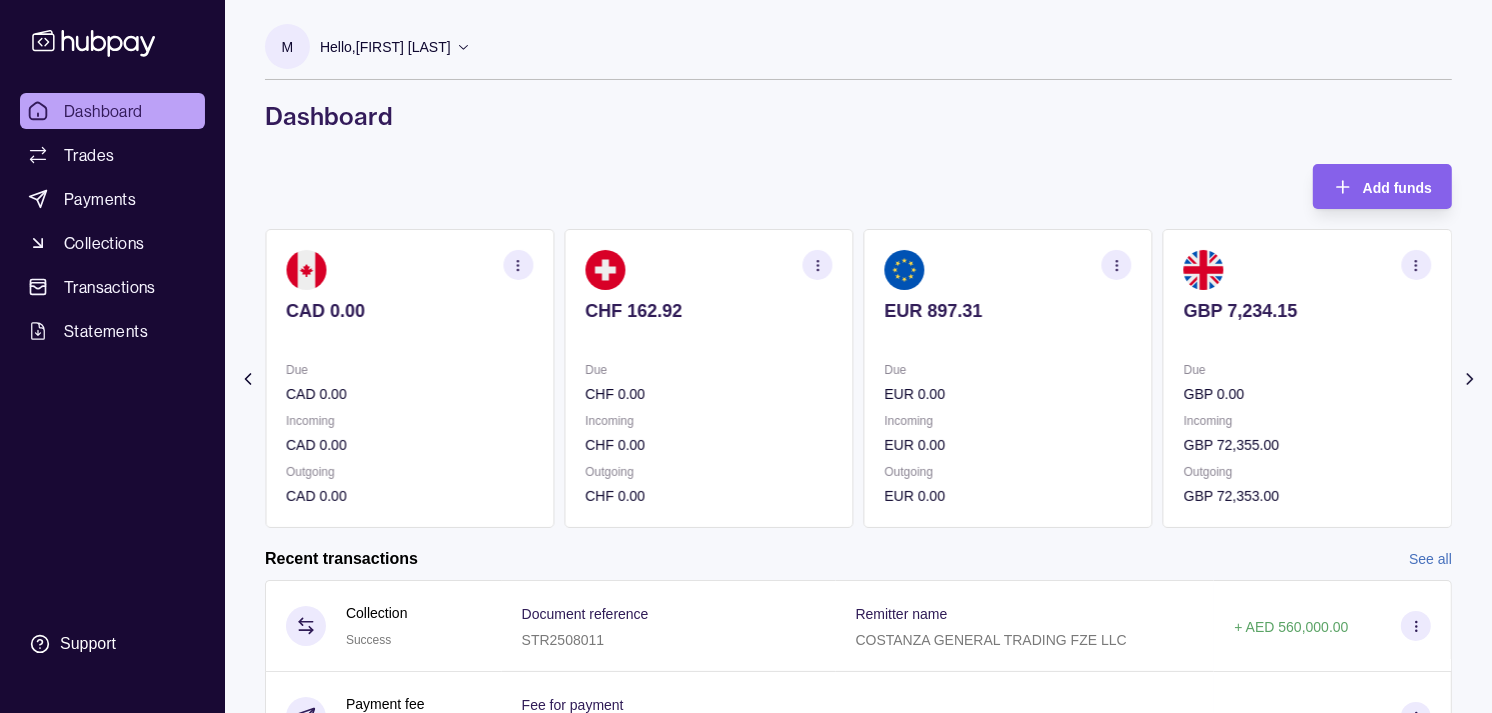 click at bounding box center [1008, 338] 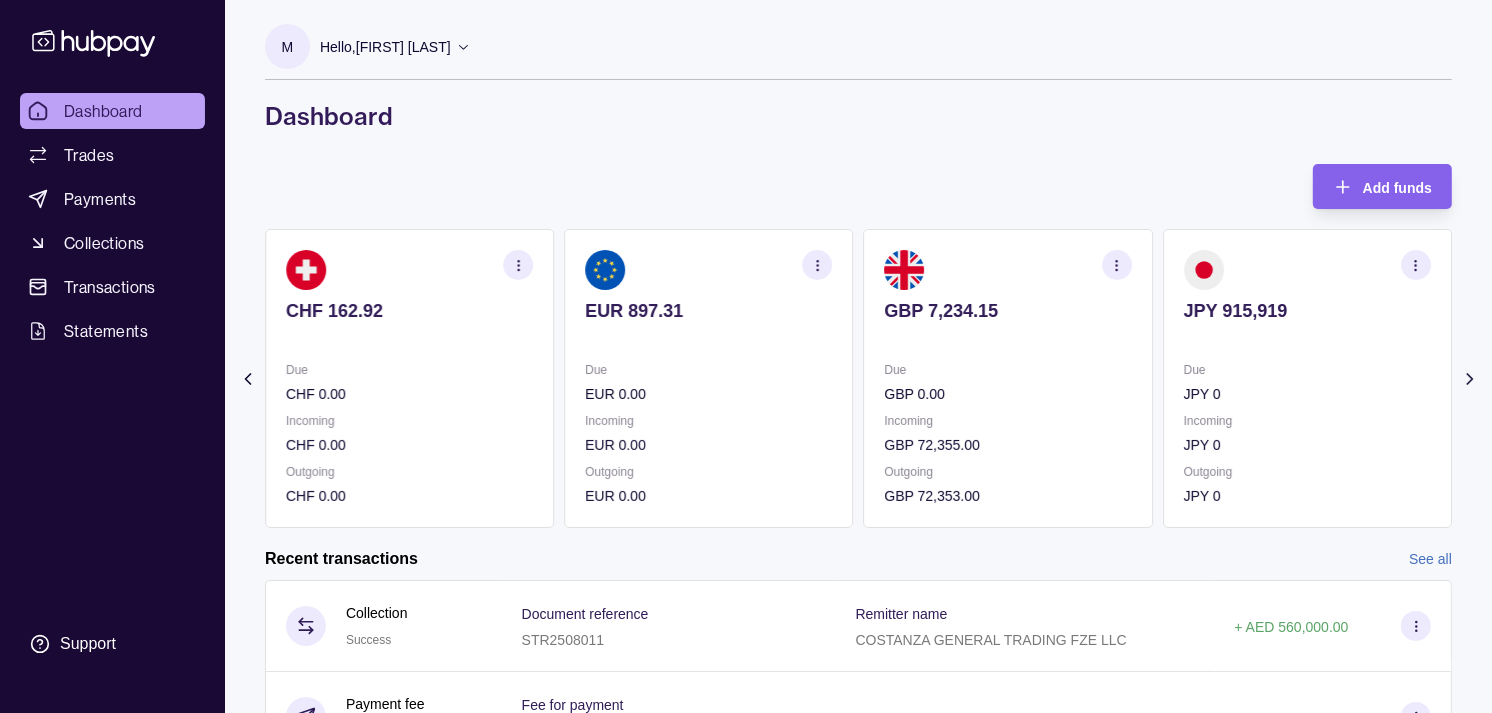 click at bounding box center (708, 338) 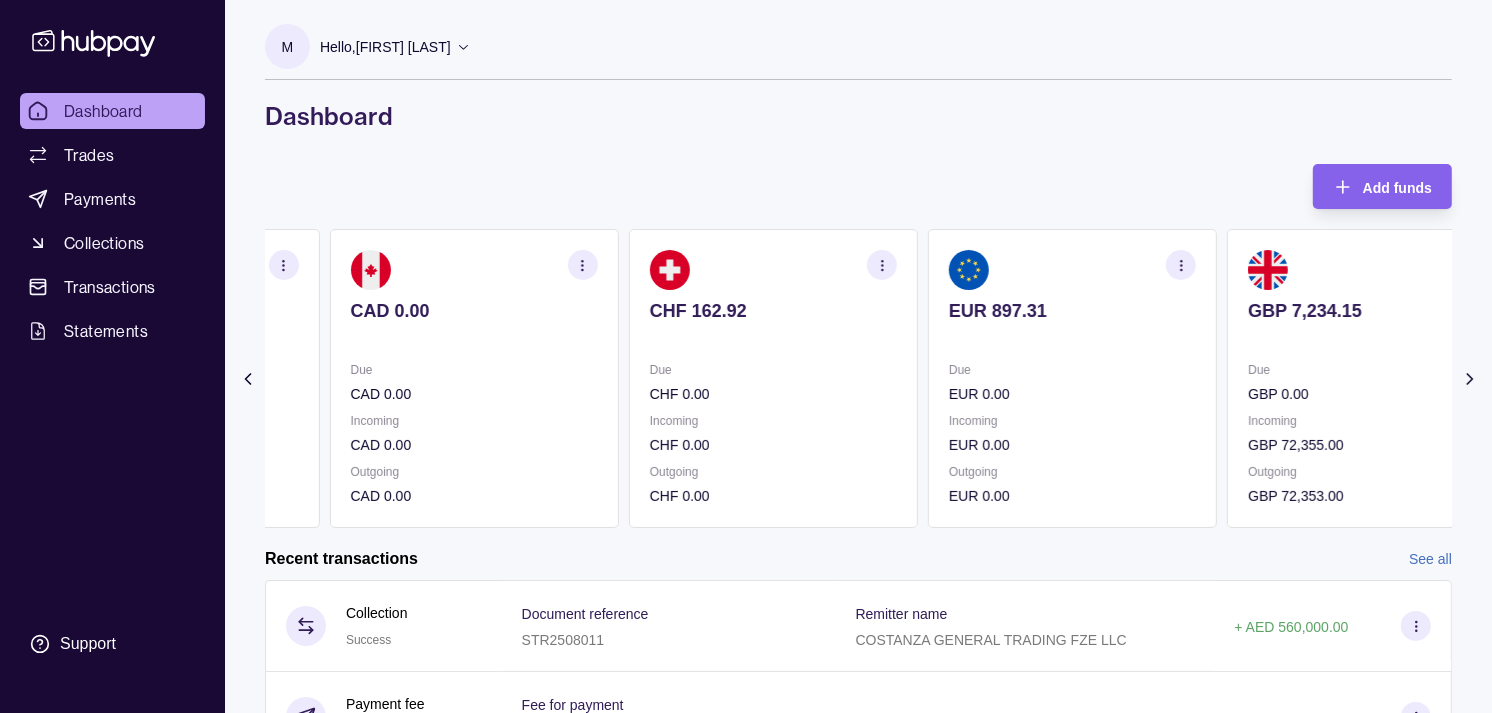 click at bounding box center (773, 338) 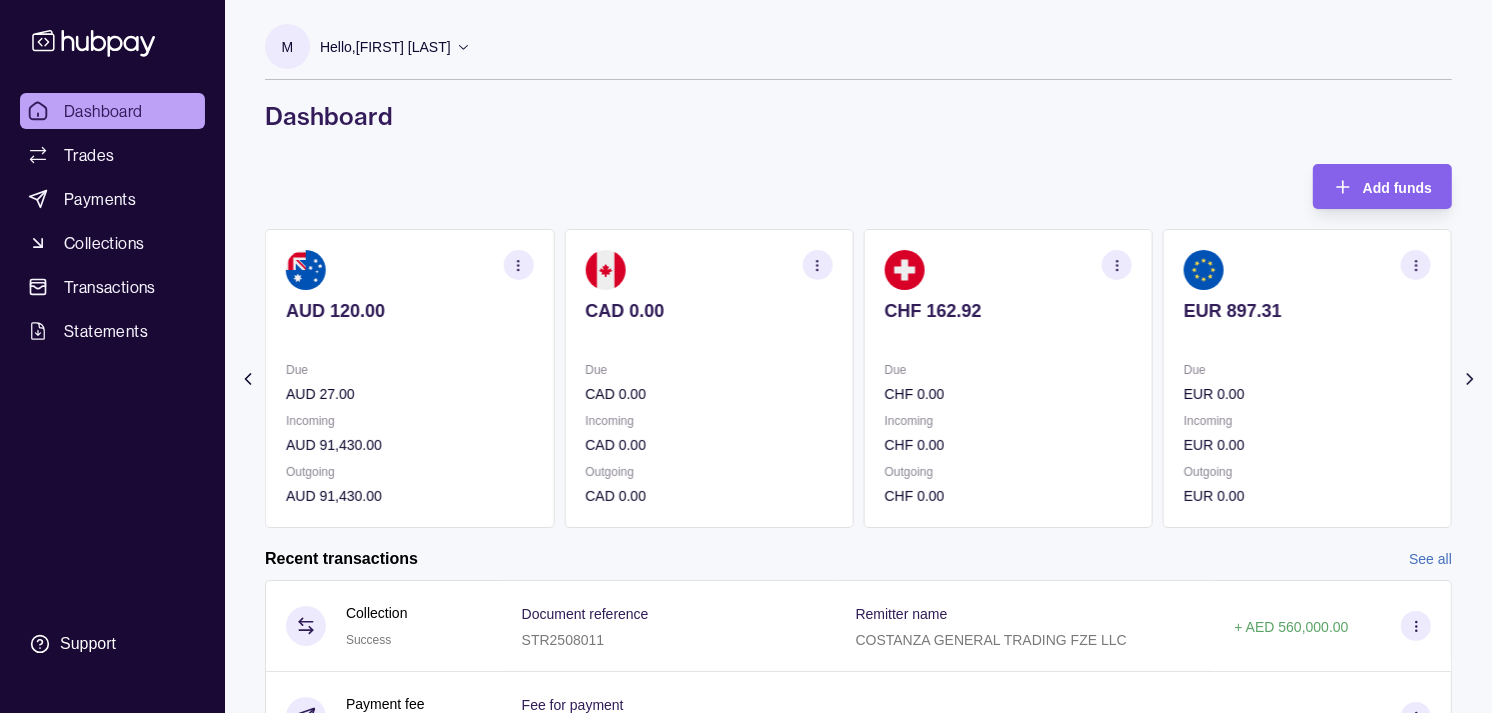 click on "CAD 0.00                                                                                                               Due CAD 0.00 Incoming CAD 0.00 Outgoing CAD 0.00" at bounding box center (708, 378) 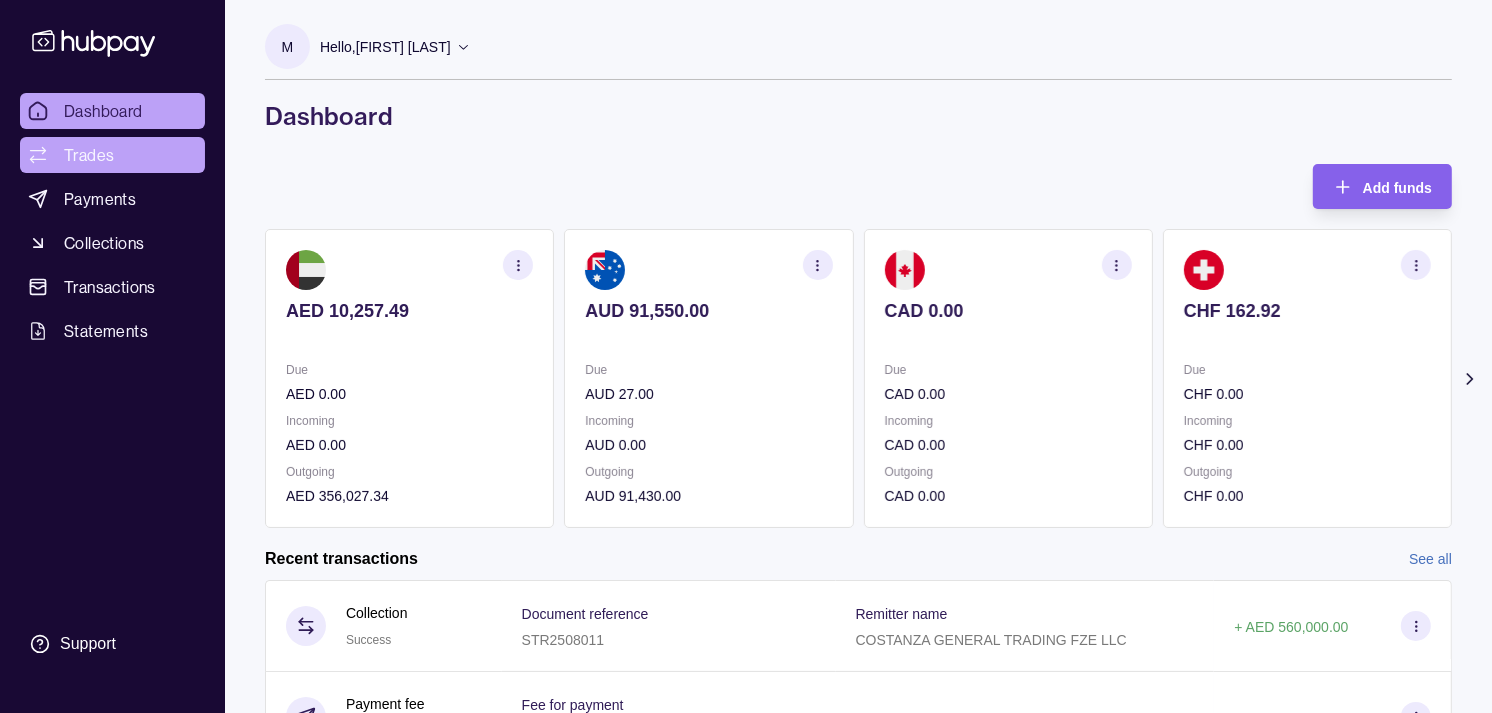 click on "Trades" at bounding box center [89, 155] 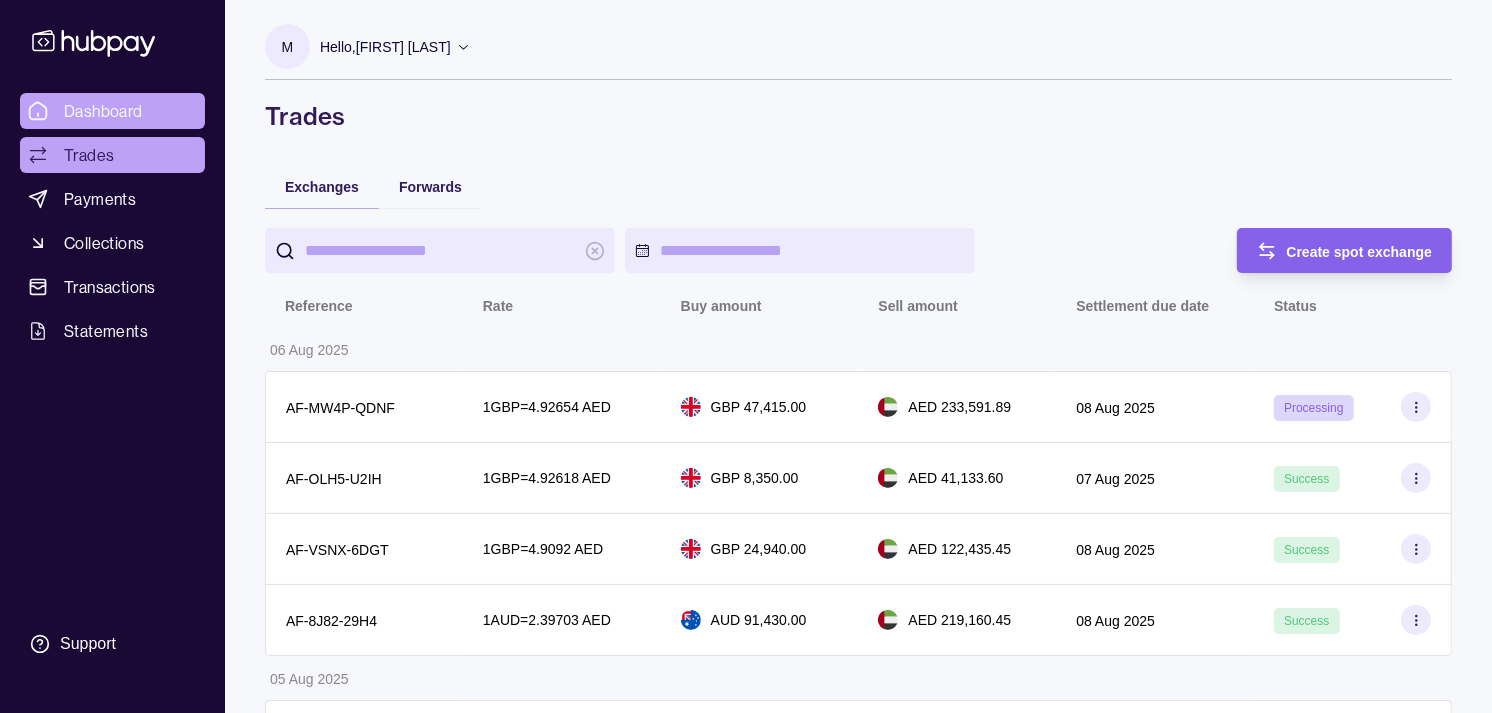 click on "Dashboard" at bounding box center [112, 111] 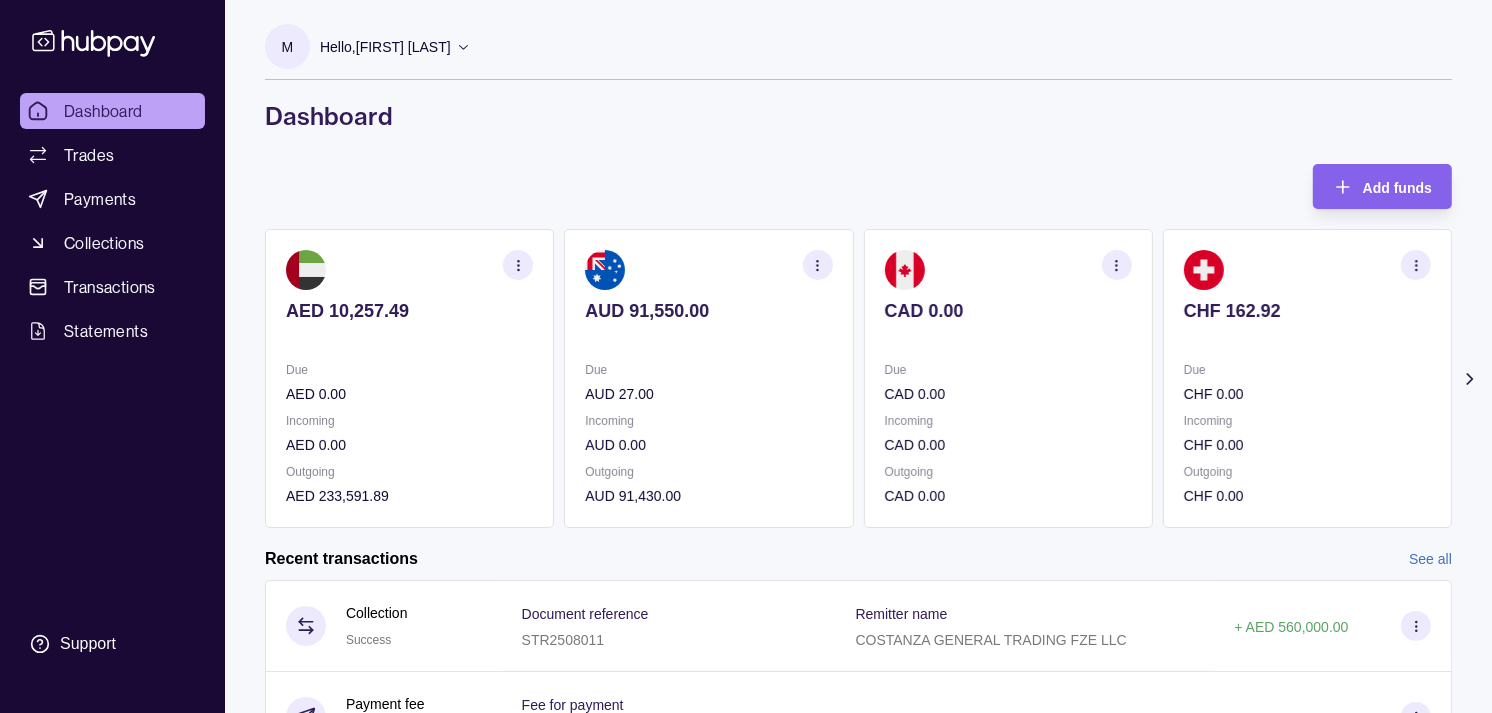 click on "AED 10,257.49                                                                                                               Due AED 0.00 Incoming AED 0.00 Outgoing AED 233,591.89 AUD 91,550.00                                                                                                               Due AUD 27.00 Incoming AUD 0.00 Outgoing AUD 91,430.00 CAD 0.00                                                                                                               Due CAD 0.00 Incoming CAD 0.00 Outgoing CAD 0.00 CHF 162.92                                                                                                               Due CHF 0.00 Incoming CHF 0.00 Outgoing CHF 0.00 EUR 897.31" at bounding box center (858, 378) 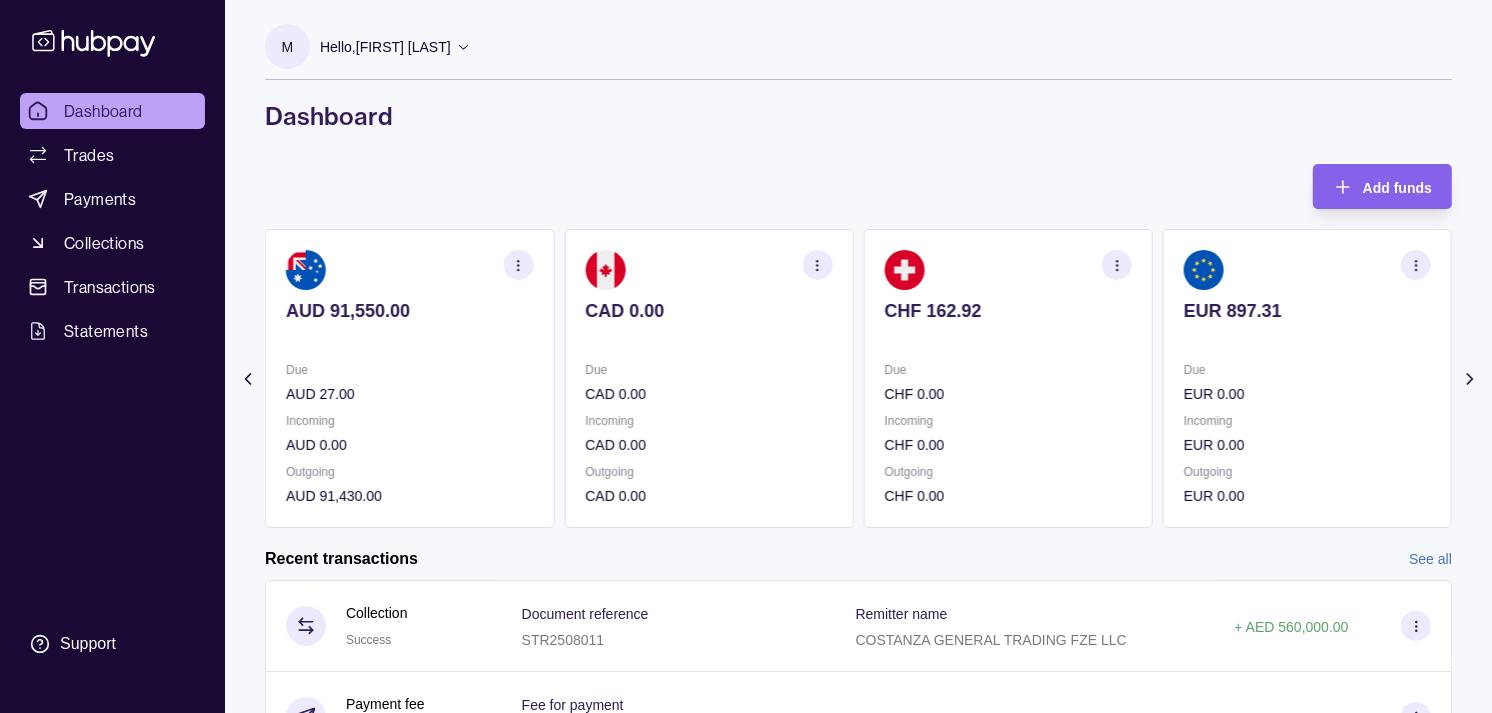 click on "Due" at bounding box center (1008, 370) 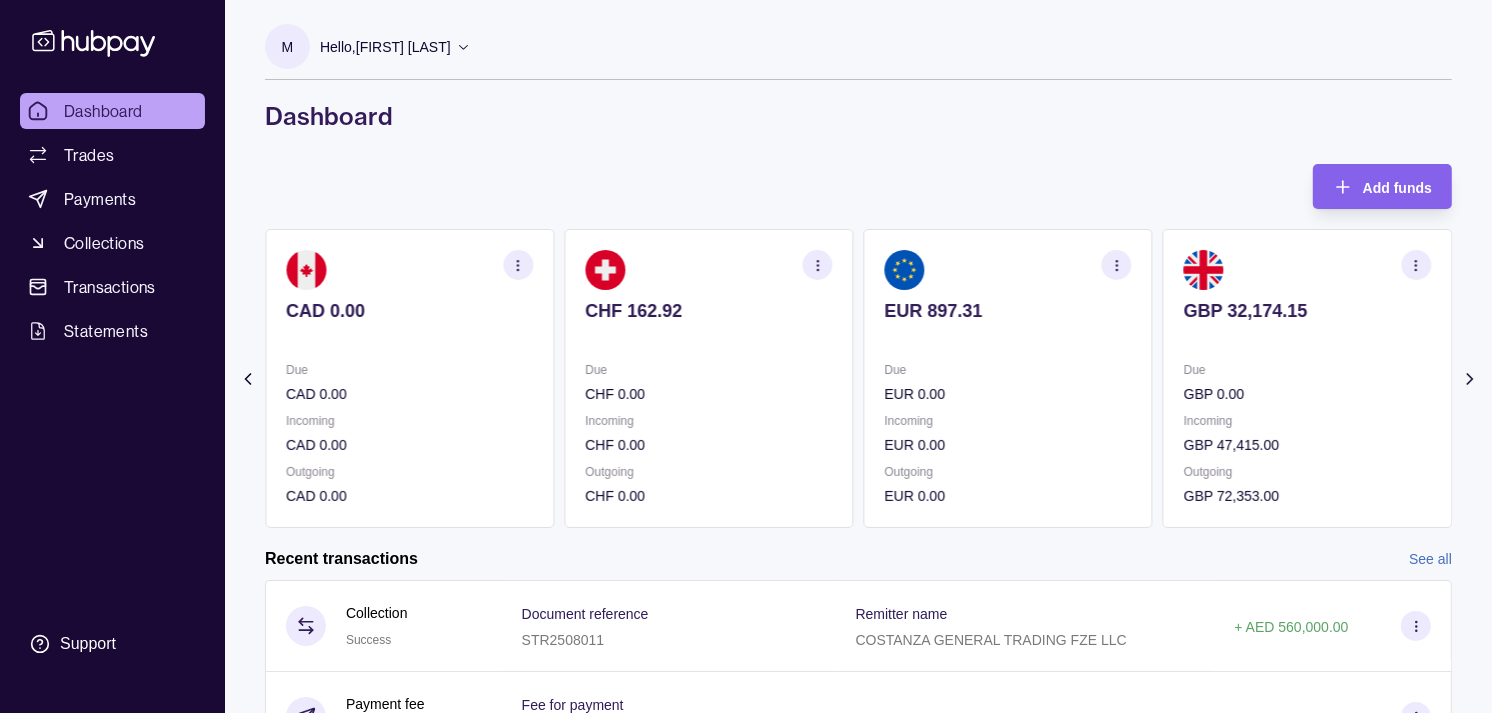 click on "Due" at bounding box center (1008, 370) 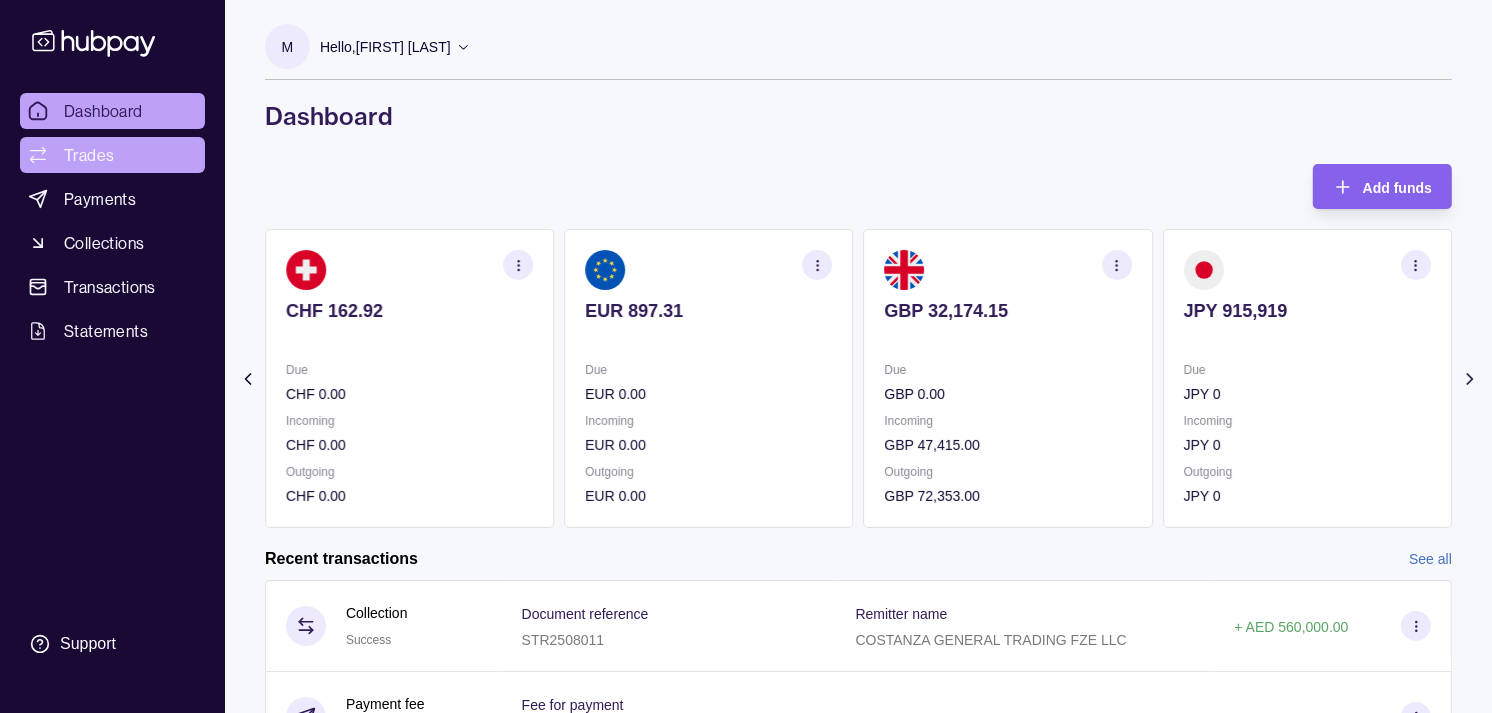click on "Trades" at bounding box center [112, 155] 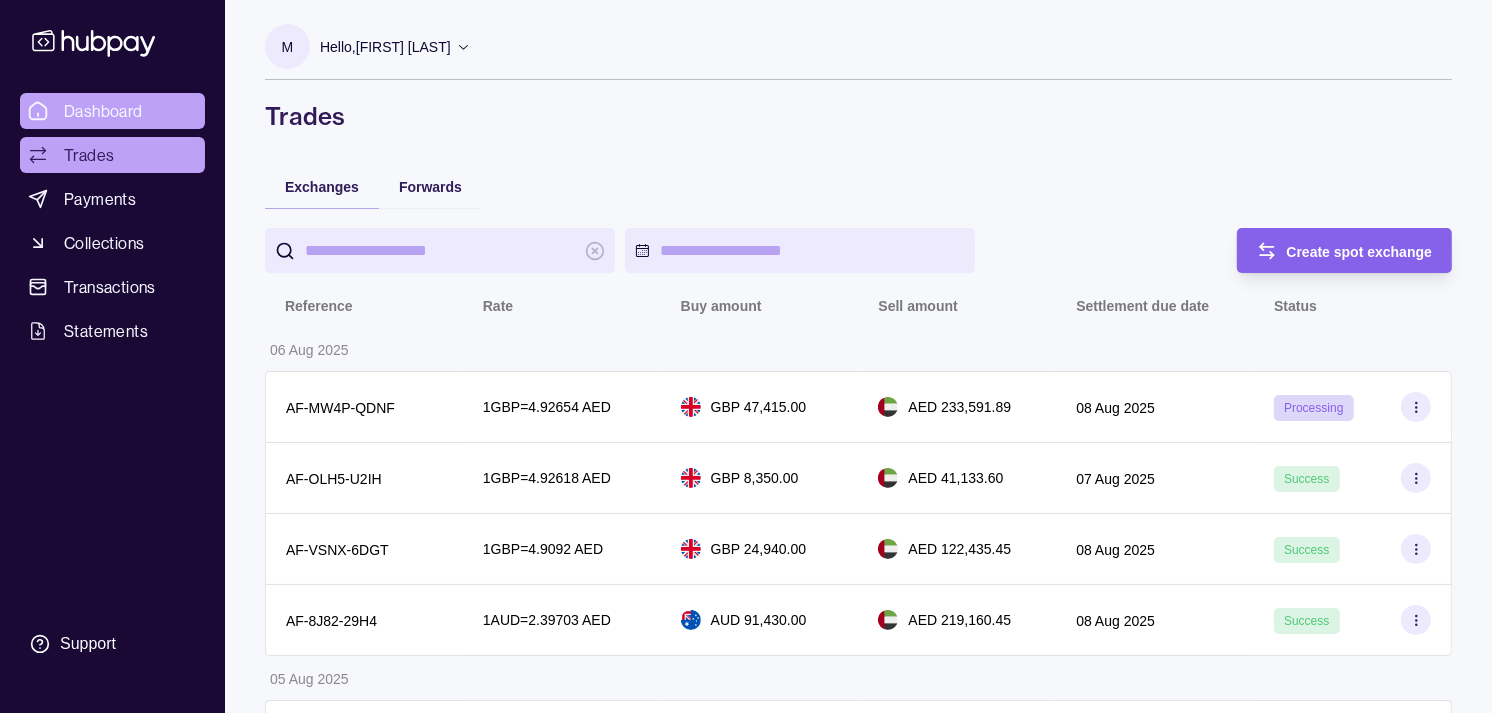 click on "Dashboard" at bounding box center [103, 111] 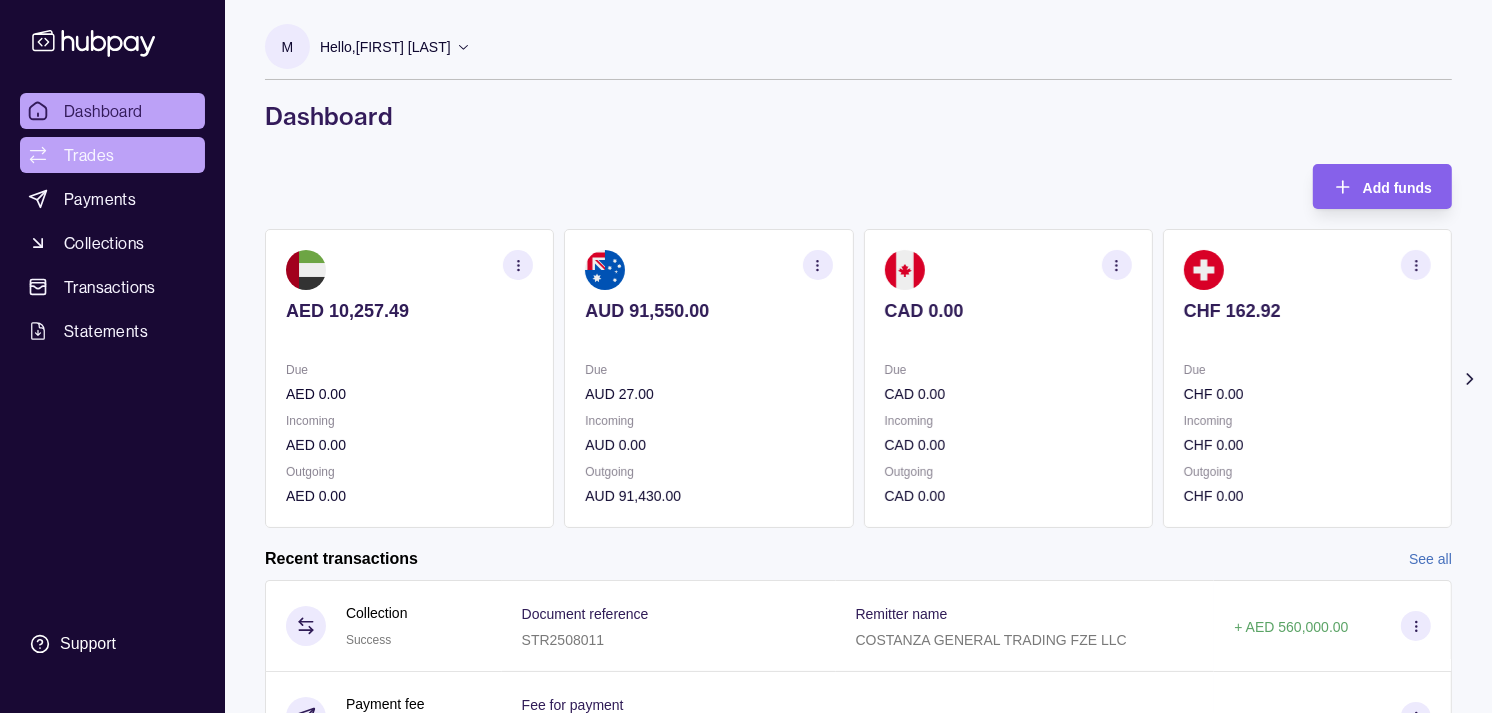 click on "Trades" at bounding box center (112, 155) 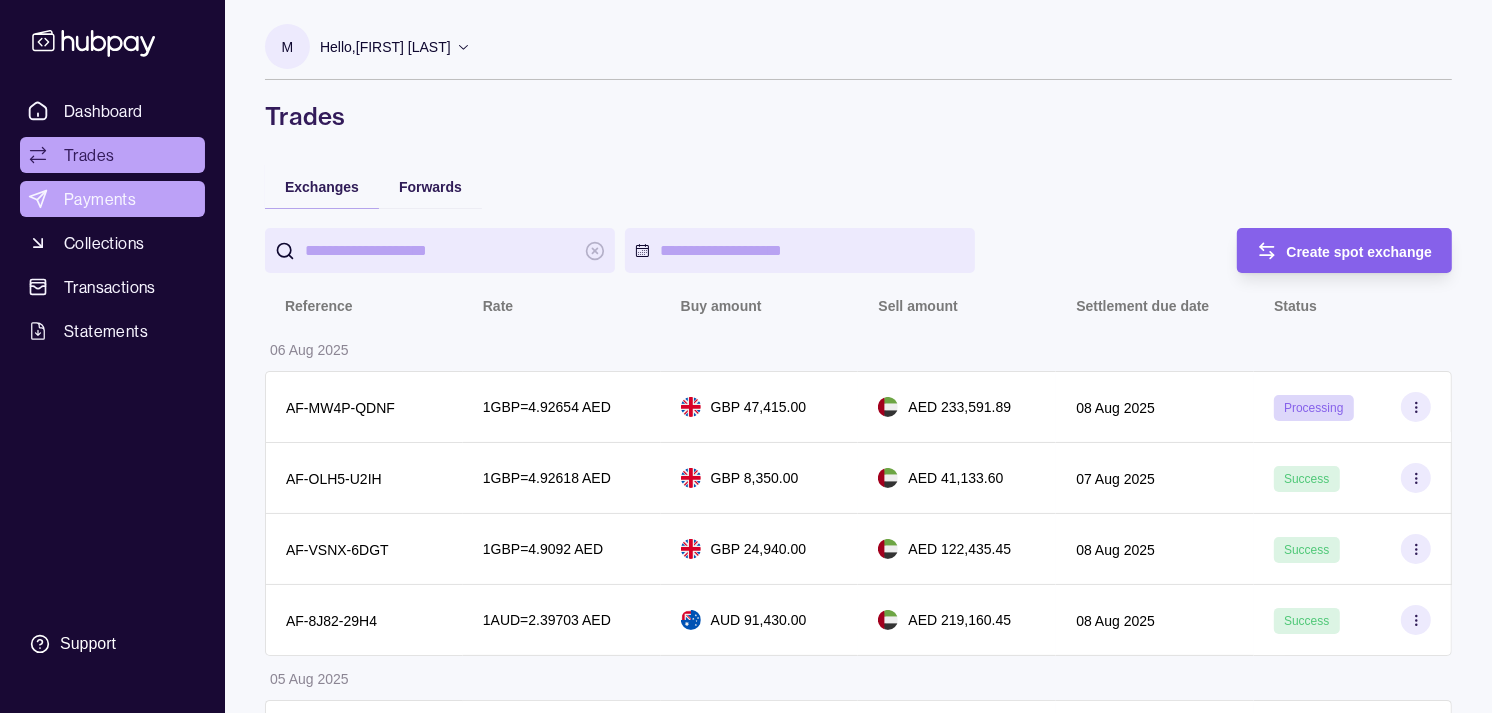 click on "Payments" at bounding box center [112, 199] 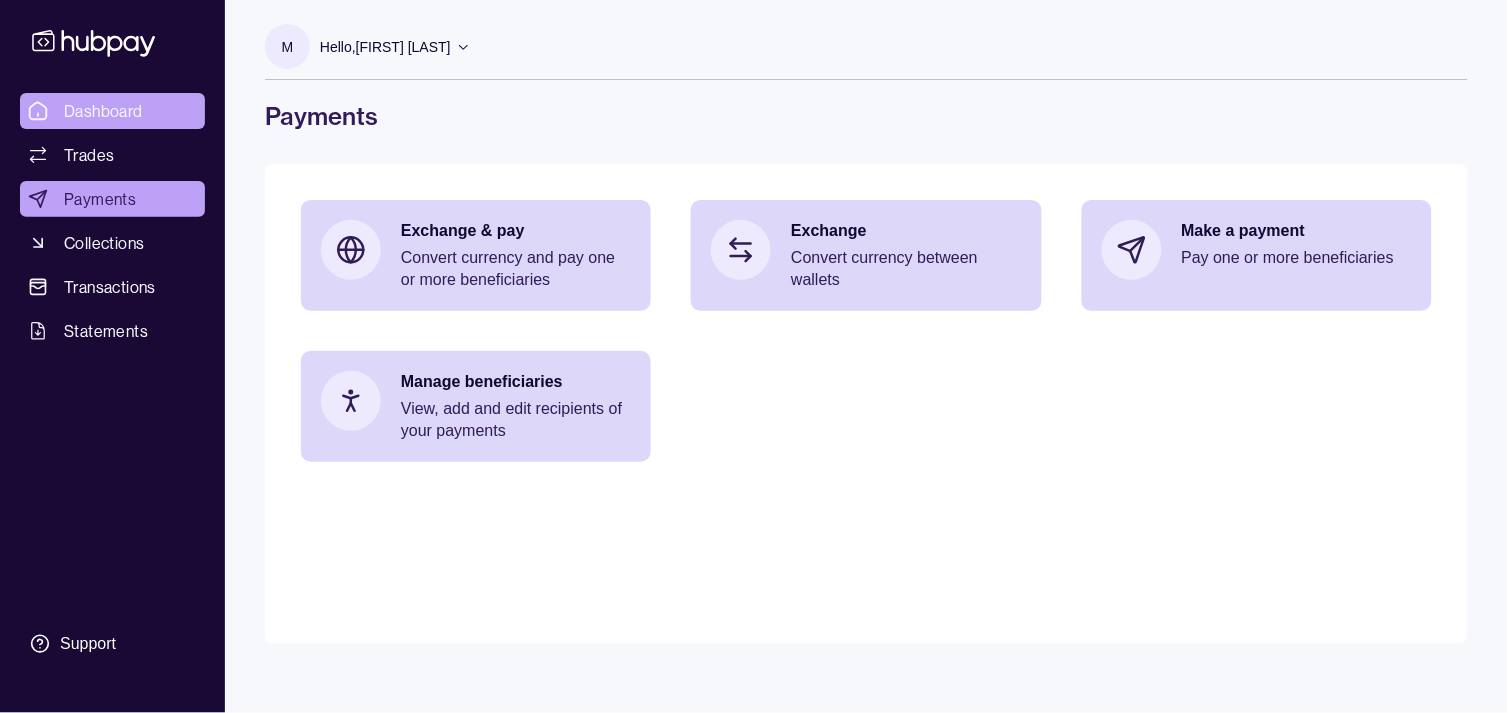 click on "Dashboard" at bounding box center [103, 111] 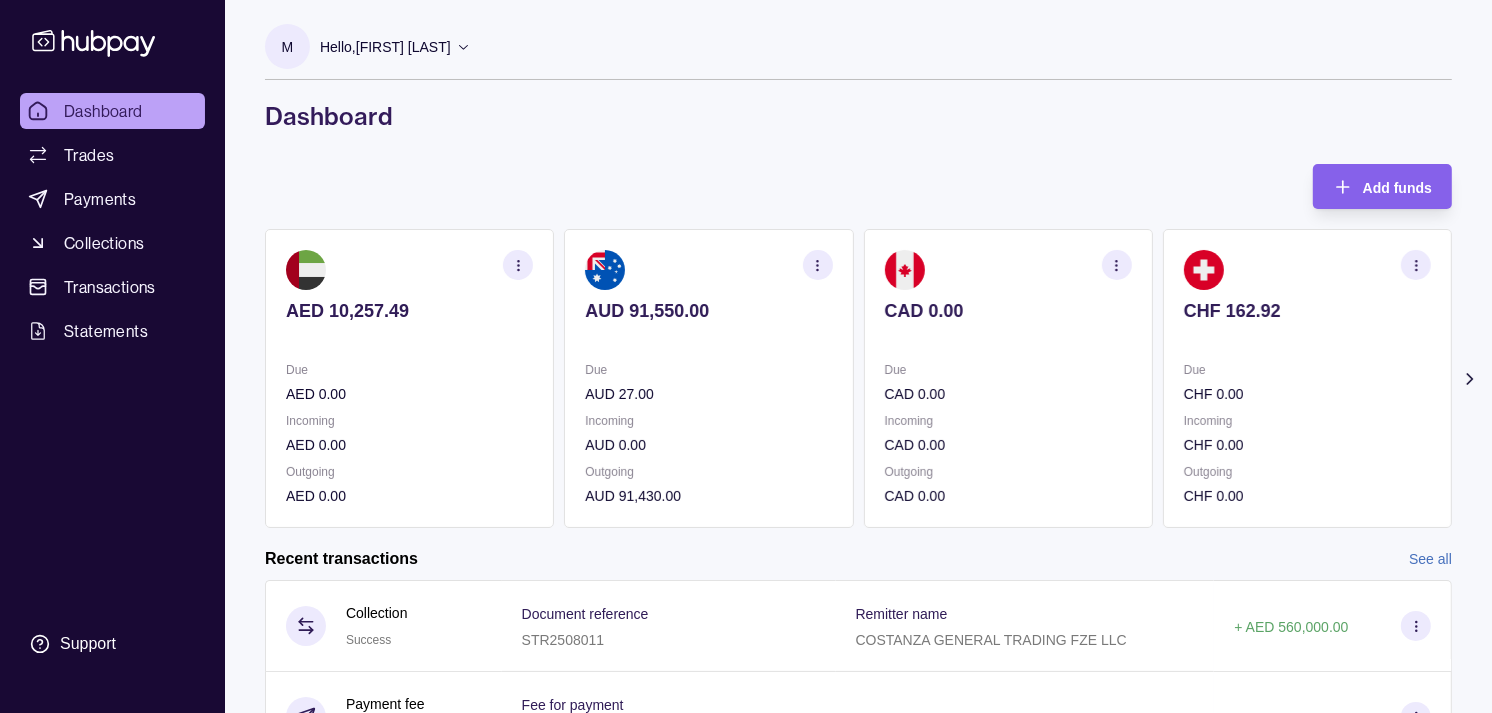 click on "CAD 0.00                                                                                                               Due CAD 0.00 Incoming CAD 0.00 Outgoing CAD 0.00" at bounding box center (1008, 378) 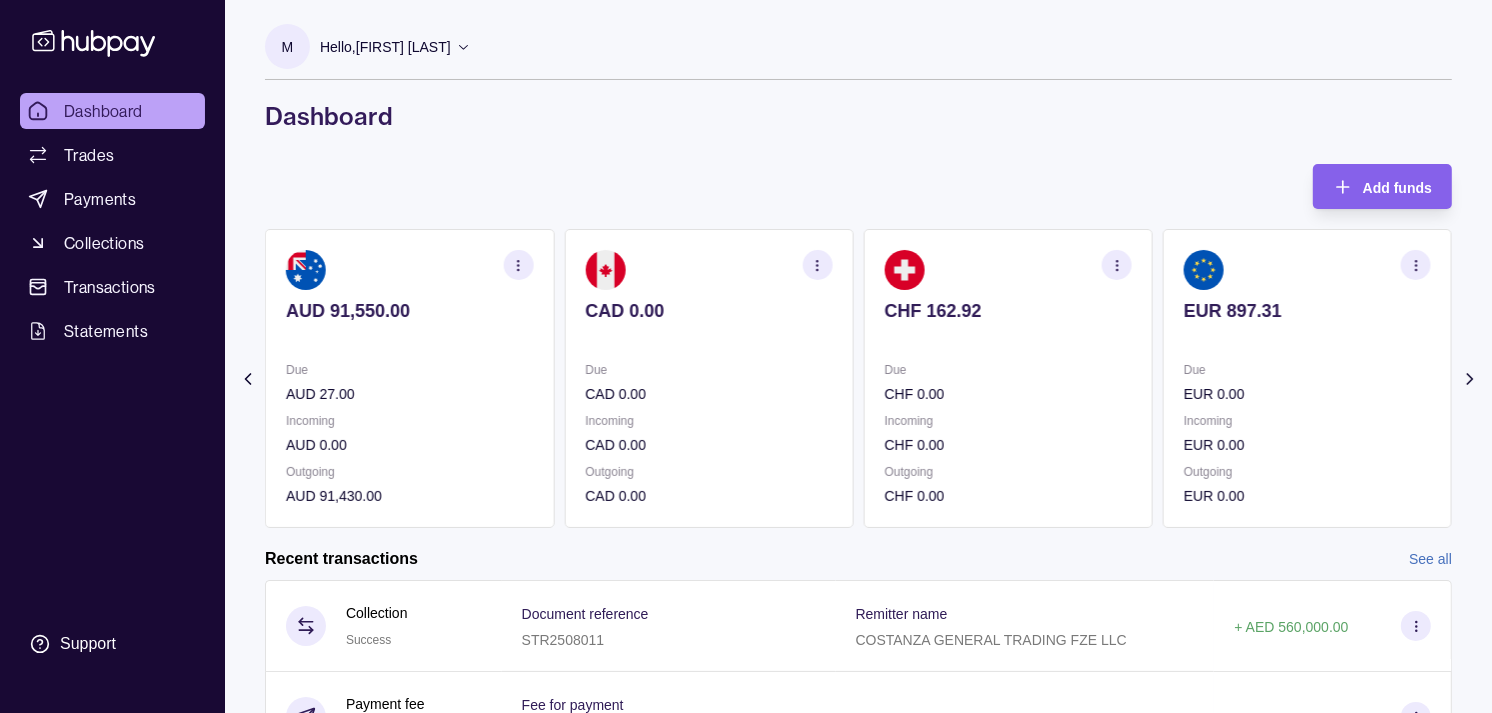 click at bounding box center (1008, 338) 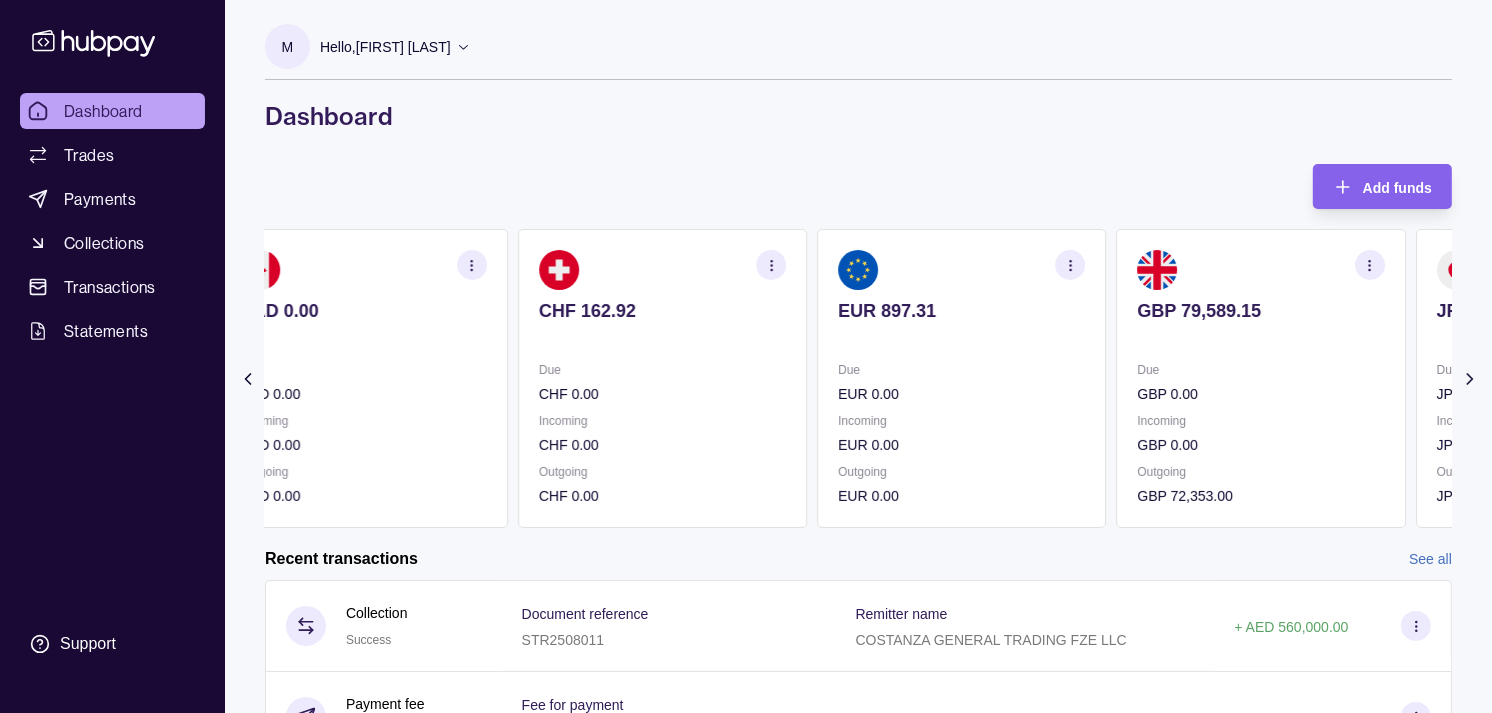 click at bounding box center [961, 338] 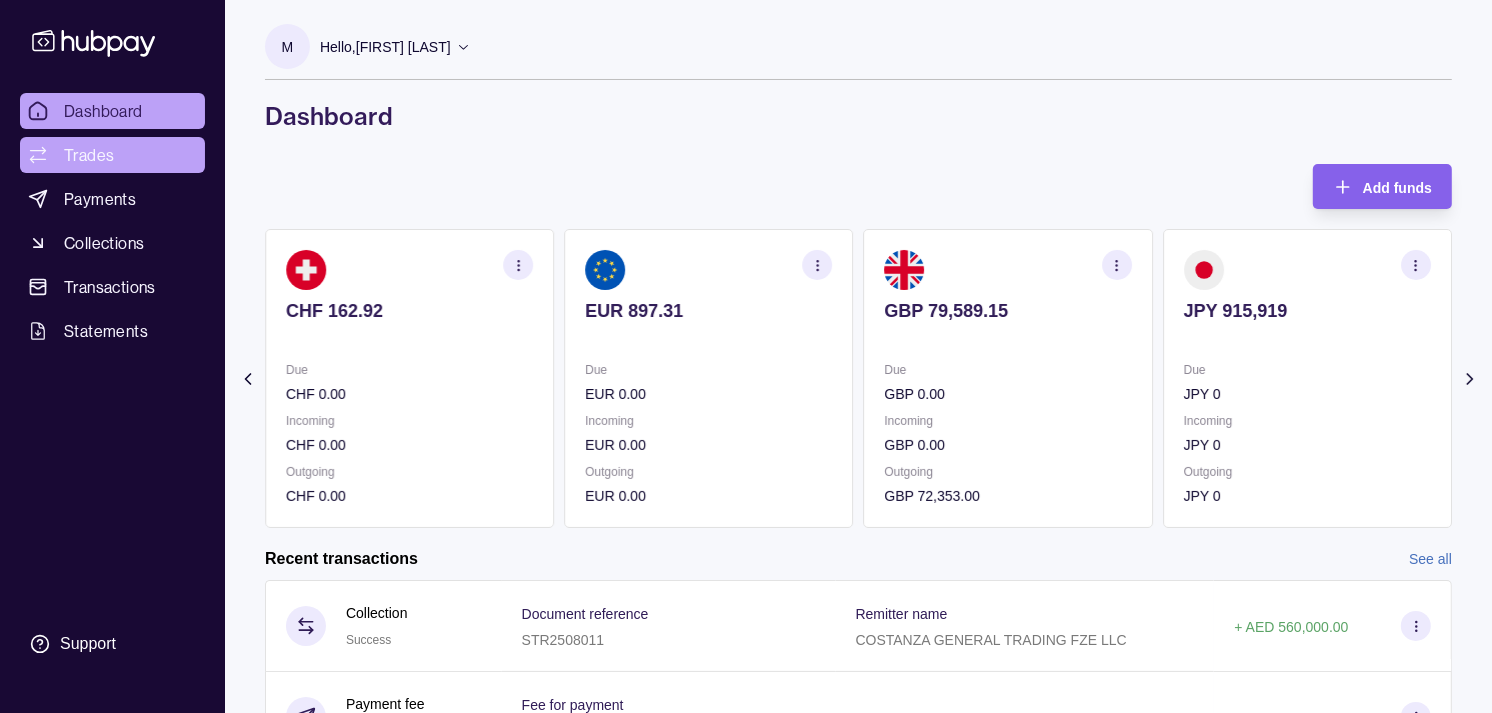 click on "Trades" at bounding box center (89, 155) 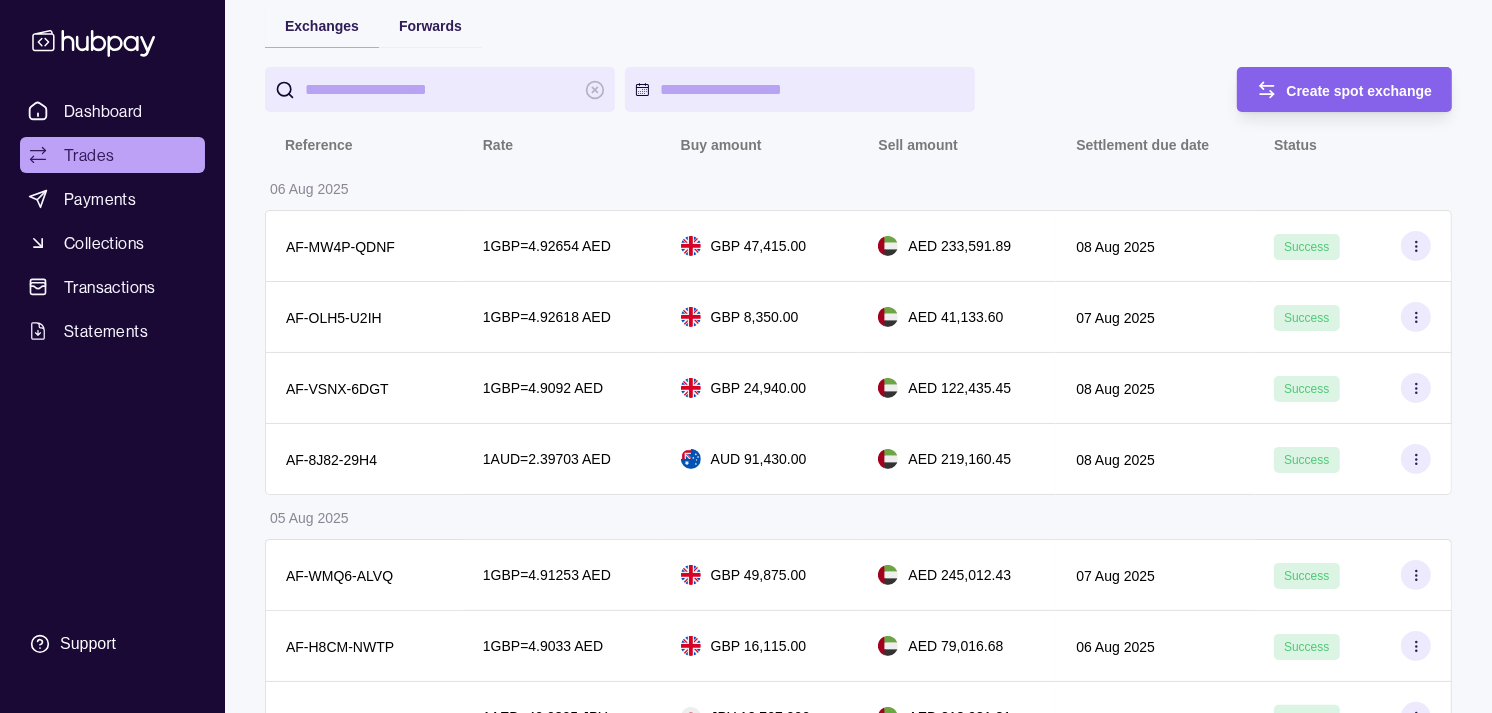 scroll, scrollTop: 0, scrollLeft: 0, axis: both 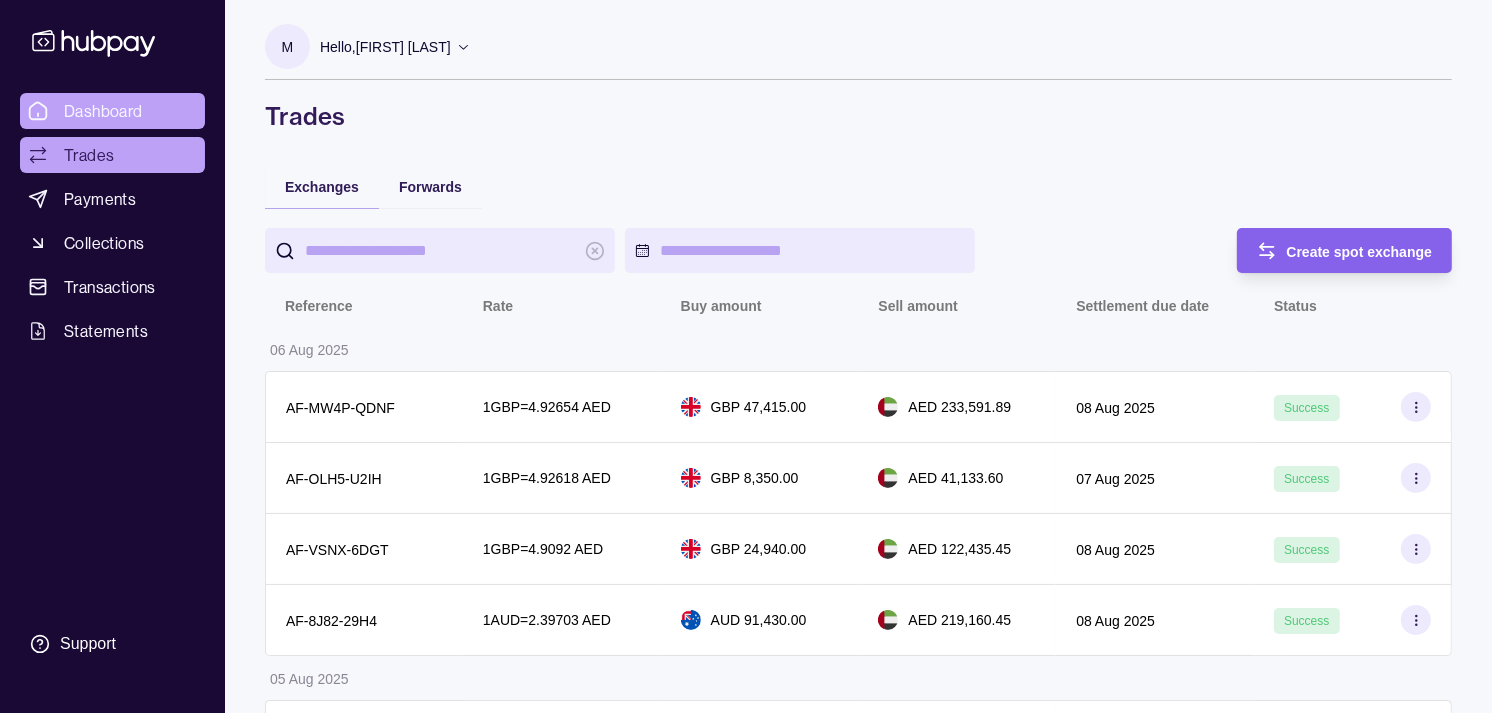 click on "Dashboard" at bounding box center (103, 111) 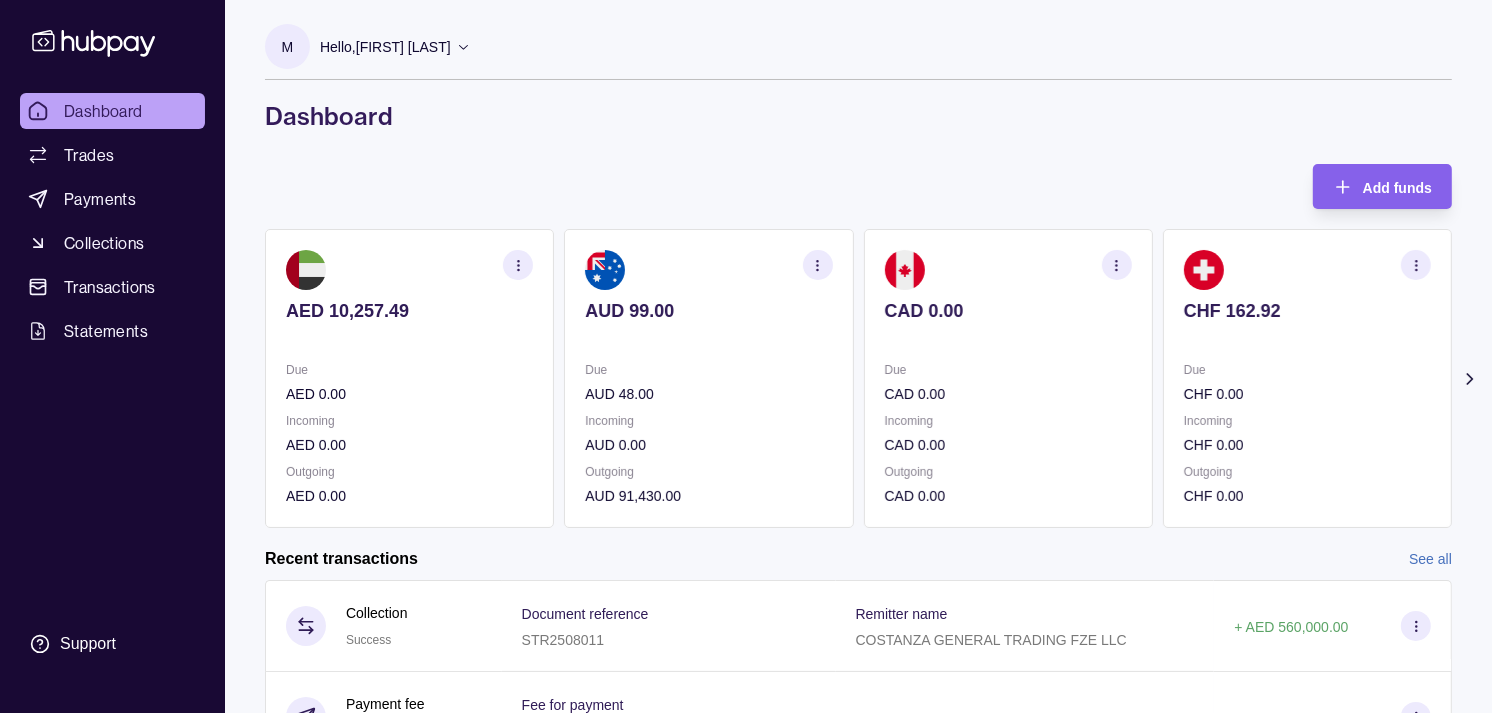 click on "Incoming" at bounding box center [1008, 421] 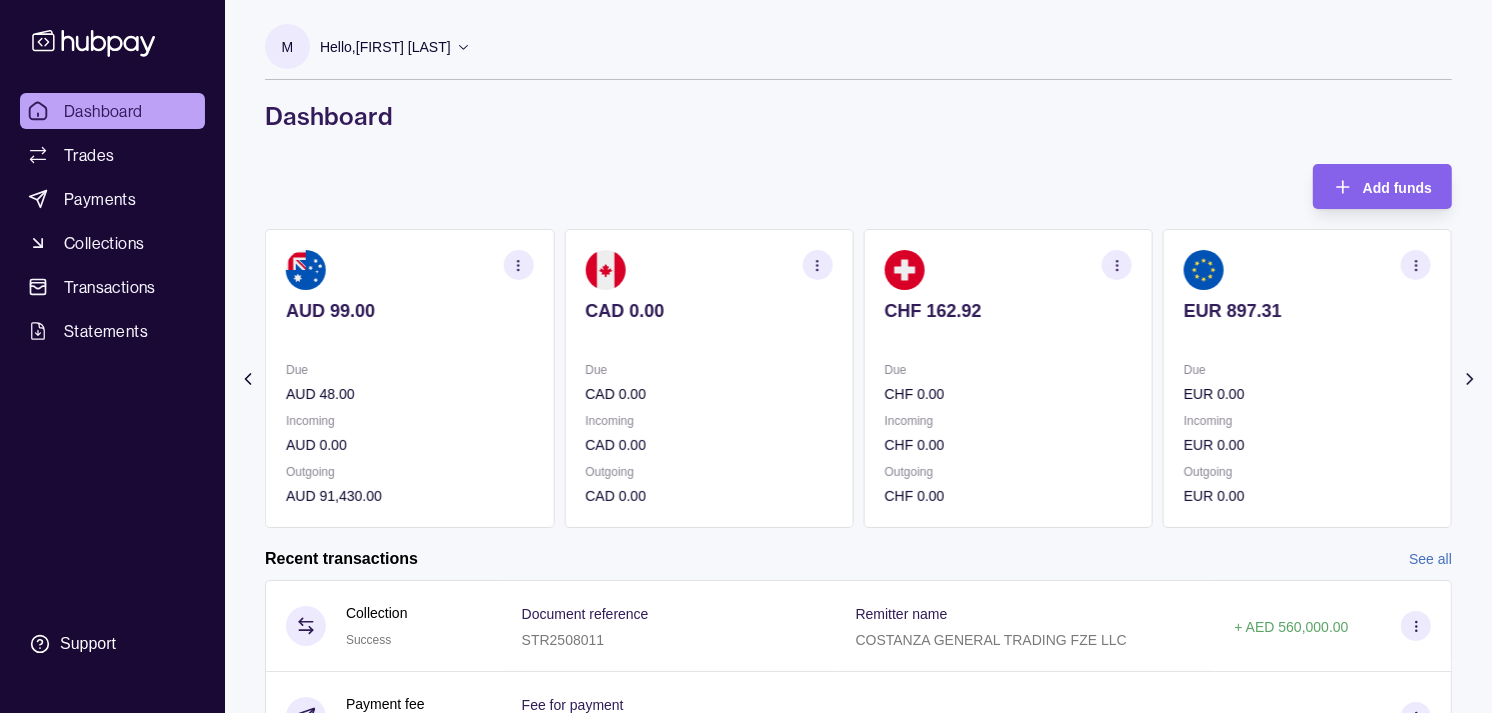 click on "CHF 0.00" at bounding box center [1008, 394] 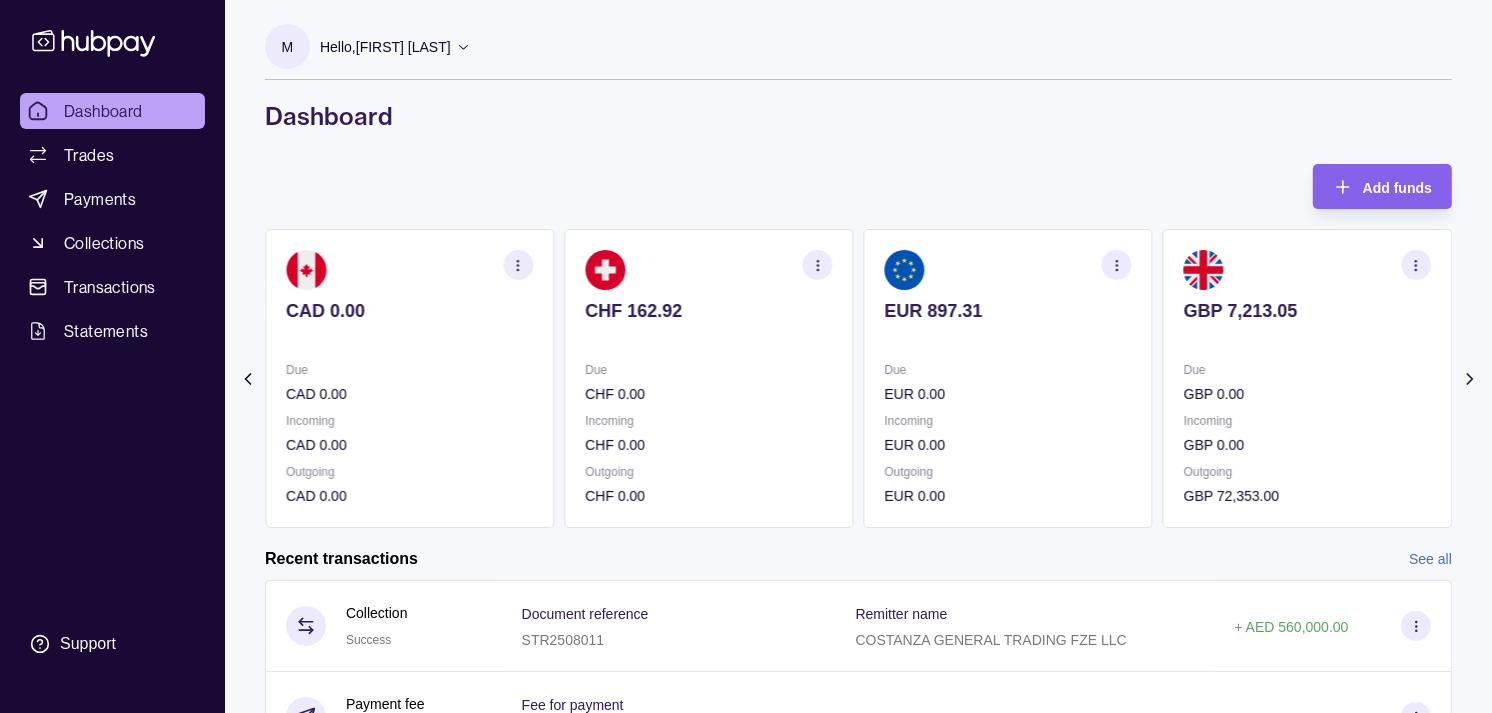 click on "EUR 0.00" at bounding box center (1008, 394) 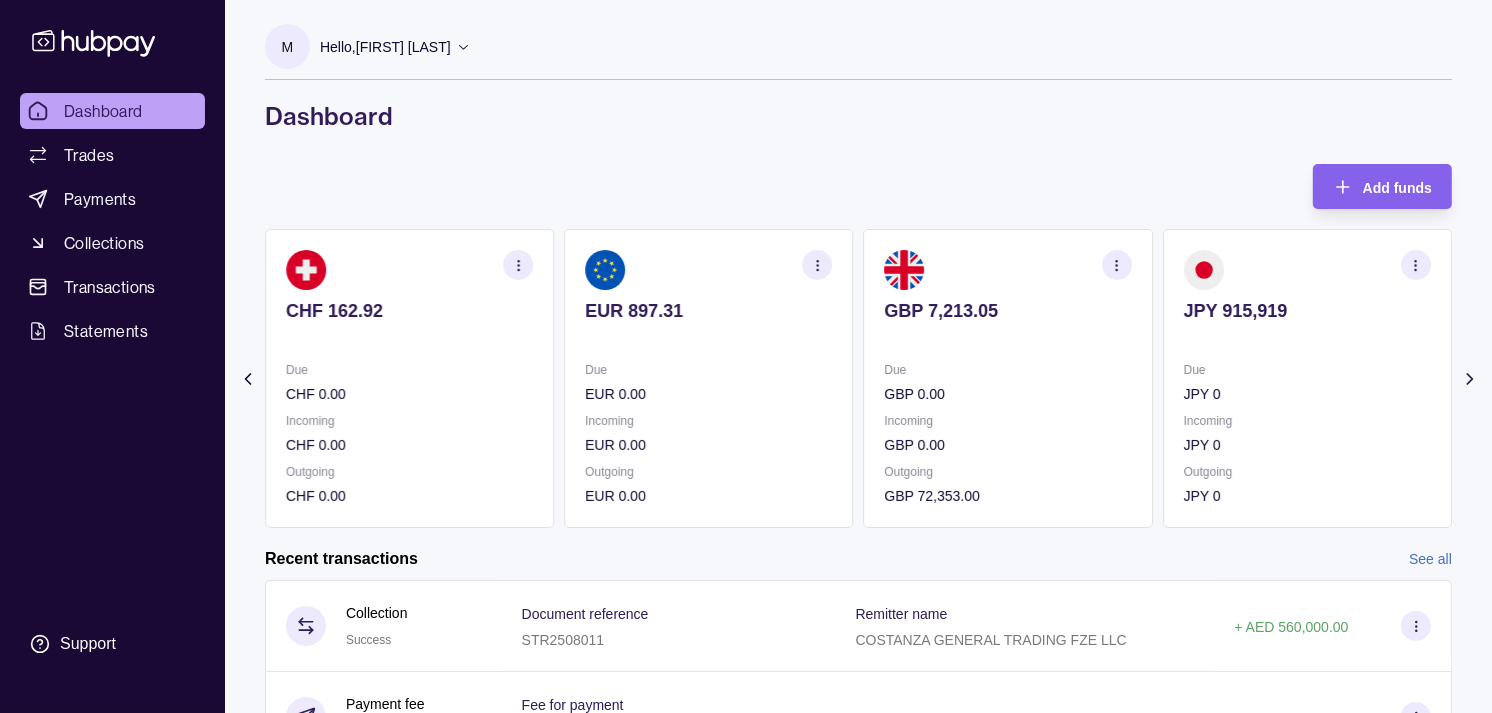 click 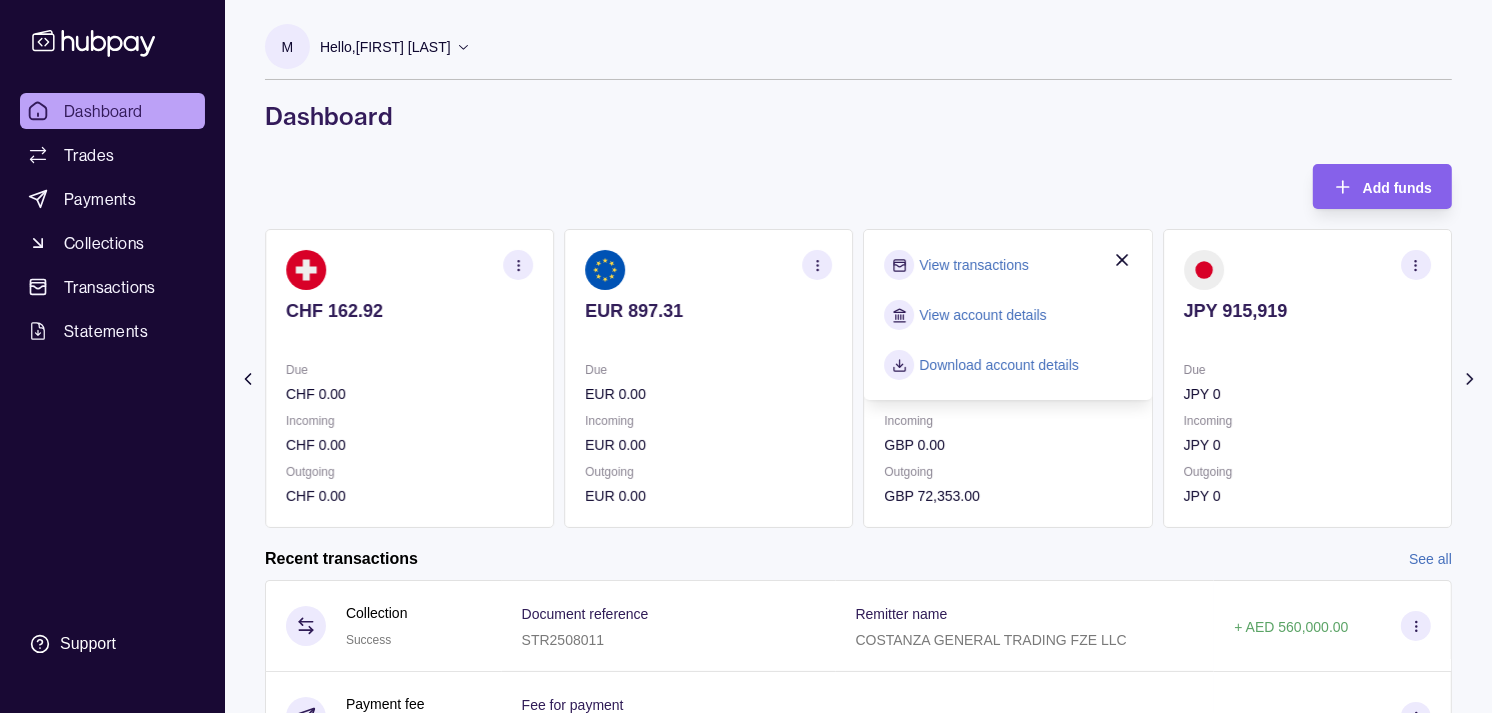 click on "View transactions" at bounding box center (974, 265) 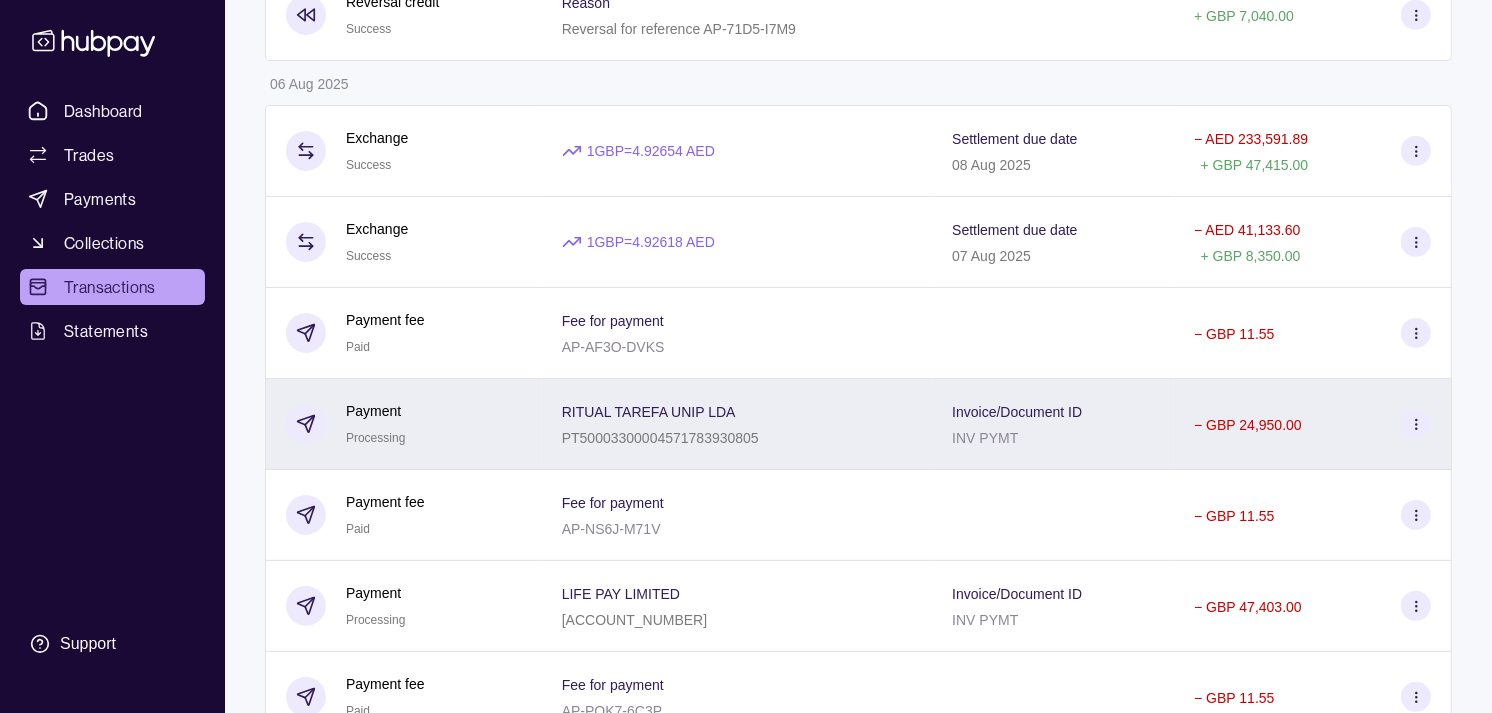 scroll, scrollTop: 333, scrollLeft: 0, axis: vertical 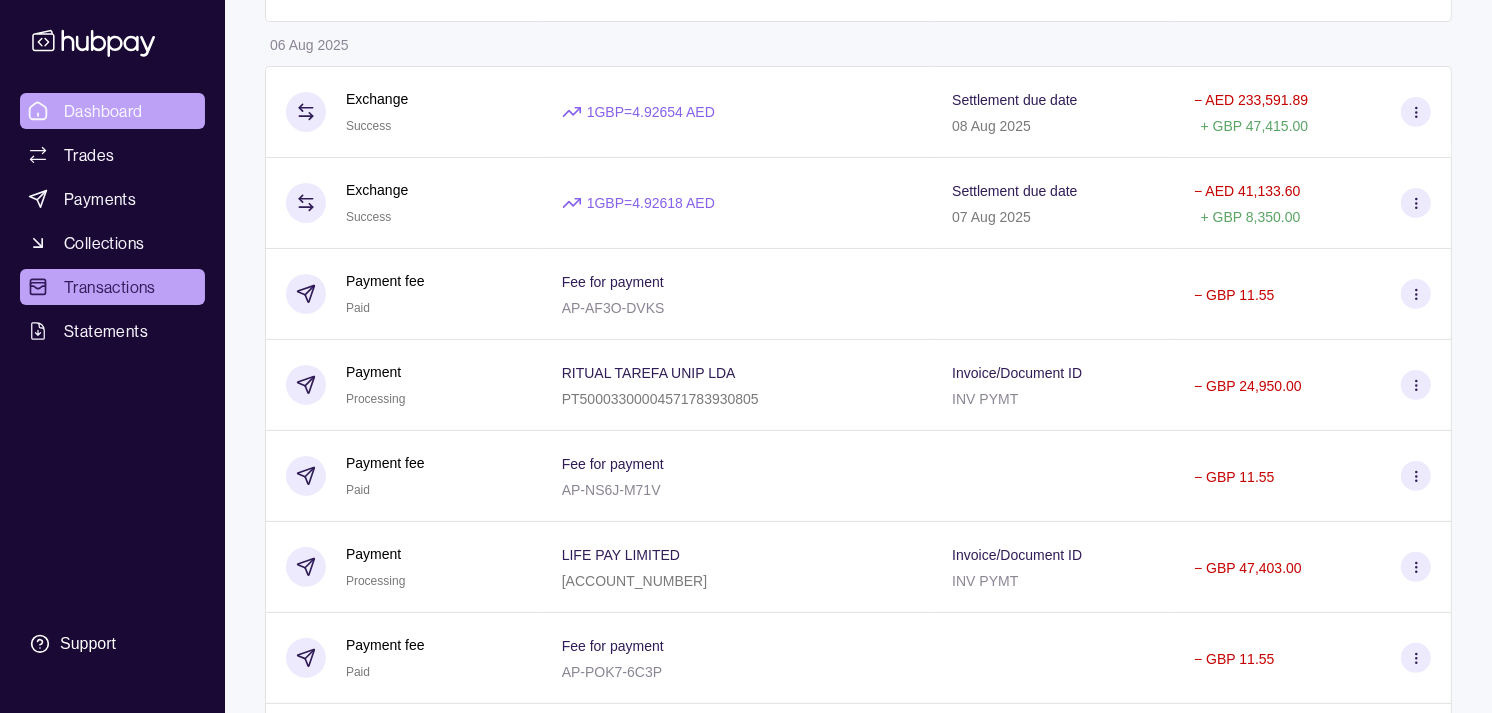 click on "Dashboard" at bounding box center (112, 111) 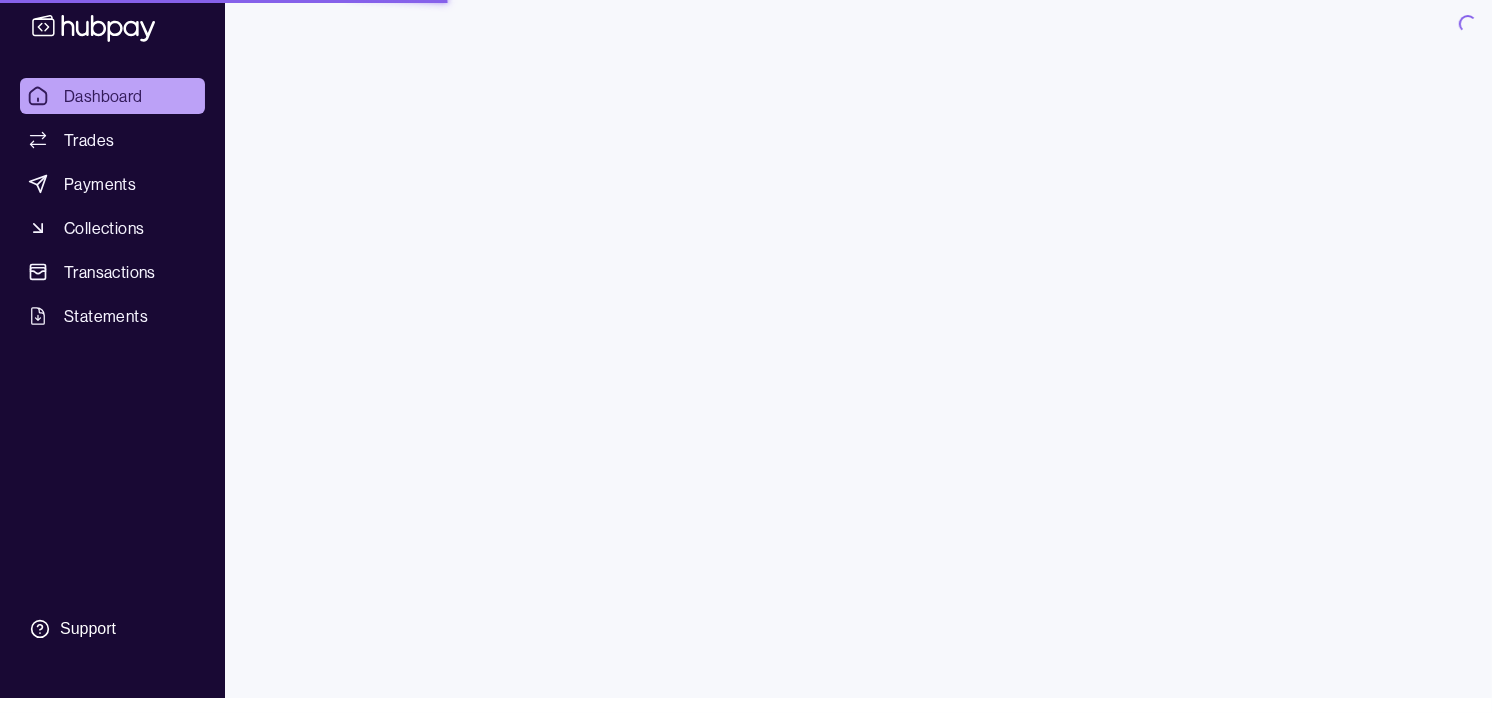 scroll, scrollTop: 0, scrollLeft: 0, axis: both 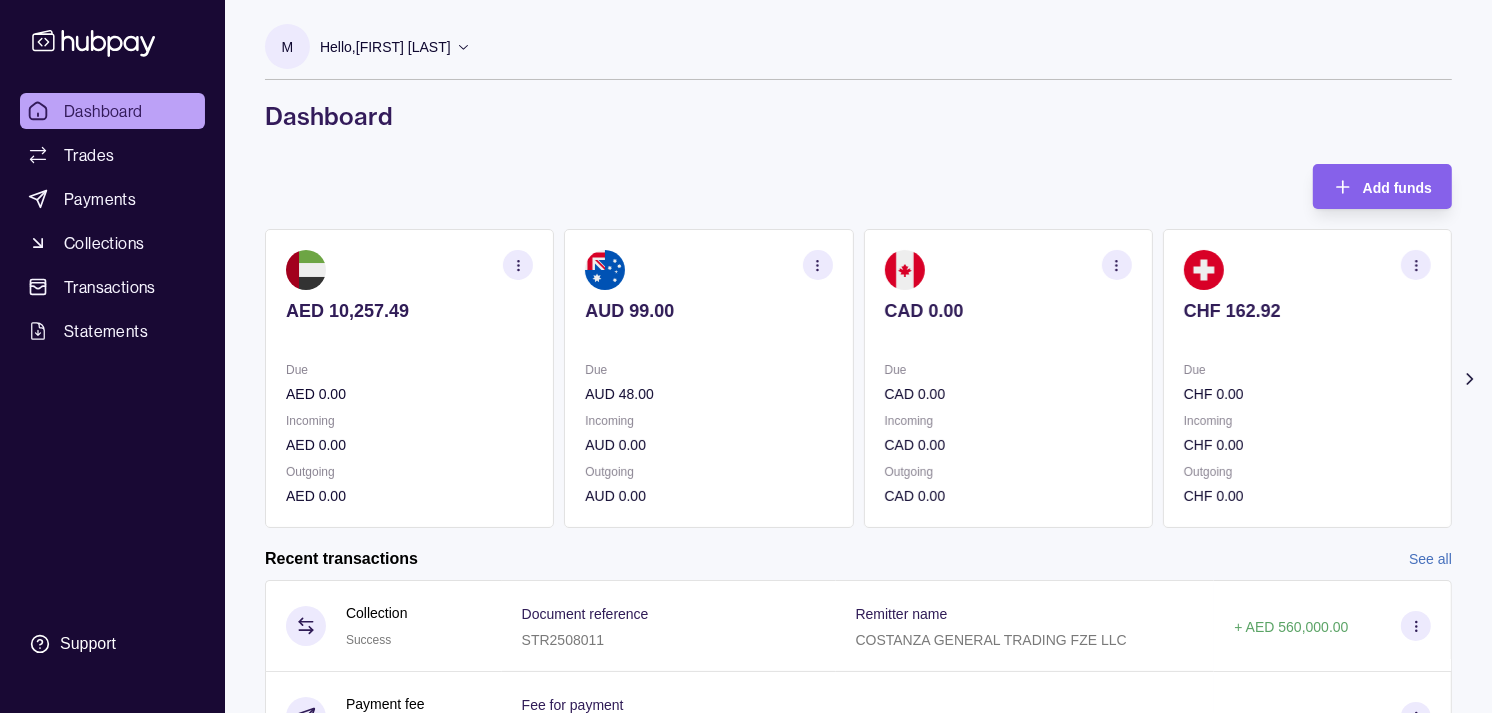 click 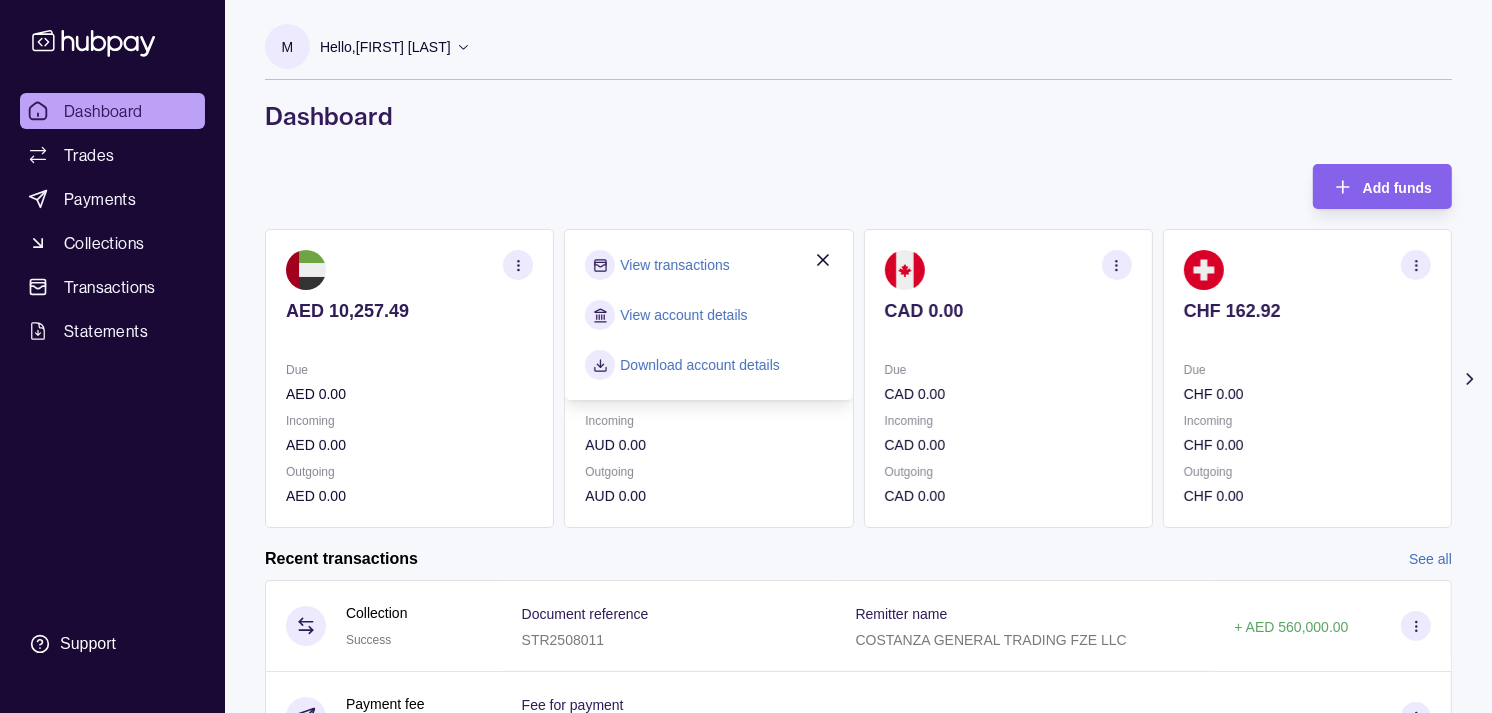 click on "View transactions" at bounding box center [674, 265] 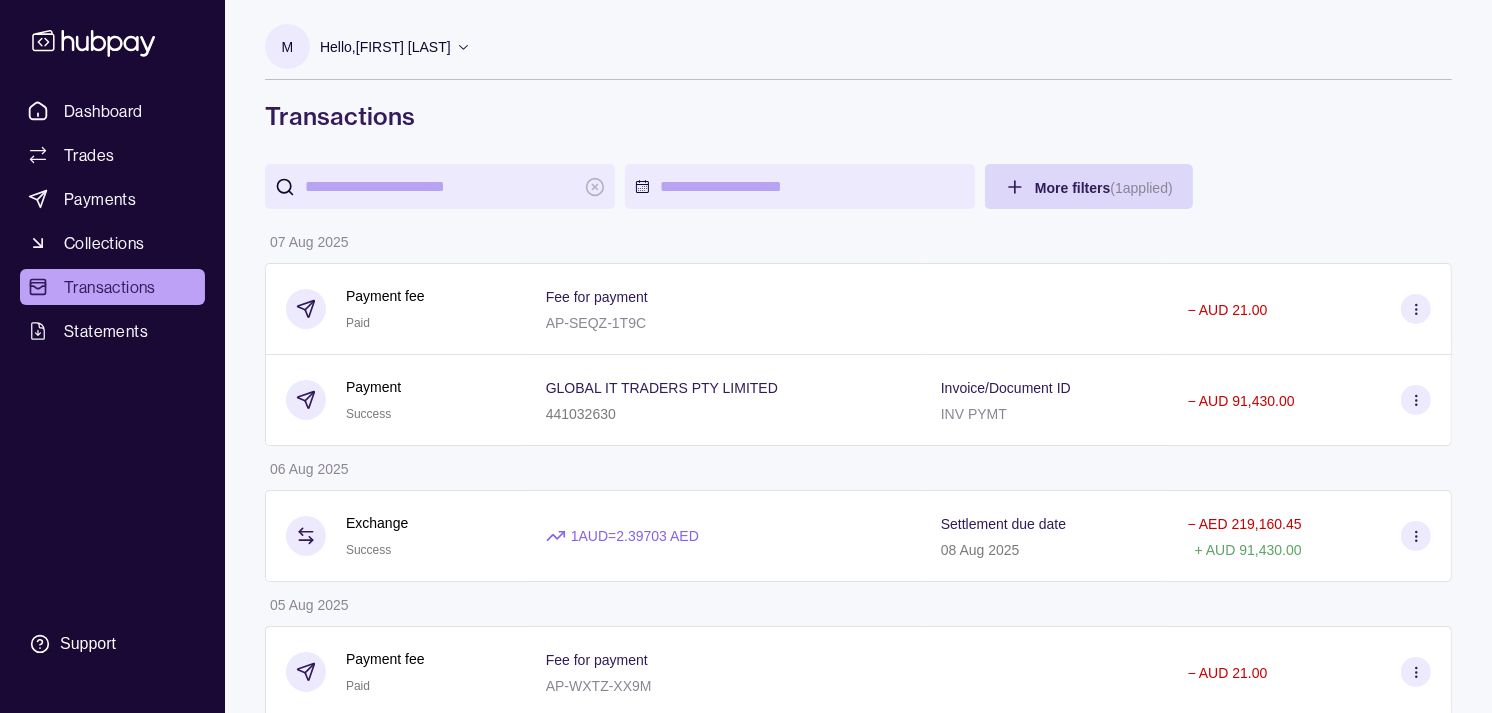 scroll, scrollTop: 111, scrollLeft: 0, axis: vertical 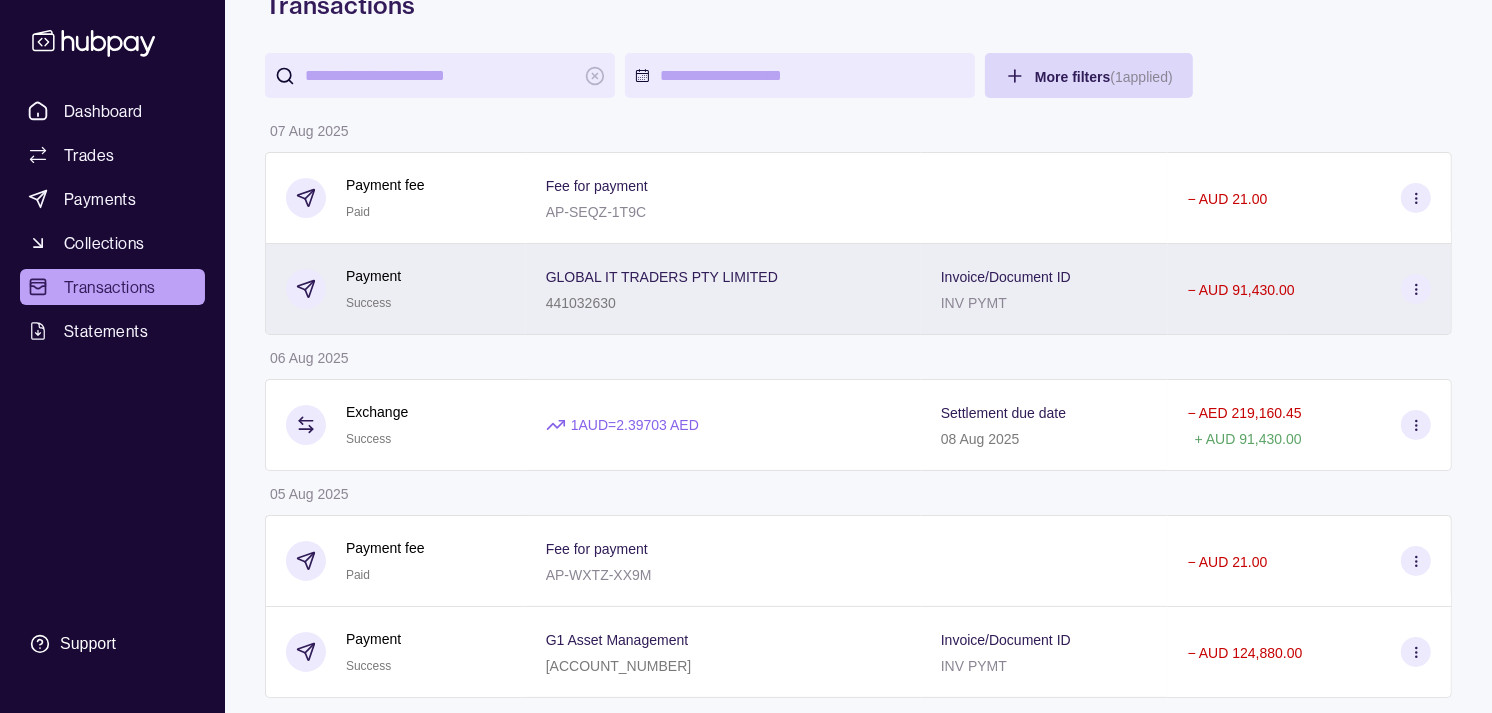click on "Payment Success" at bounding box center (396, 289) 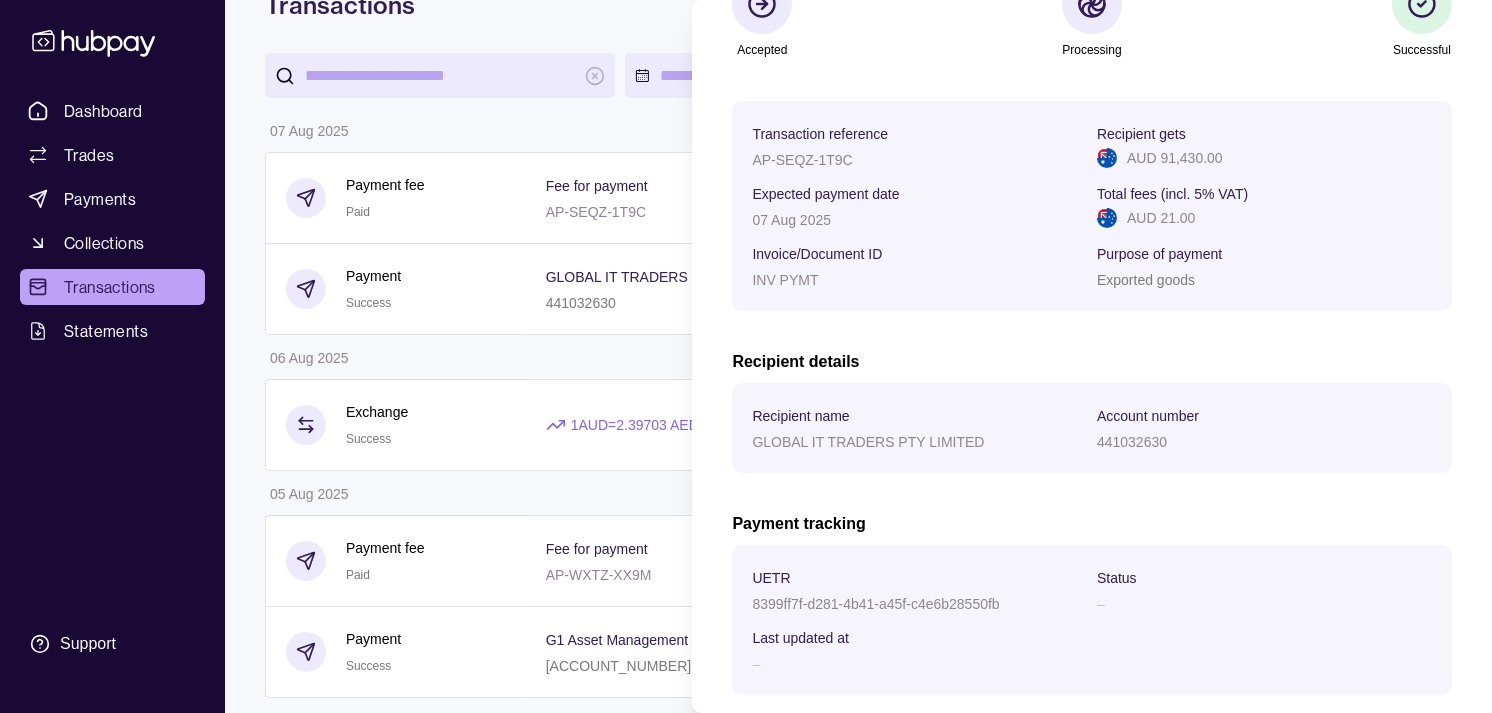 scroll, scrollTop: 332, scrollLeft: 0, axis: vertical 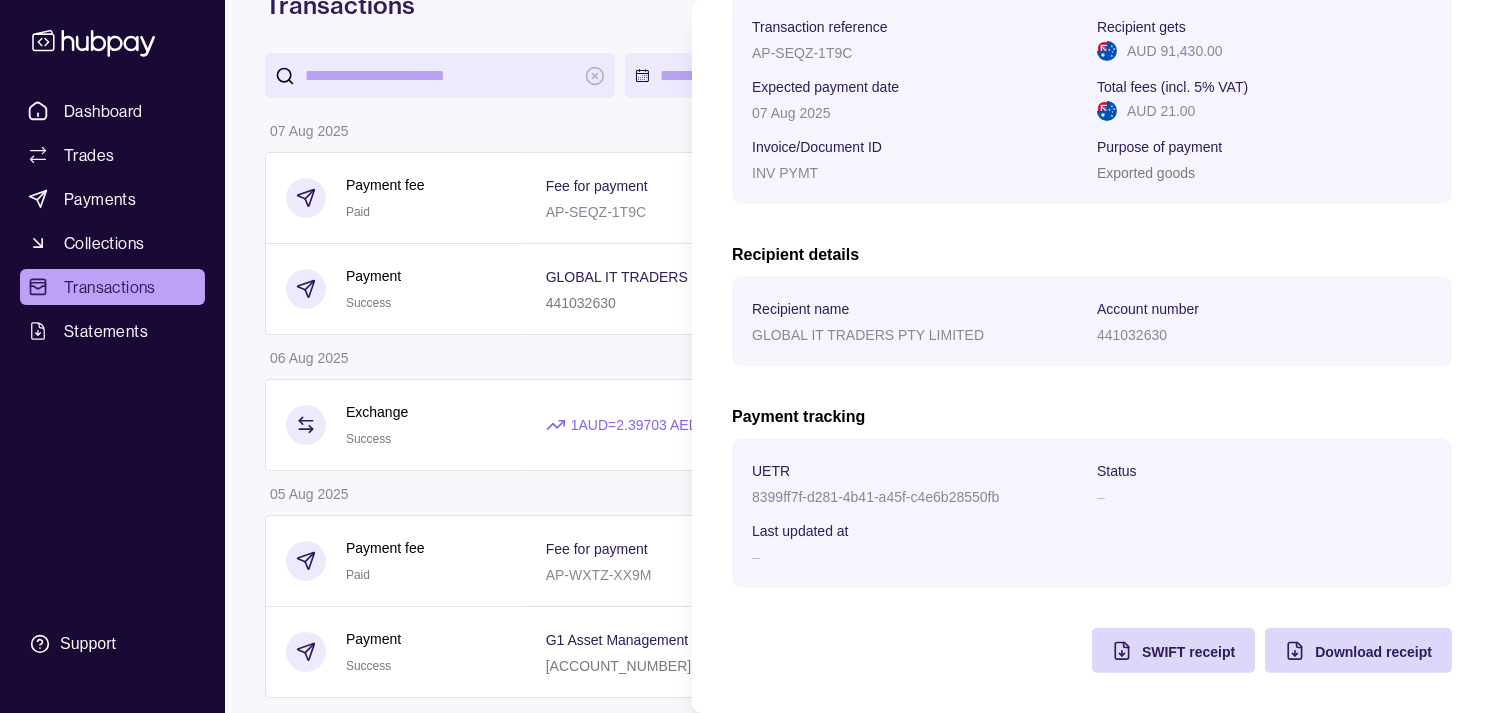 click on "8399ff7f-d281-4b41-a45f-c4e6b28550fb" at bounding box center (875, 497) 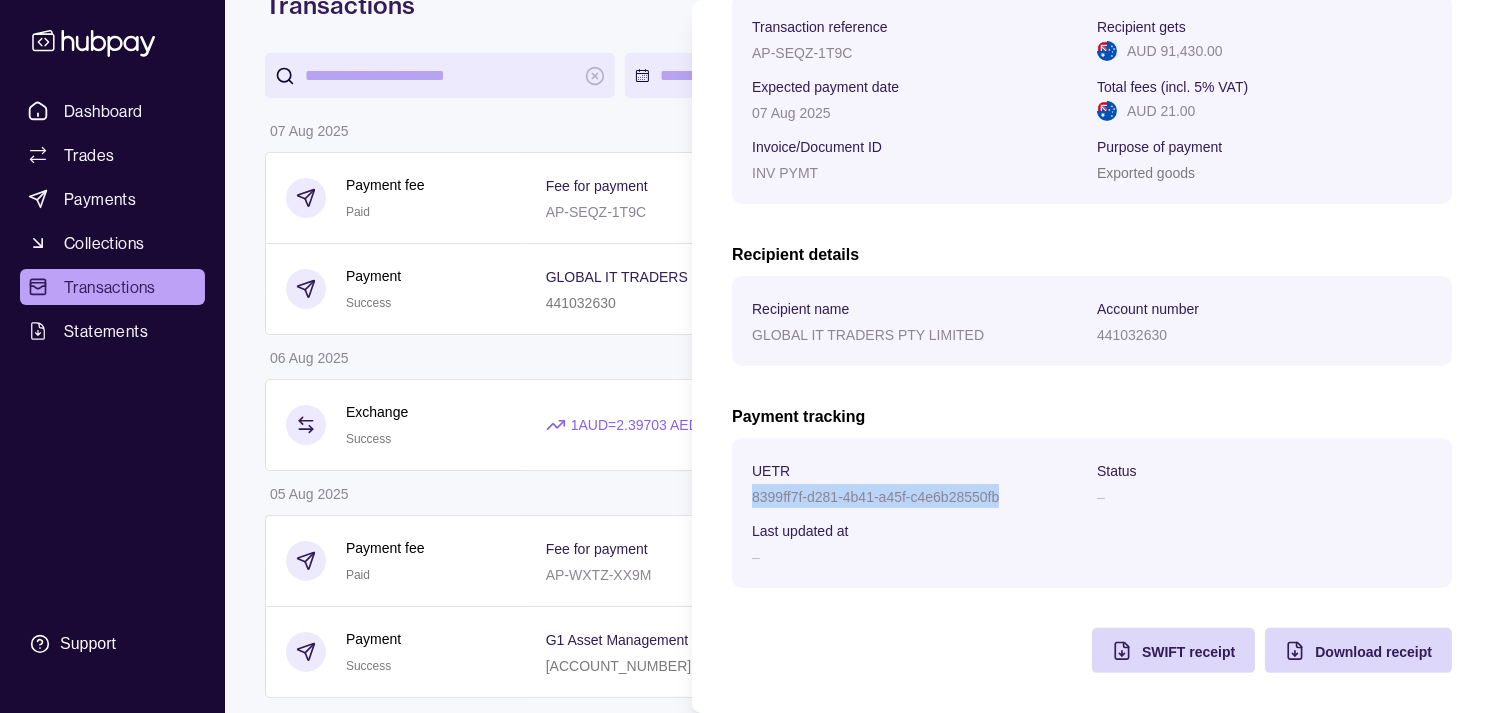 drag, startPoint x: 777, startPoint y: 495, endPoint x: 937, endPoint y: 485, distance: 160.3122 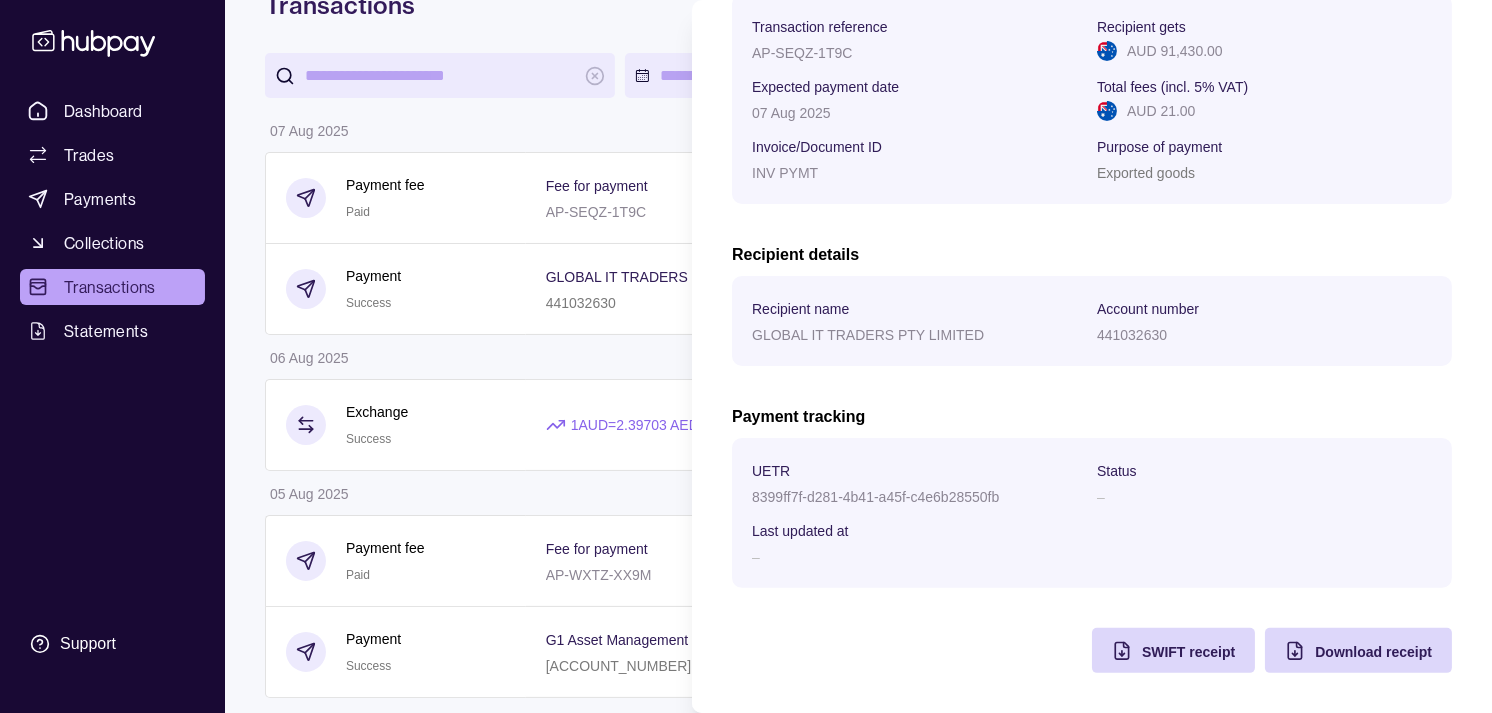 drag, startPoint x: 937, startPoint y: 485, endPoint x: 898, endPoint y: 252, distance: 236.24141 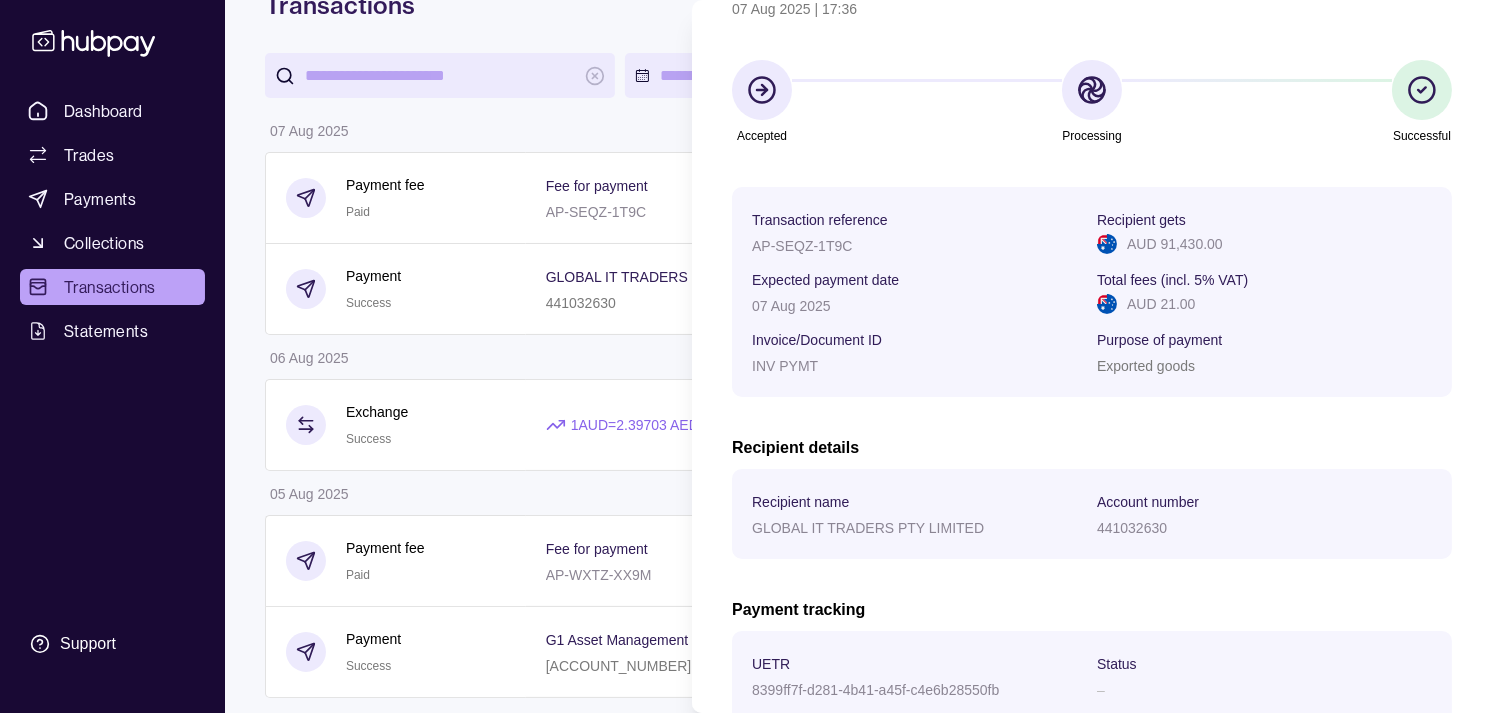 scroll, scrollTop: 110, scrollLeft: 0, axis: vertical 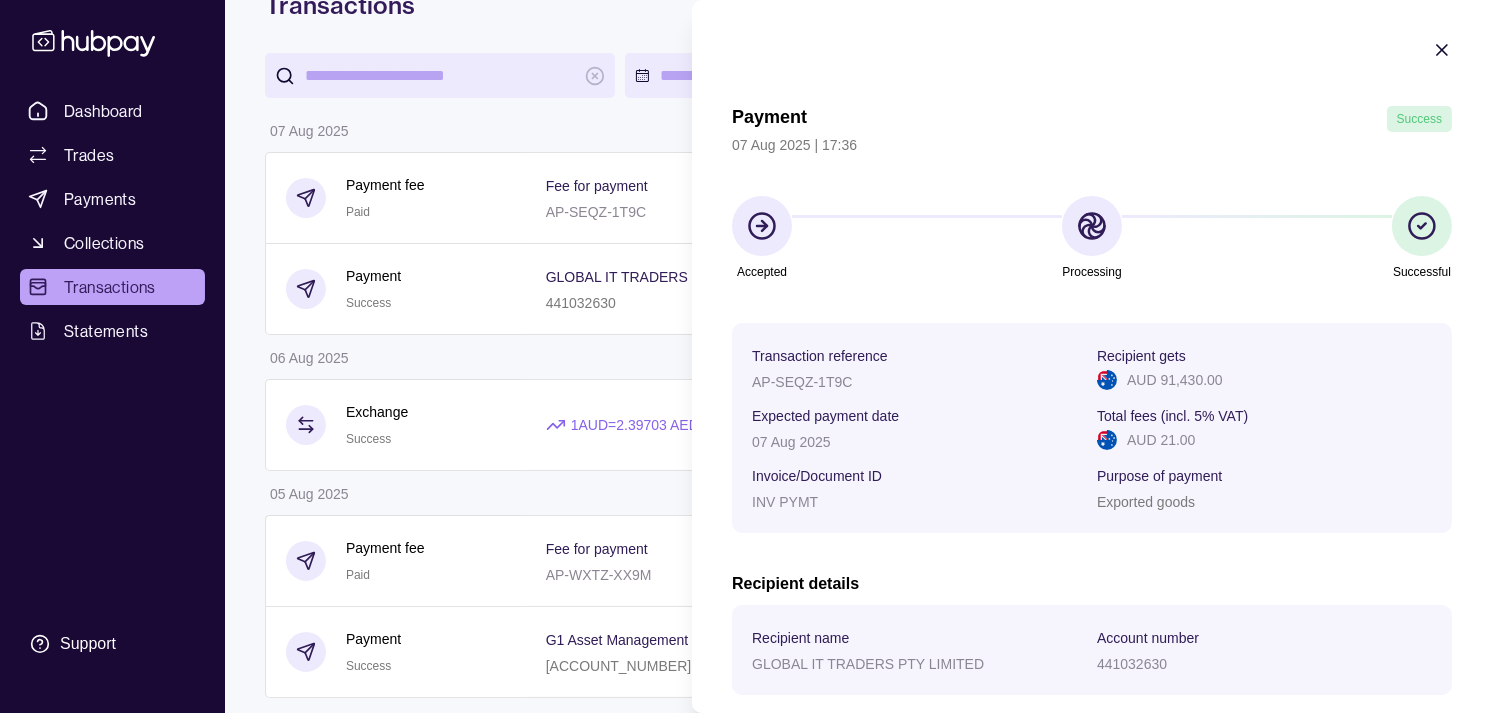 click 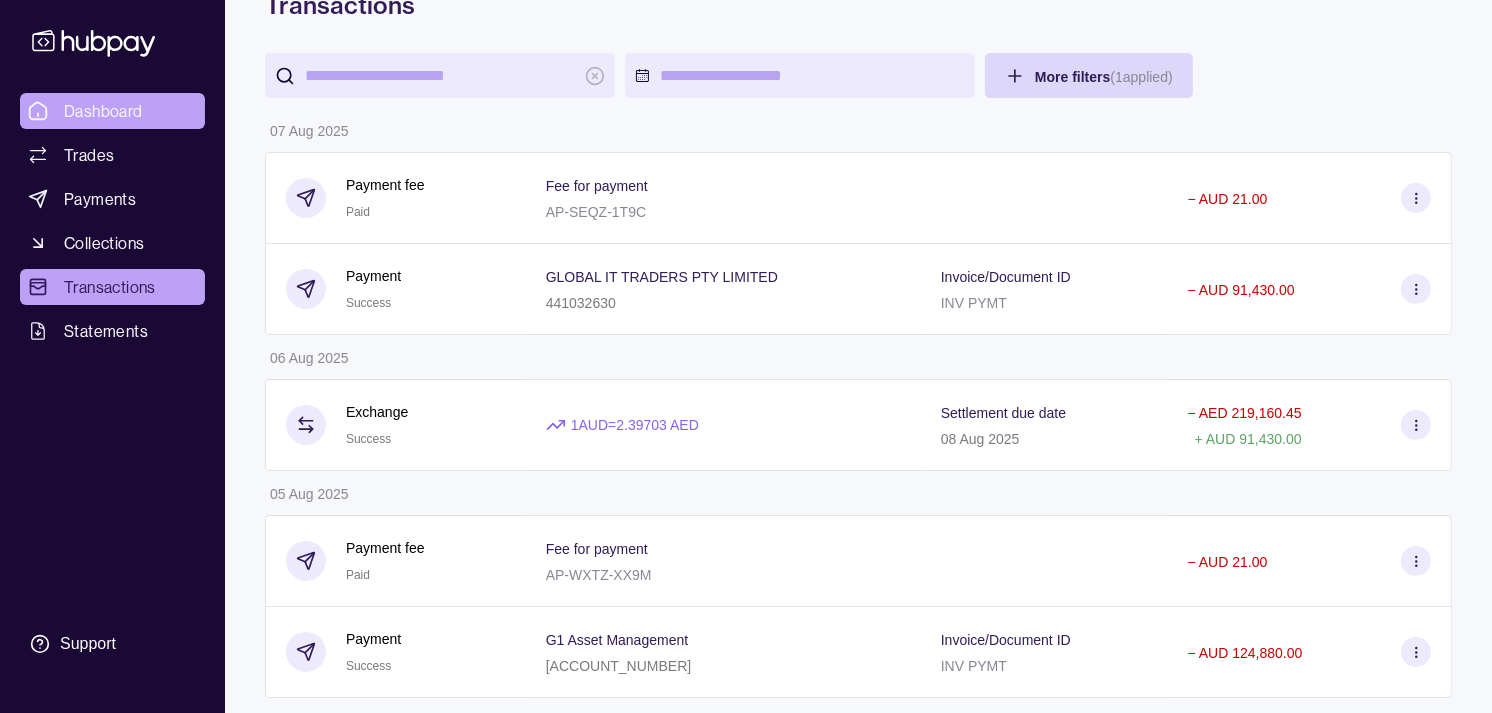 click on "Dashboard" at bounding box center (103, 111) 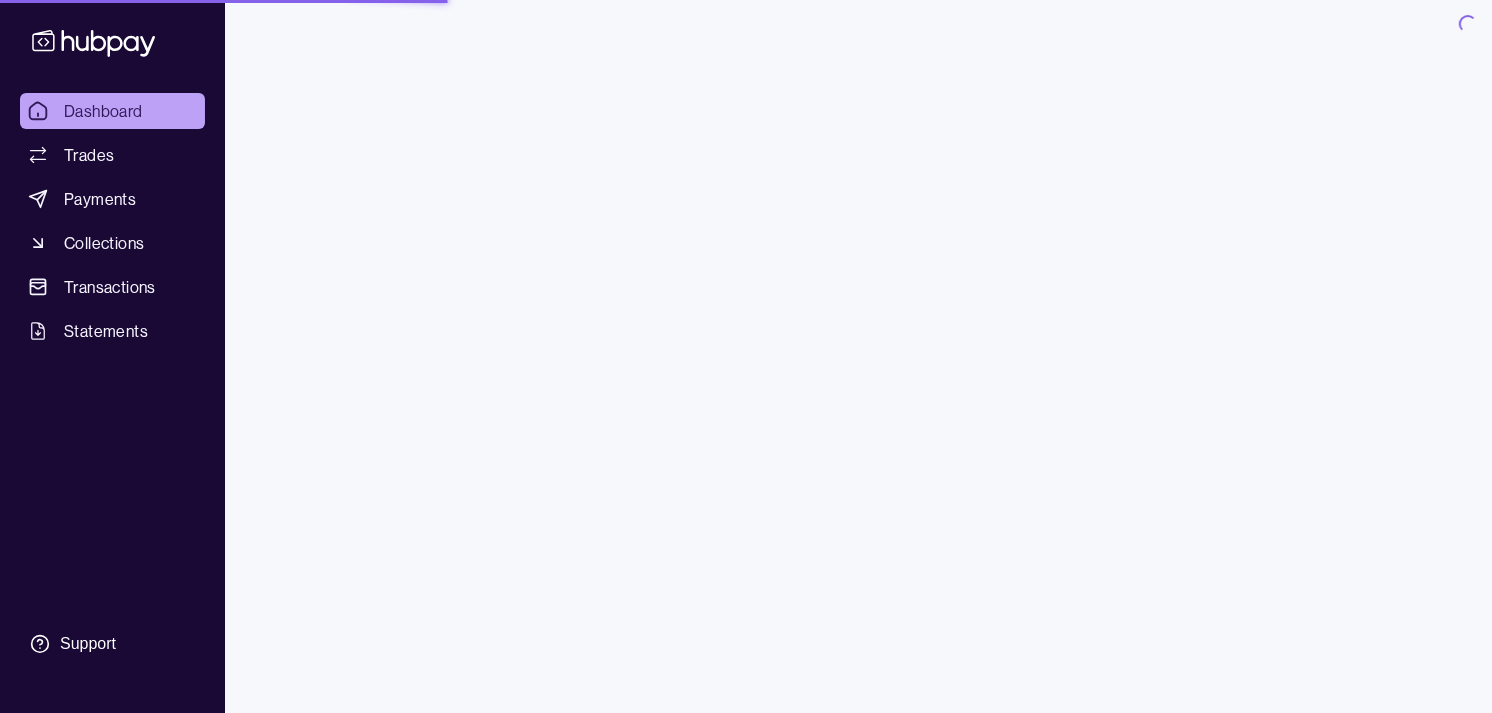 scroll, scrollTop: 0, scrollLeft: 0, axis: both 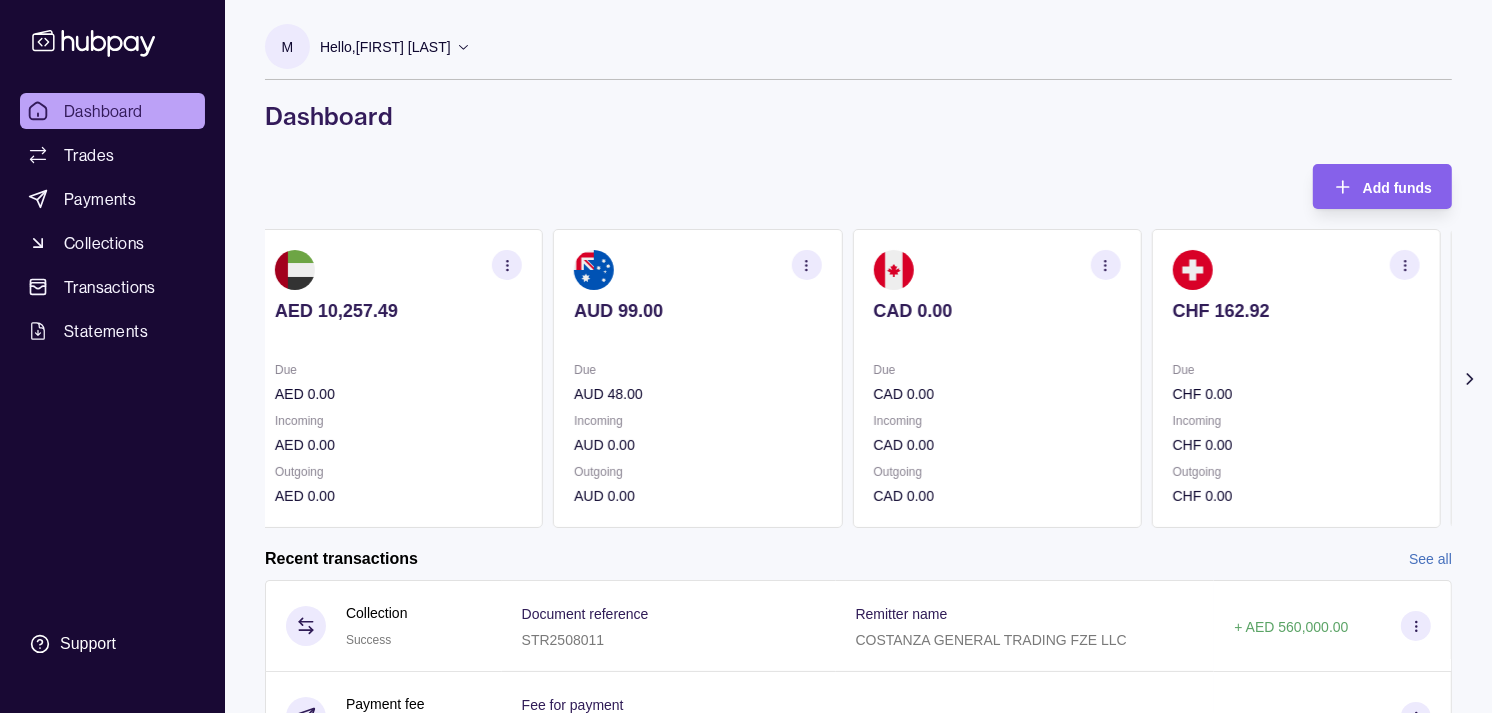 click at bounding box center [1296, 338] 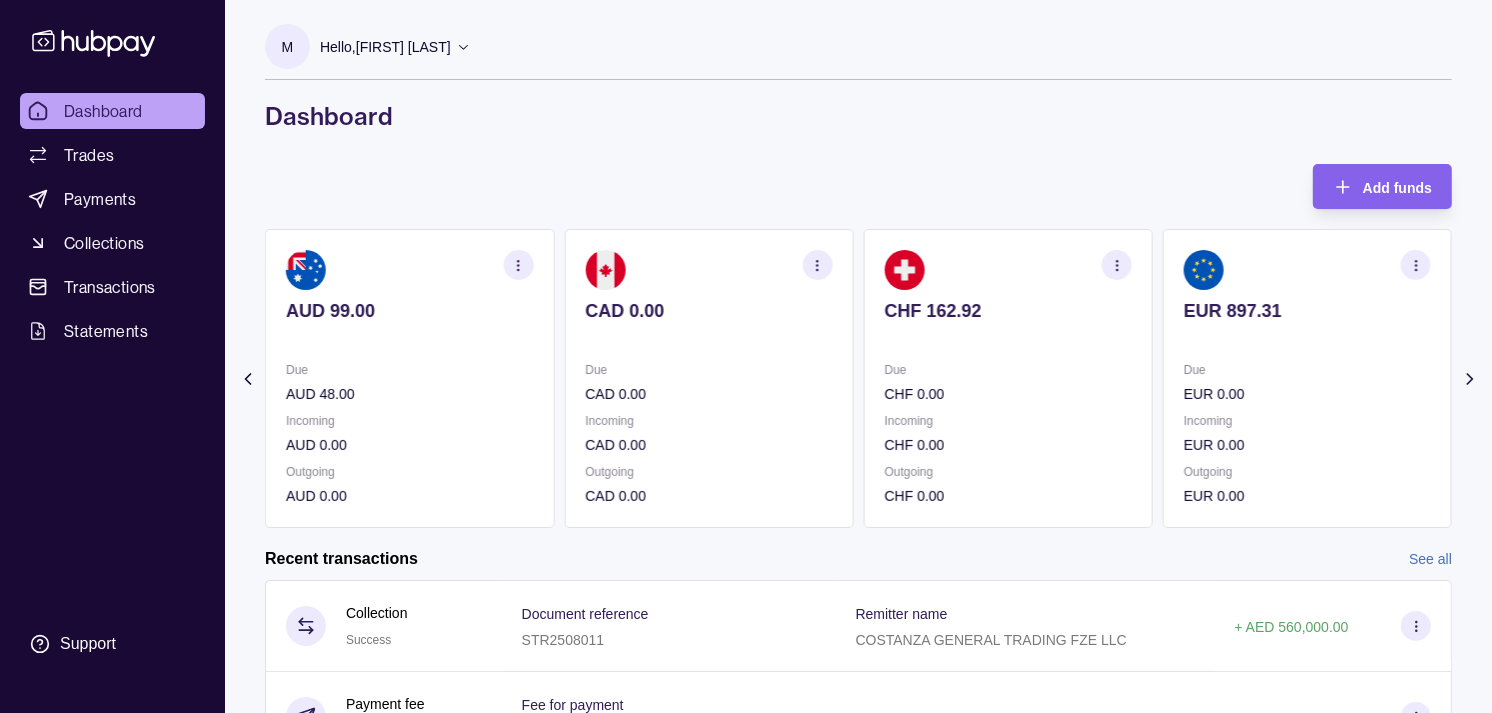 click at bounding box center [1307, 338] 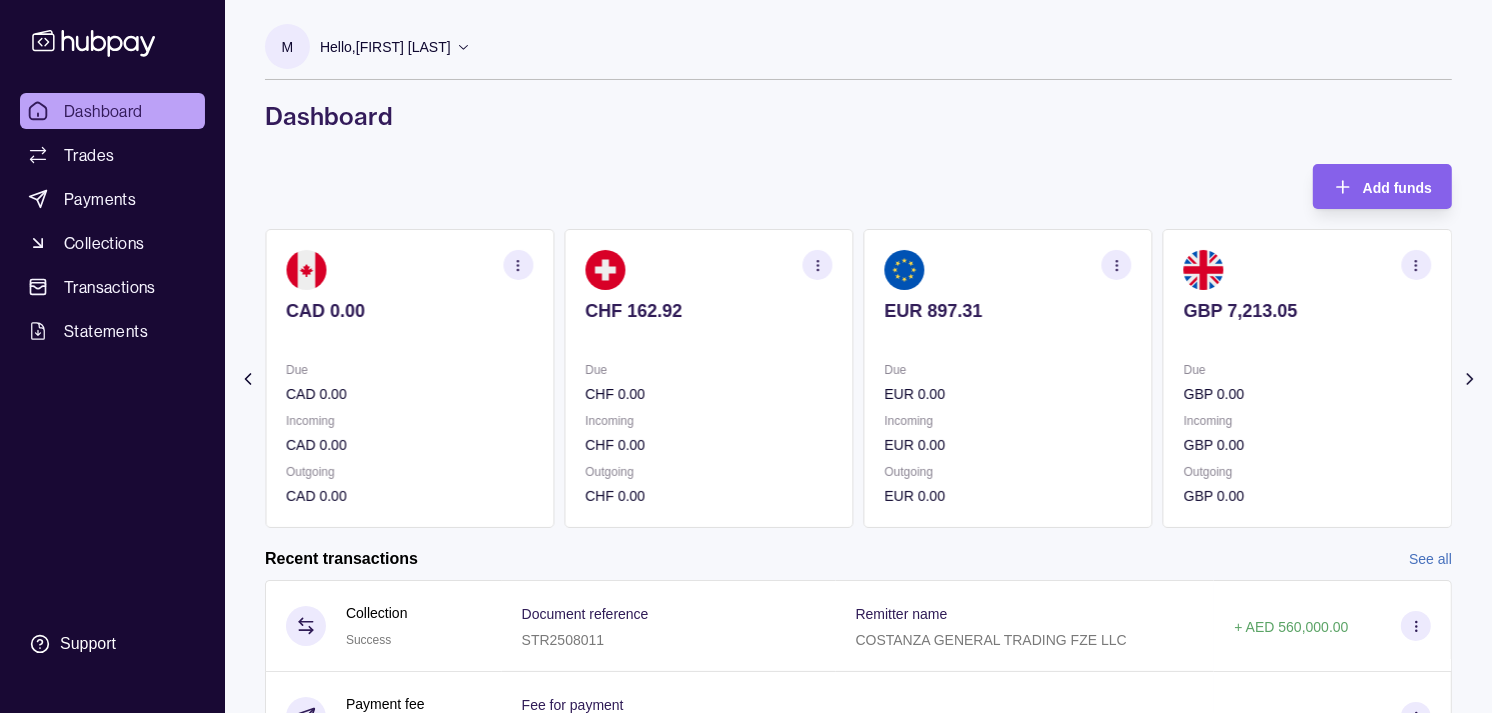 click on "GBP 7,213.05                                                                                                               Due GBP 0.00 Incoming GBP 0.00 Outgoing GBP 0.00" at bounding box center [1307, 378] 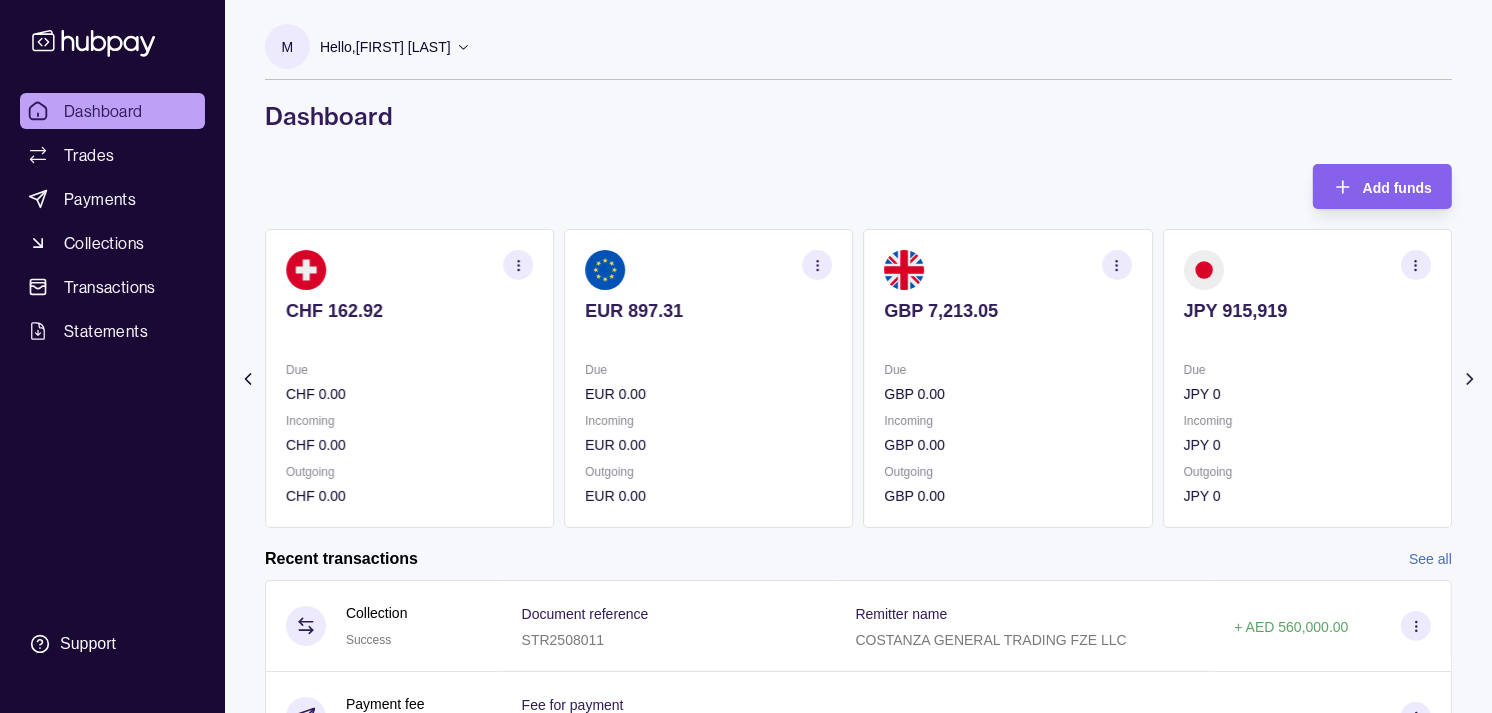 click on "GBP 7,213.05                                                                                                               Due GBP 0.00 Incoming GBP 0.00 Outgoing GBP 0.00" at bounding box center [1008, 378] 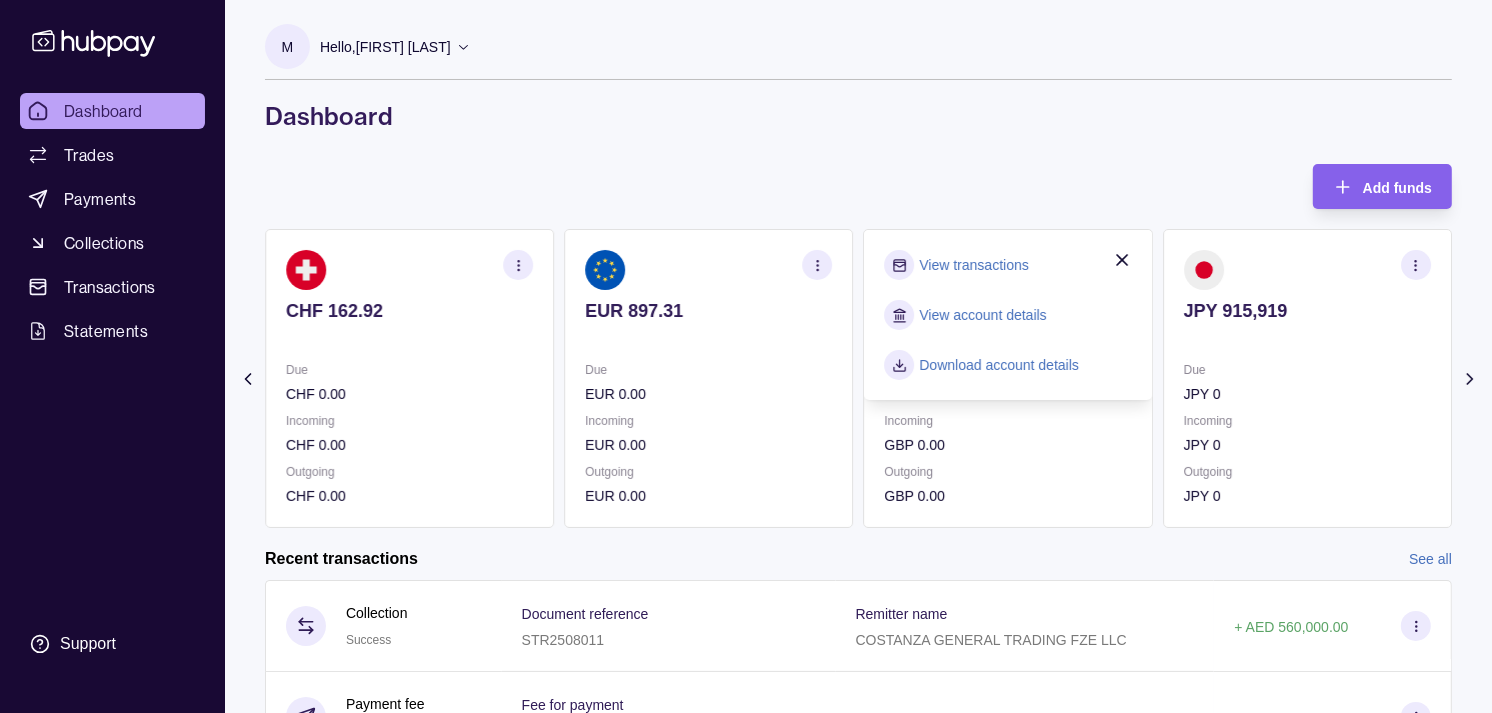 click on "View transactions" at bounding box center [974, 265] 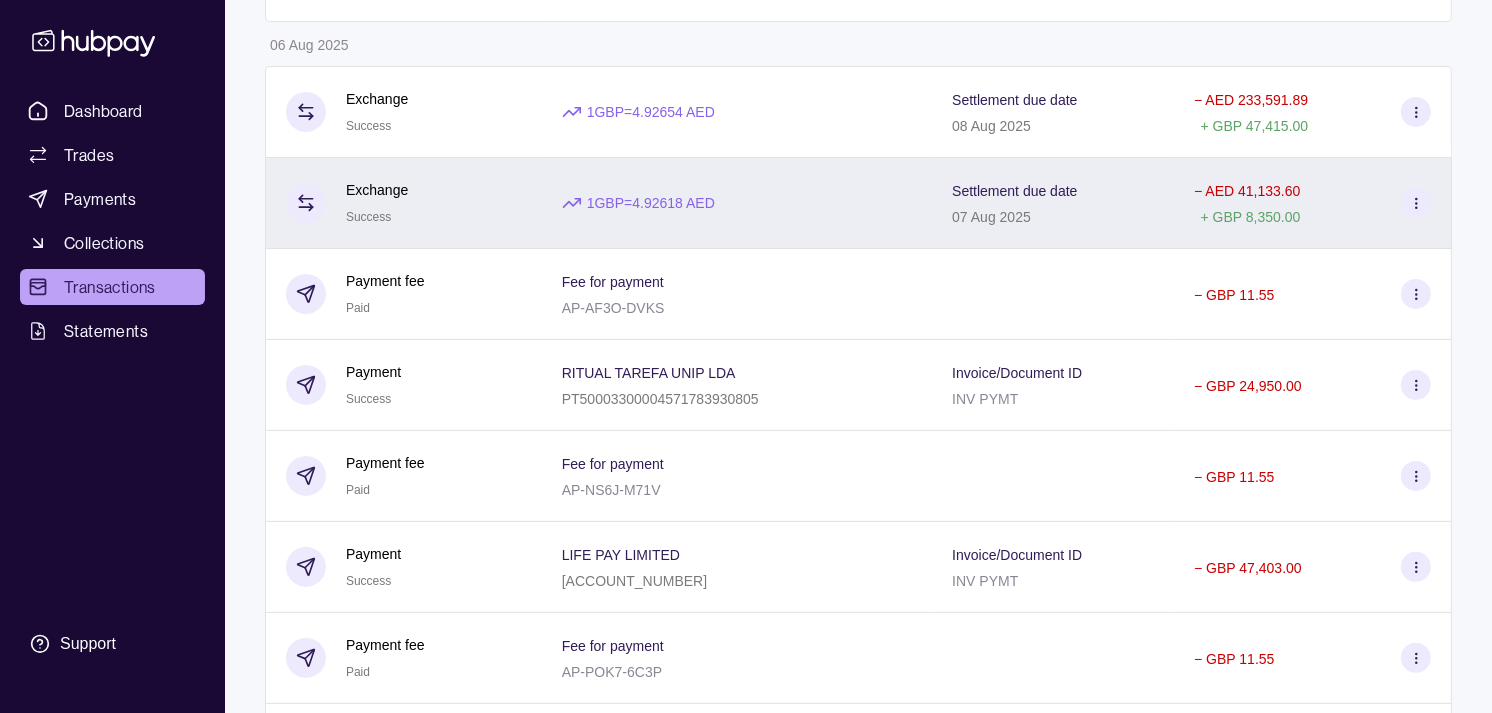 scroll, scrollTop: 444, scrollLeft: 0, axis: vertical 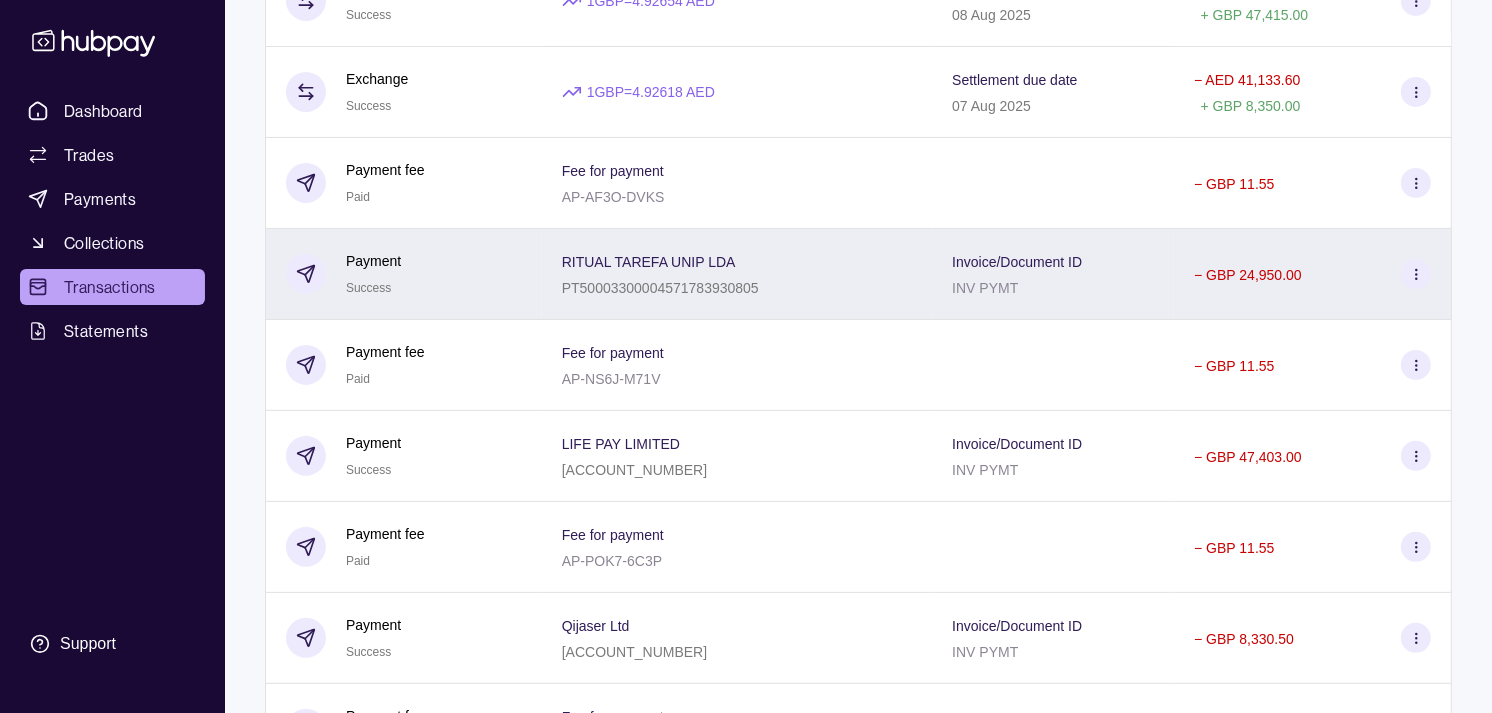click on "Payment Success" at bounding box center [404, 274] 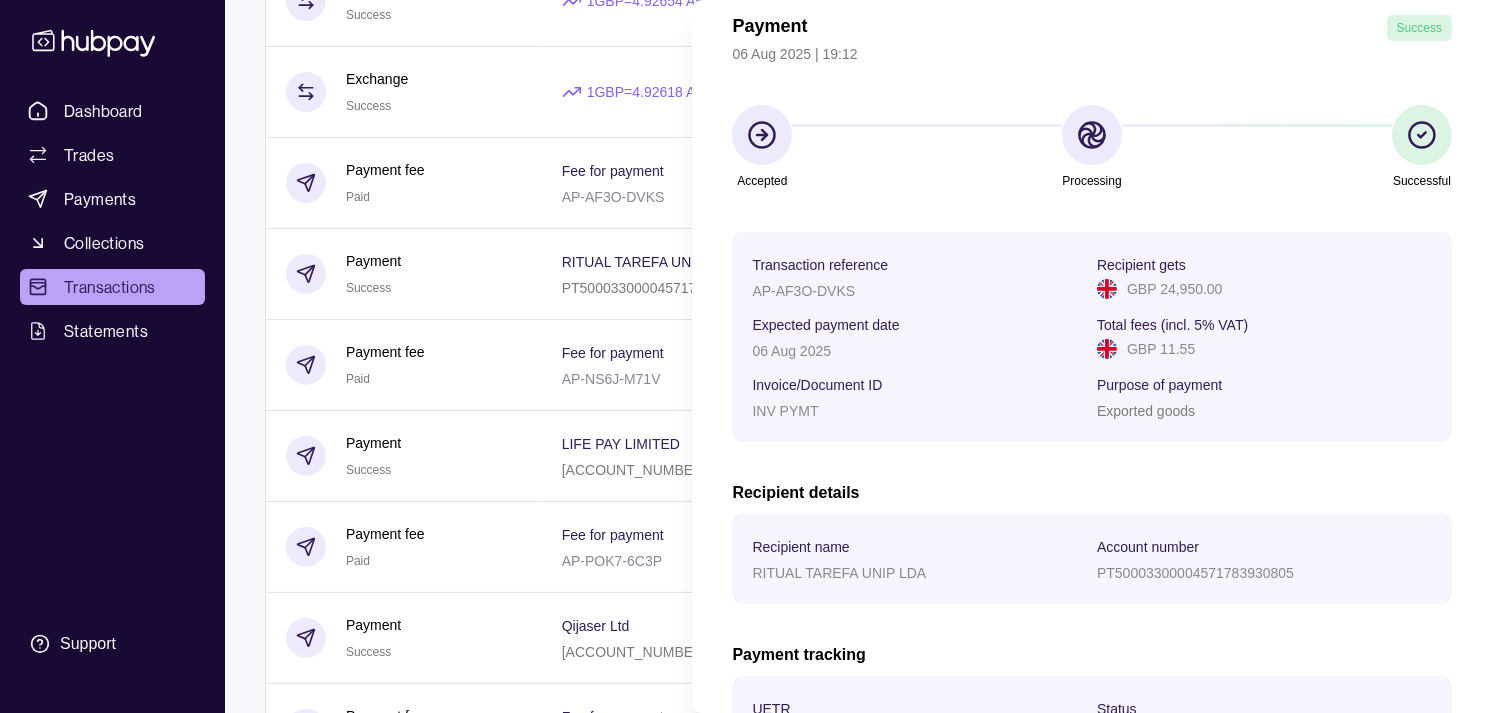 scroll, scrollTop: 332, scrollLeft: 0, axis: vertical 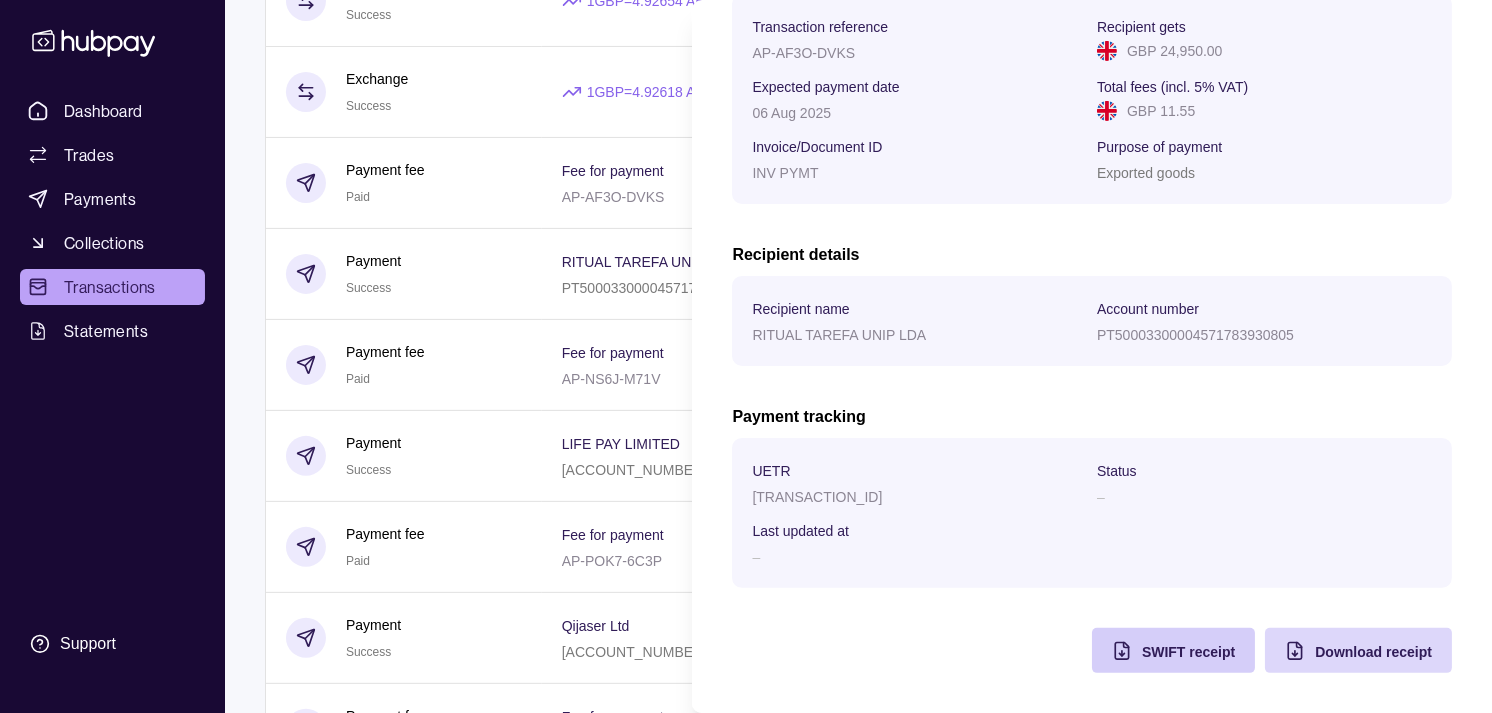 click on "SWIFT receipt" at bounding box center (1188, 652) 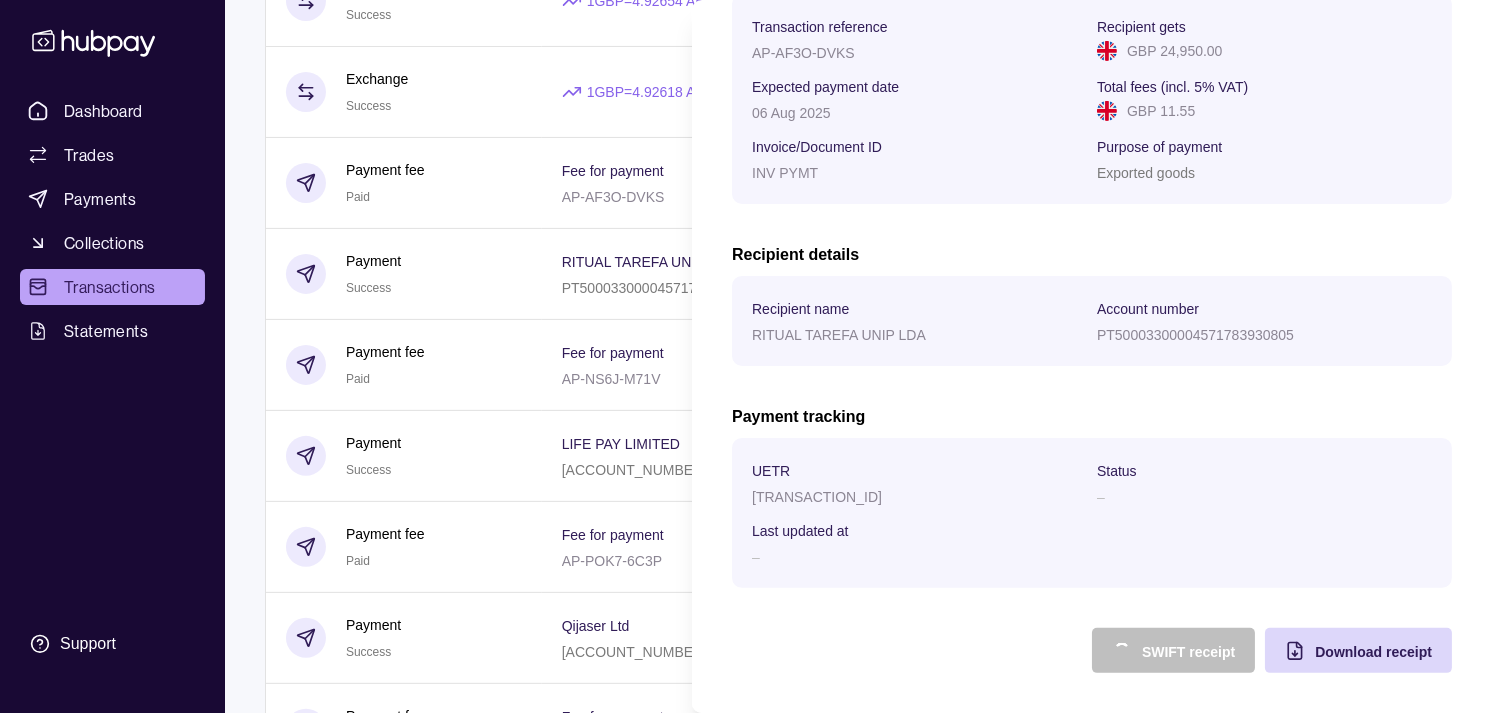 scroll, scrollTop: 0, scrollLeft: 0, axis: both 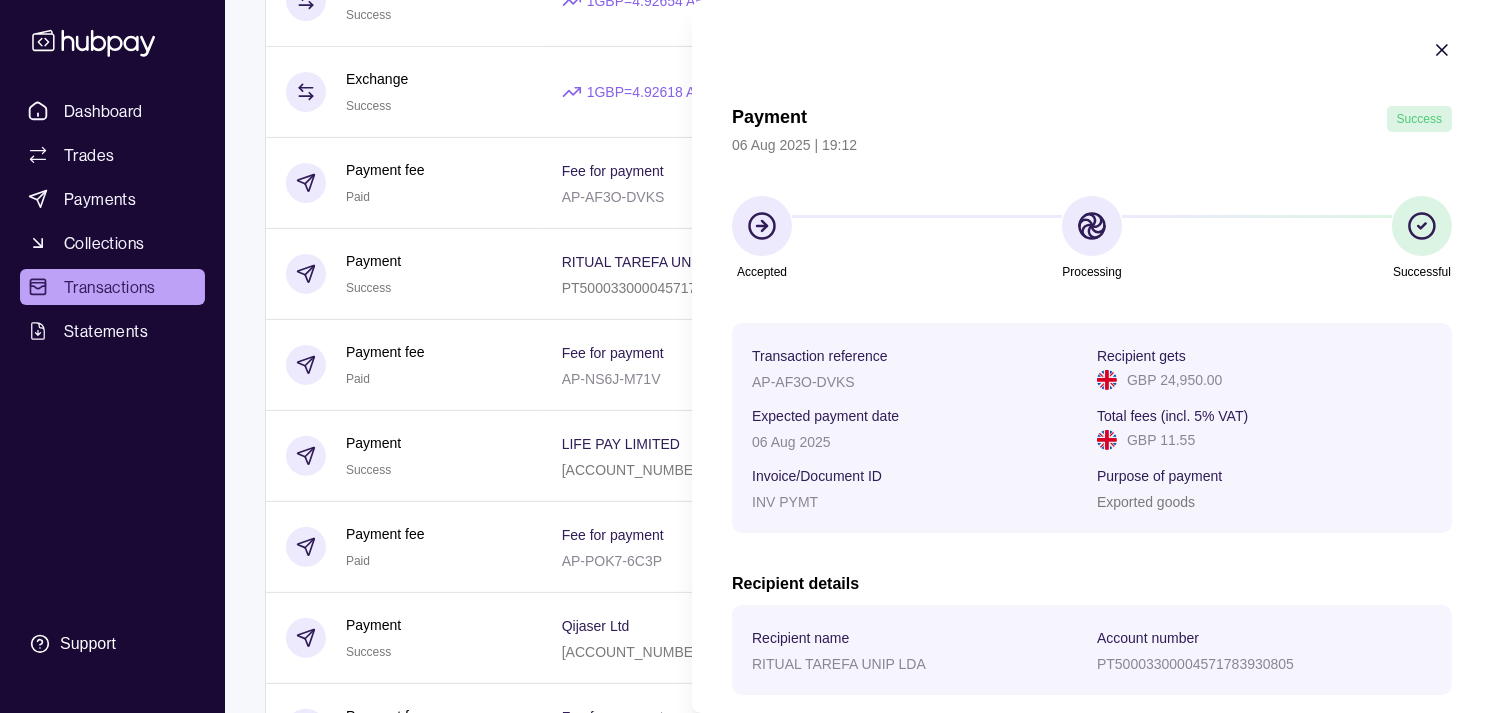 click 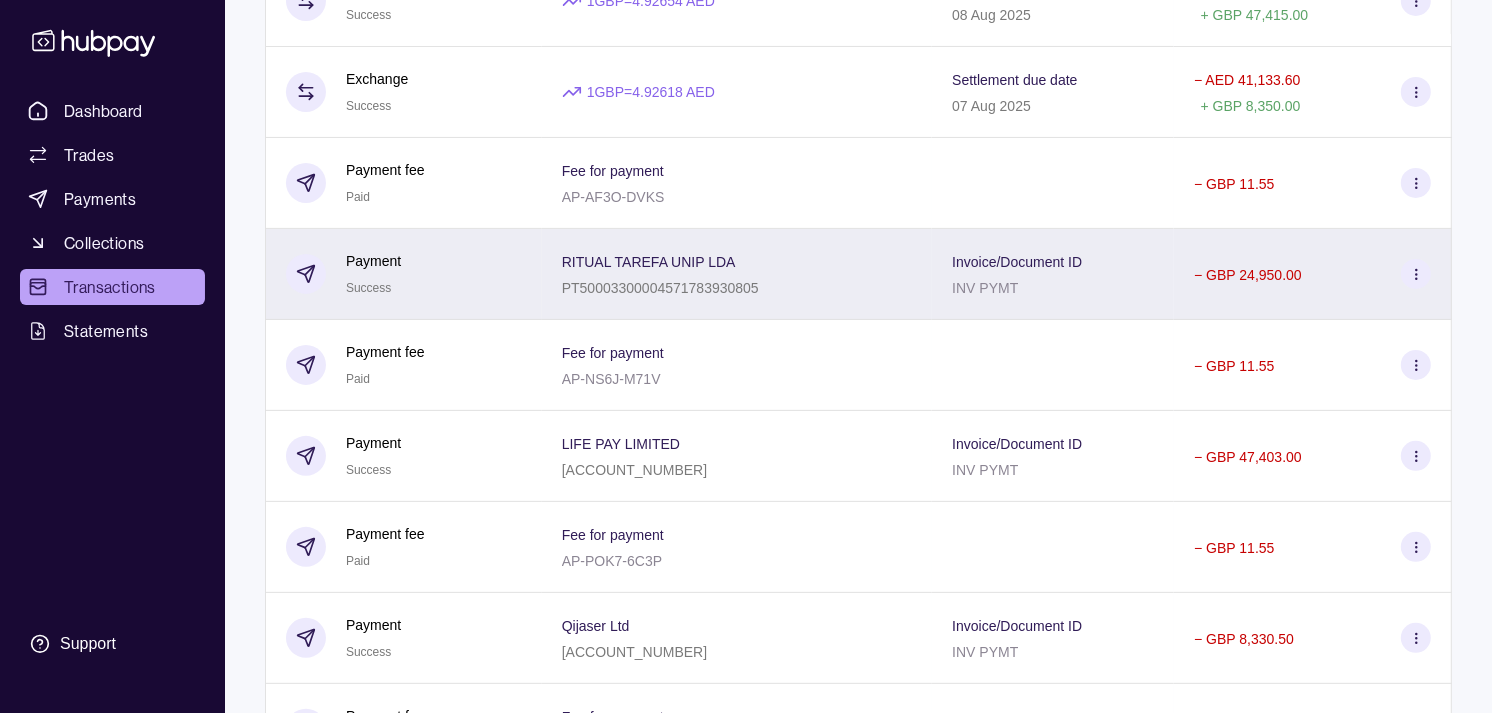 scroll, scrollTop: 0, scrollLeft: 0, axis: both 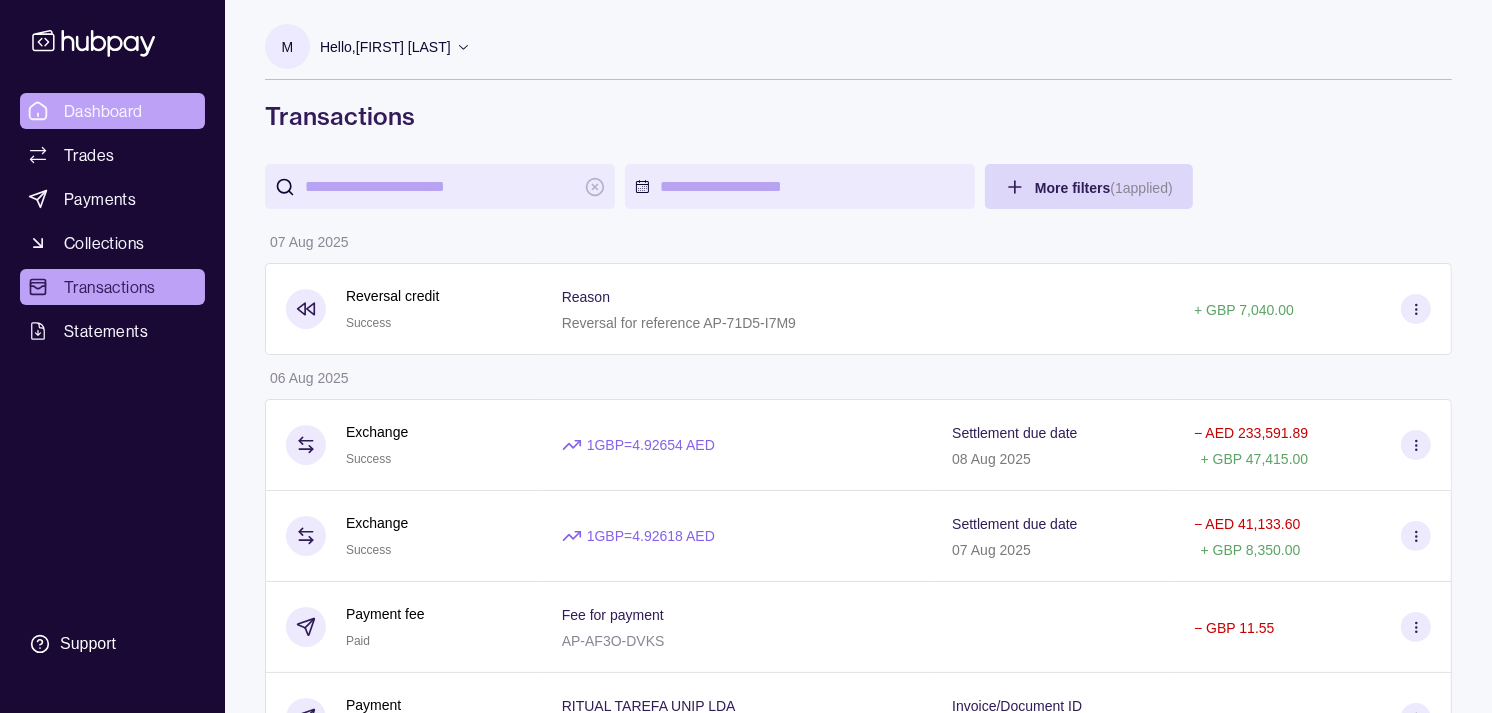 click on "Dashboard" at bounding box center [103, 111] 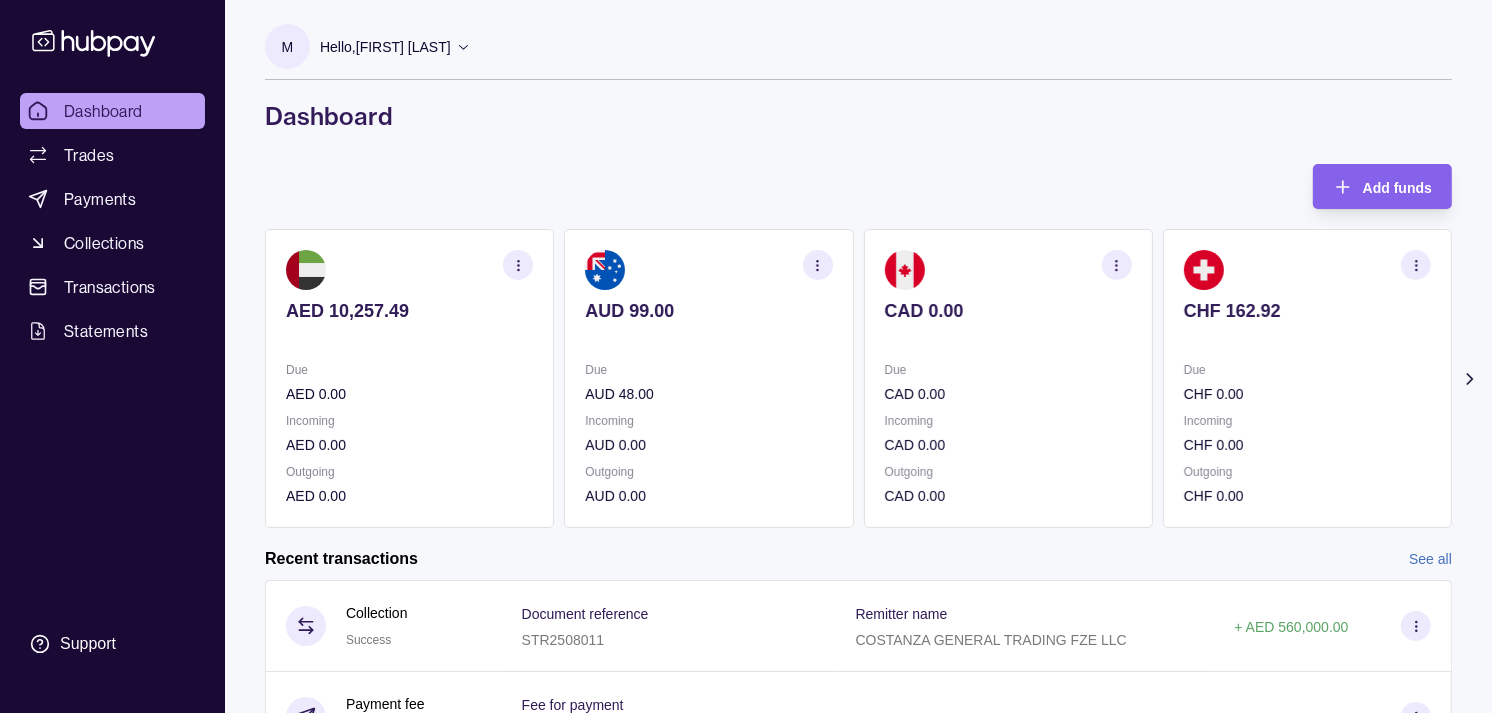 click on "AUD 99.00                                                                                                               Due AUD 48.00 Incoming AUD 0.00 Outgoing AUD 0.00" at bounding box center (708, 378) 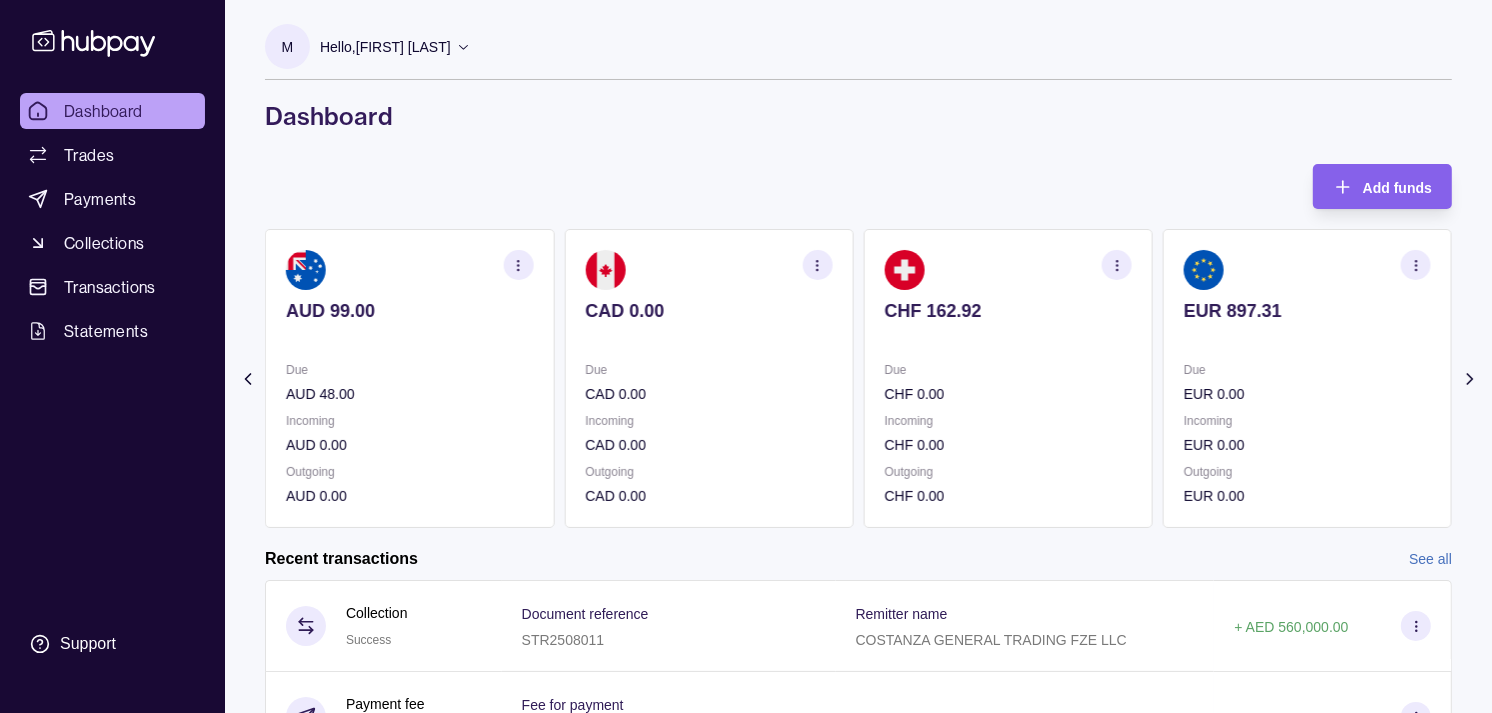 click on "CAD 0.00                                                                                                               Due CAD 0.00 Incoming CAD 0.00 Outgoing CAD 0.00" at bounding box center (708, 378) 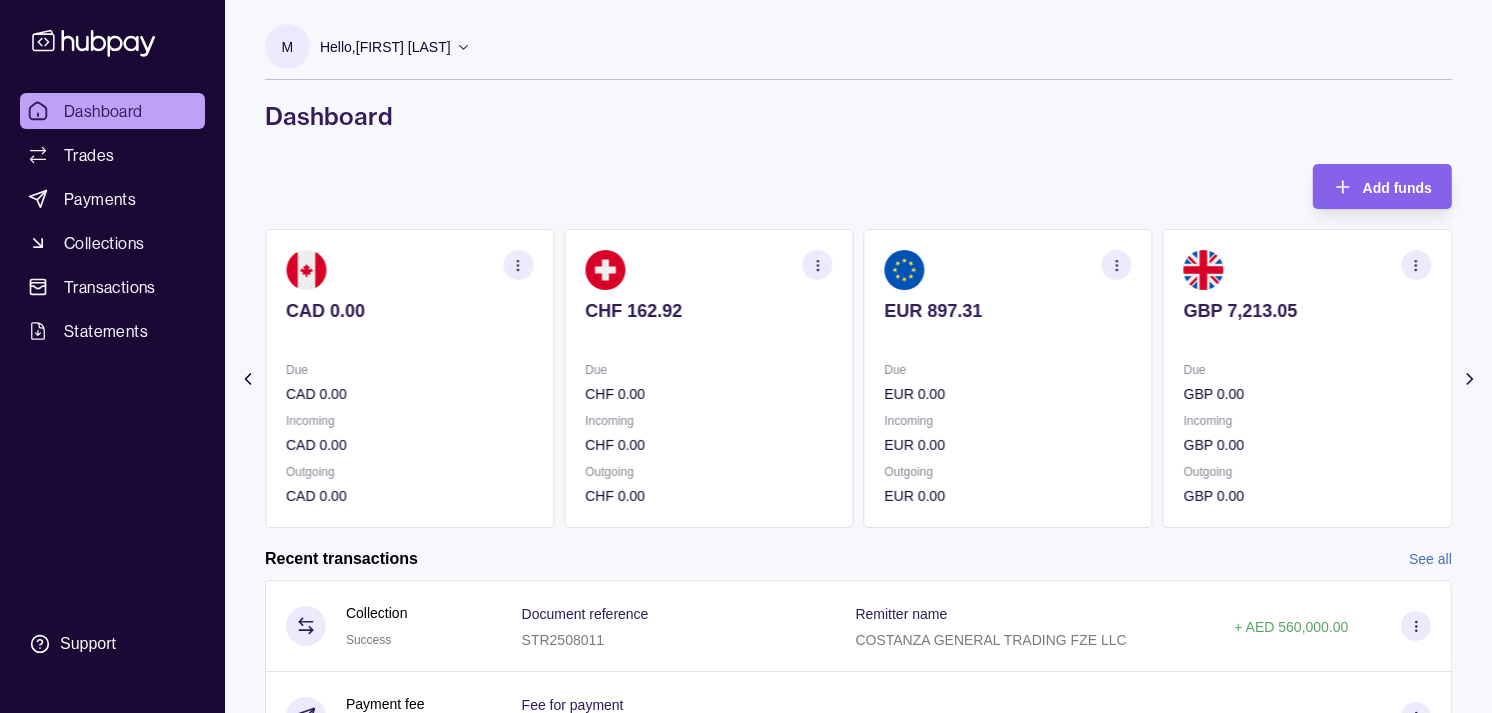 click on "CHF 162.92                                                                                                               Due CHF 0.00 Incoming CHF 0.00 Outgoing CHF 0.00" at bounding box center (708, 378) 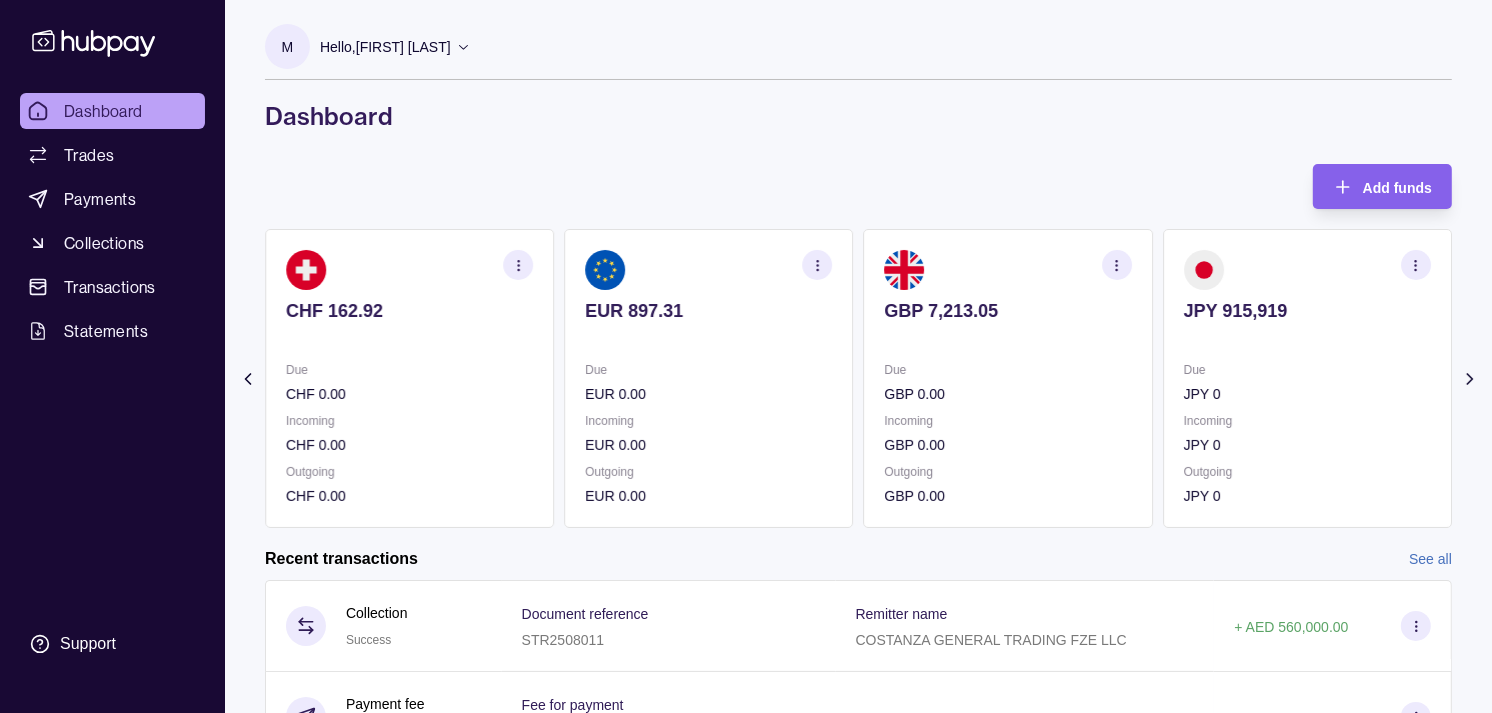 click on "EUR 897.31                                                                                                               Due EUR 0.00 Incoming EUR 0.00 Outgoing EUR 0.00" at bounding box center (708, 378) 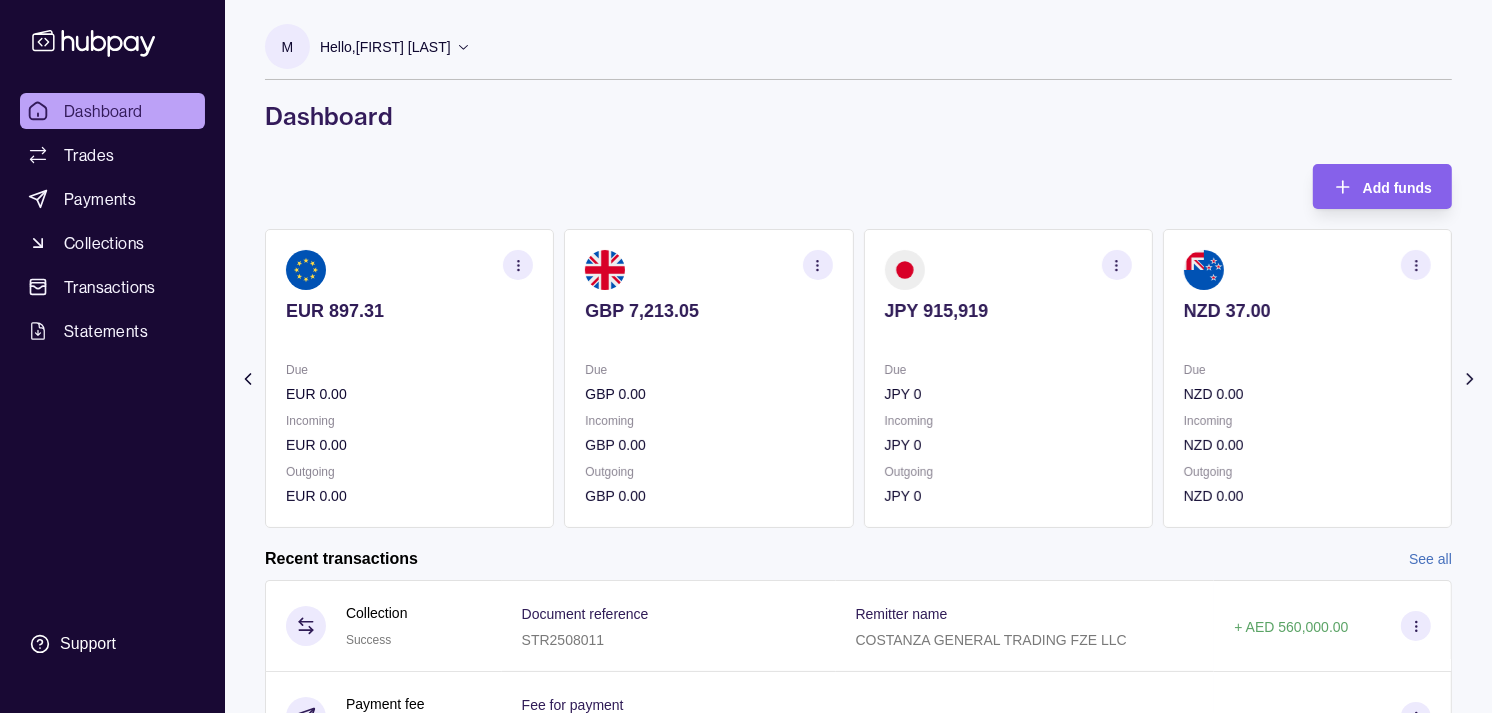 click 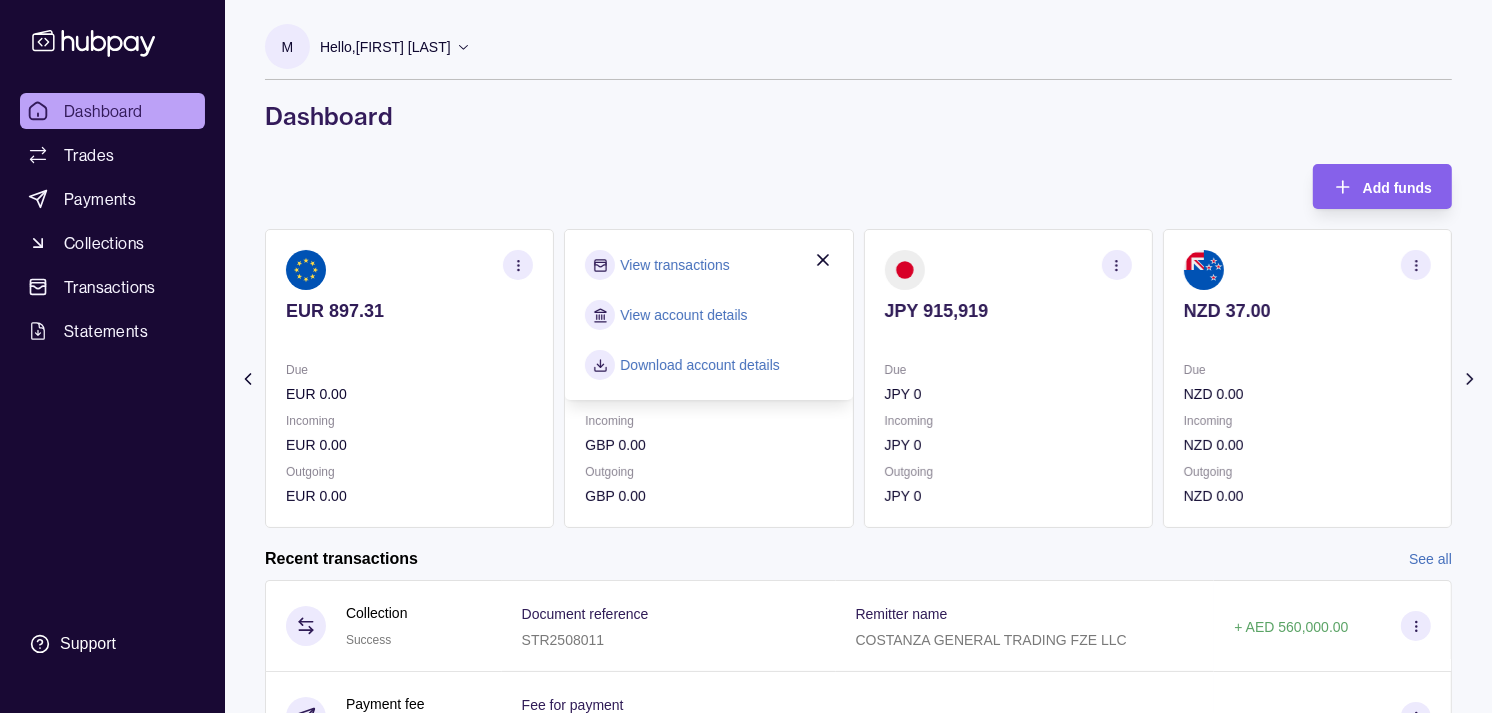 click on "View transactions" at bounding box center [674, 265] 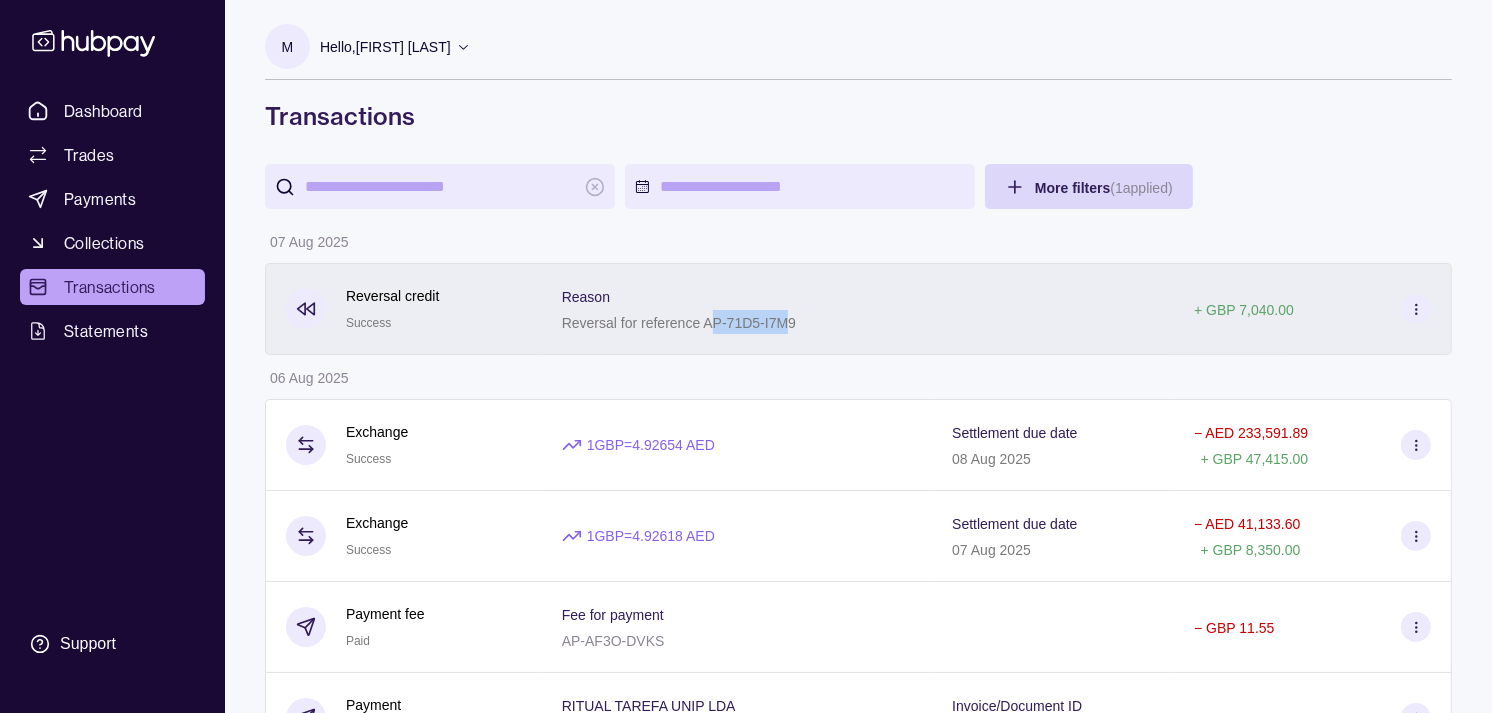 drag, startPoint x: 710, startPoint y: 320, endPoint x: 785, endPoint y: 325, distance: 75.16648 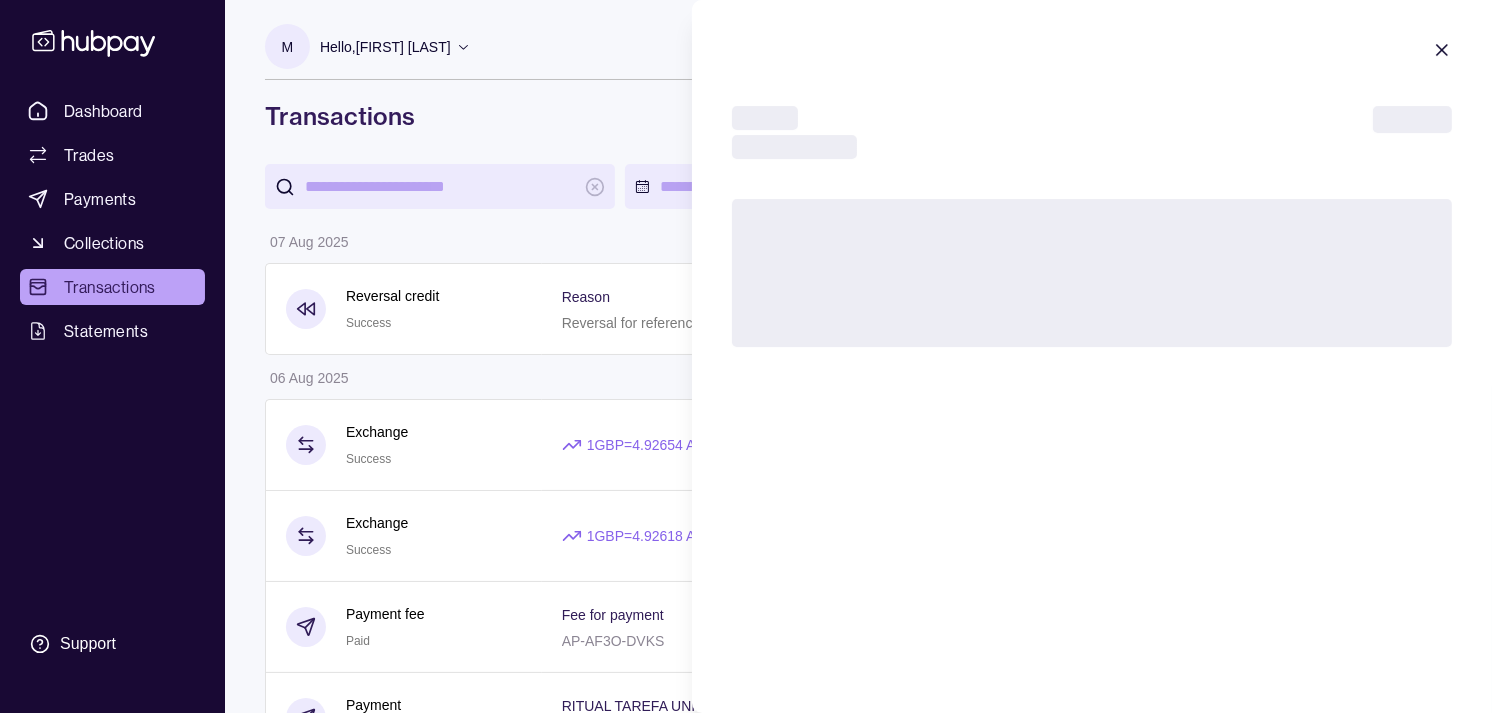 drag, startPoint x: 785, startPoint y: 325, endPoint x: 748, endPoint y: 327, distance: 37.054016 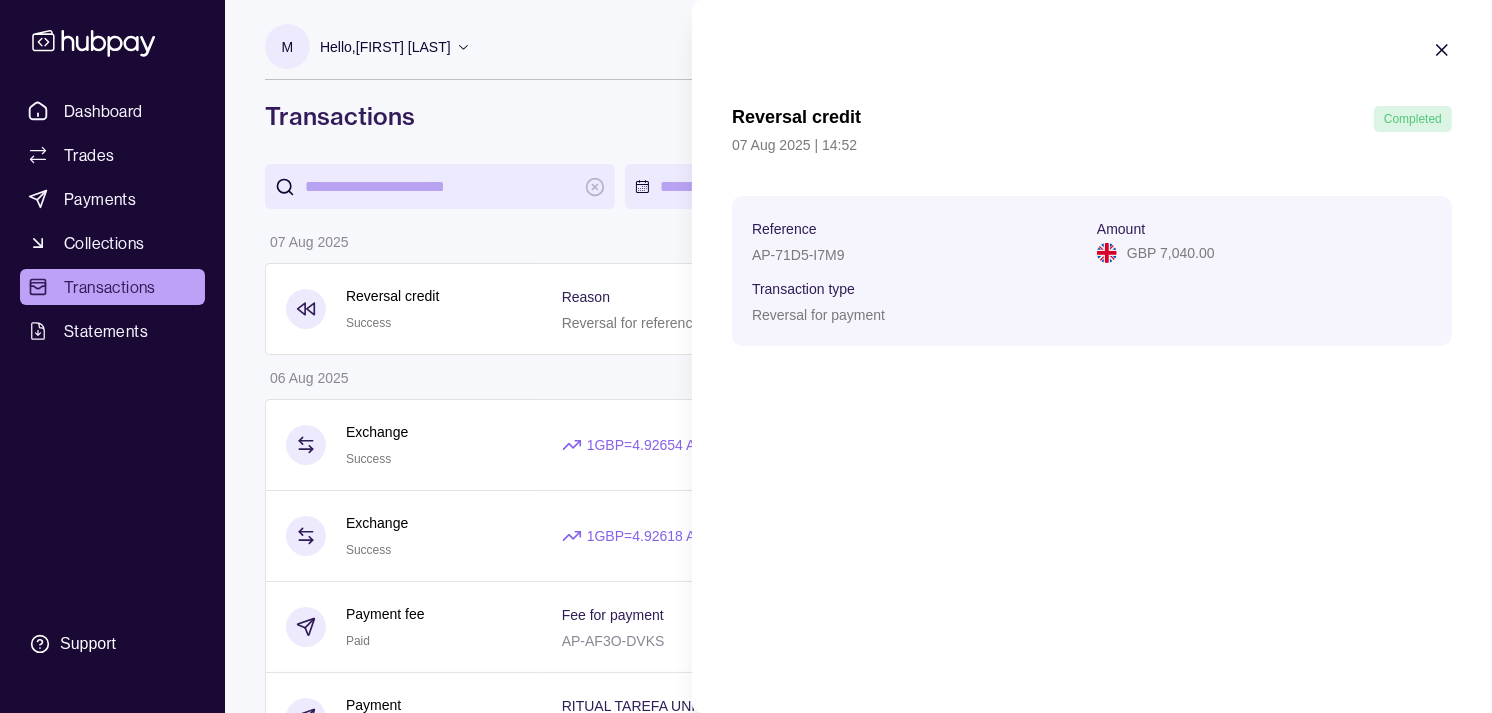 click on "AP-71D5-I7M9" at bounding box center (798, 255) 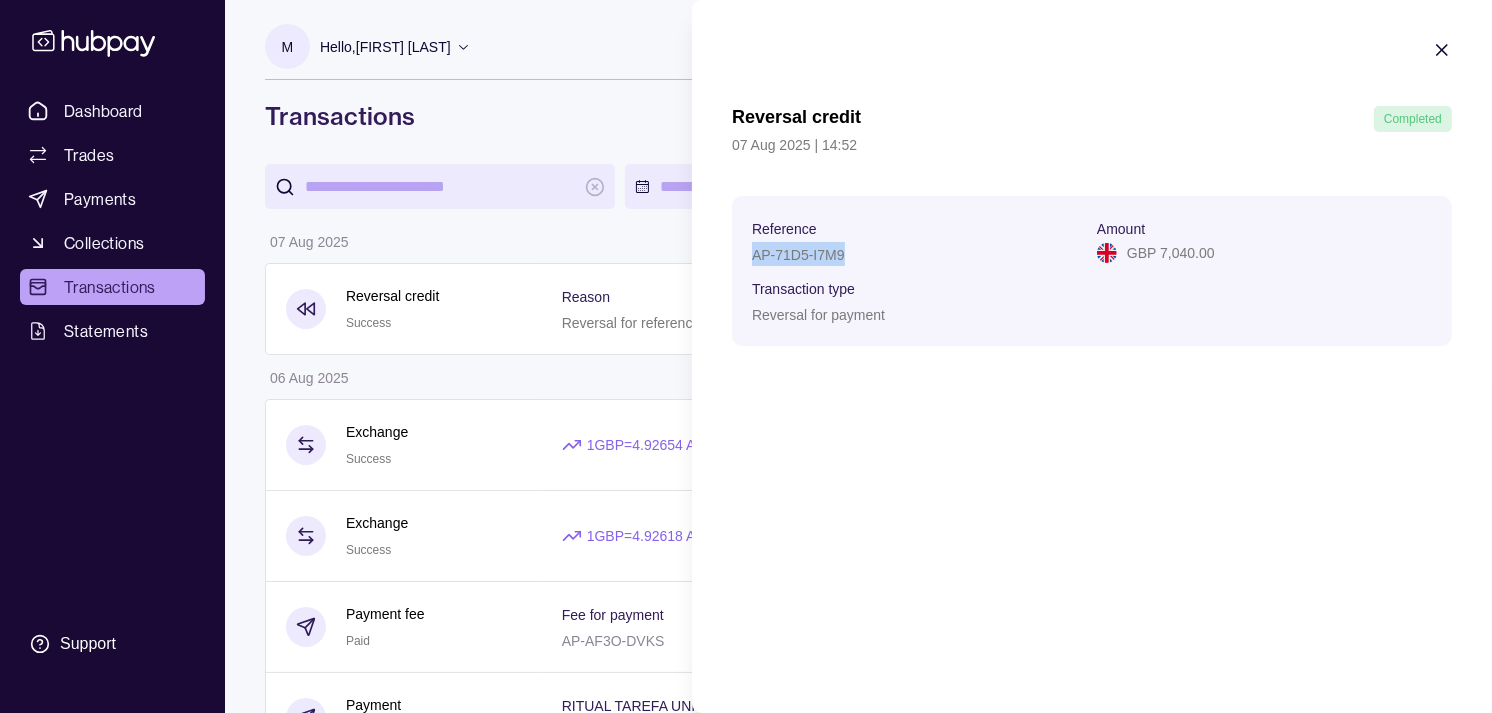 drag, startPoint x: 760, startPoint y: 251, endPoint x: 820, endPoint y: 255, distance: 60.133186 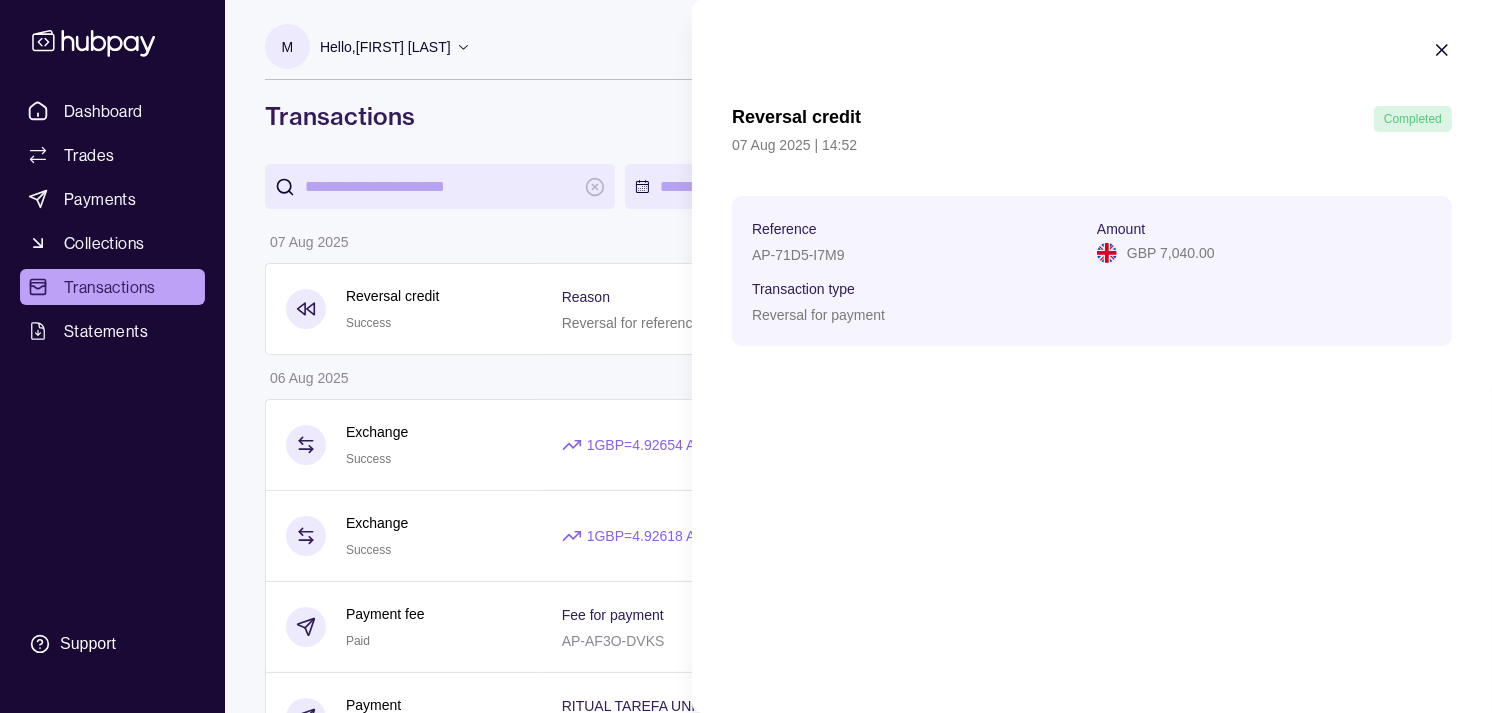 click on "Reversal credit Completed 07 Aug 2025 | 14:52 Reference [TRANSACTION_ID] Amount [CURRENCY] [AMOUNT] Transaction type Reversal for   payment" at bounding box center [1092, 193] 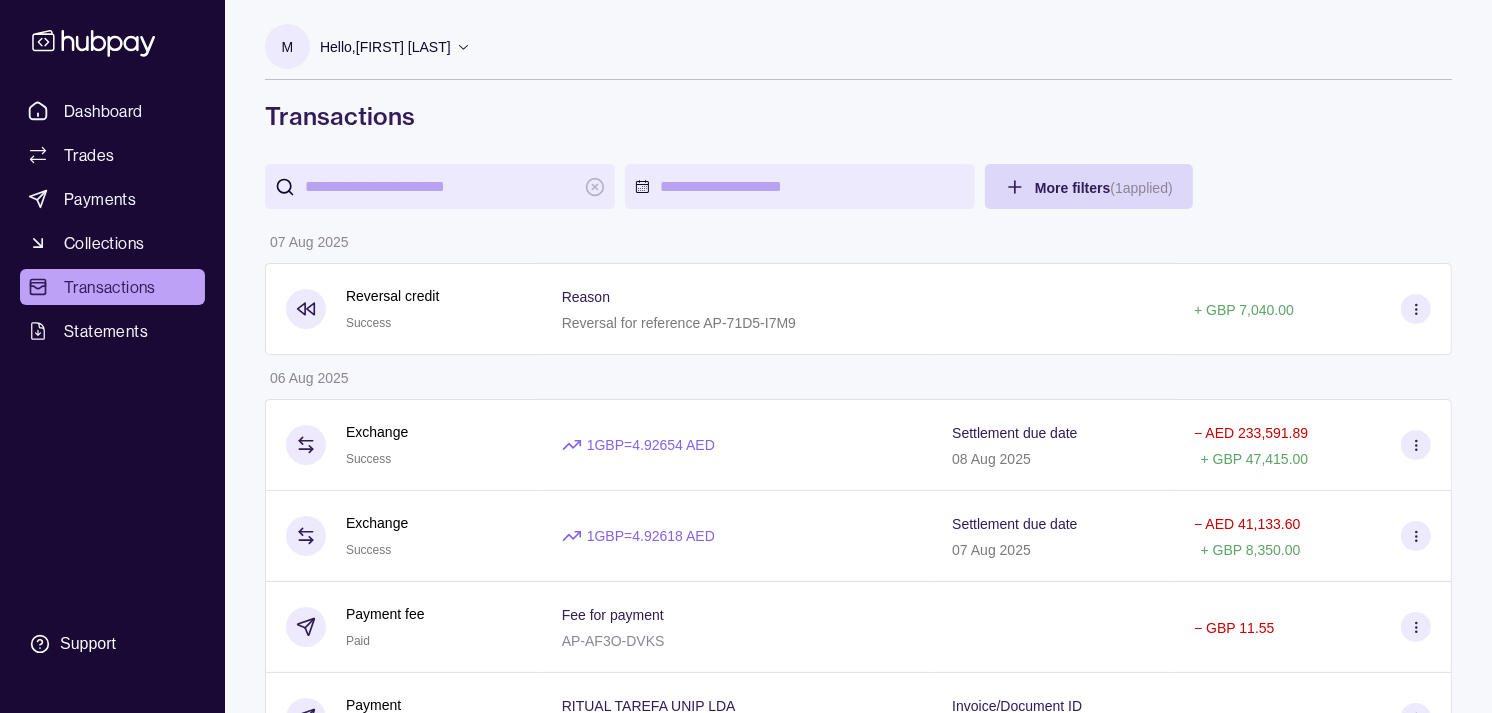 click on "Dashboard Trades Payments Collections Transactions Statements Support M Hello,  [FIRST] [LAST] [COMPANY_NAME] Account Terms and conditions Privacy policy Sign out Transactions More filters  ( 1  applied) Details Amount 07 Aug 2025 Reversal credit Success Reason Reversal for reference [TRANSACTION_ID] +   [CURRENCY] [AMOUNT] 06 Aug 2025 Exchange Success 1  [CURRENCY]  =  [RATE]   [CURRENCY] Settlement due date 08 Aug 2025 −   [CURRENCY] [AMOUNT] +   [CURRENCY] [AMOUNT] Exchange Success 1  [CURRENCY]  =  [RATE]   [CURRENCY] Settlement due date 07 Aug 2025 −   [CURRENCY] [AMOUNT] +   [CURRENCY] [AMOUNT] Payment fee Paid Fee for payment [TRANSACTION_ID] −   [CURRENCY] [AMOUNT] Payment Success [COMPANY_NAME] [ACCOUNT_NUMBER] Invoice/Document ID INV PYMT −   [CURRENCY] [AMOUNT] Payment fee Paid Fee for payment [TRANSACTION_ID] −   [CURRENCY] [AMOUNT] Payment Success [COMPANY_NAME] [ACCOUNT_NUMBER] Invoice/Document ID INV PYMT −   [CURRENCY] [AMOUNT] Payment fee Paid Fee for payment [TRANSACTION_ID] −   [CURRENCY] [AMOUNT] Payment Success [COMPANY_NAME] [ACCOUNT_NUMBER] INV PYMT" at bounding box center [746, 1129] 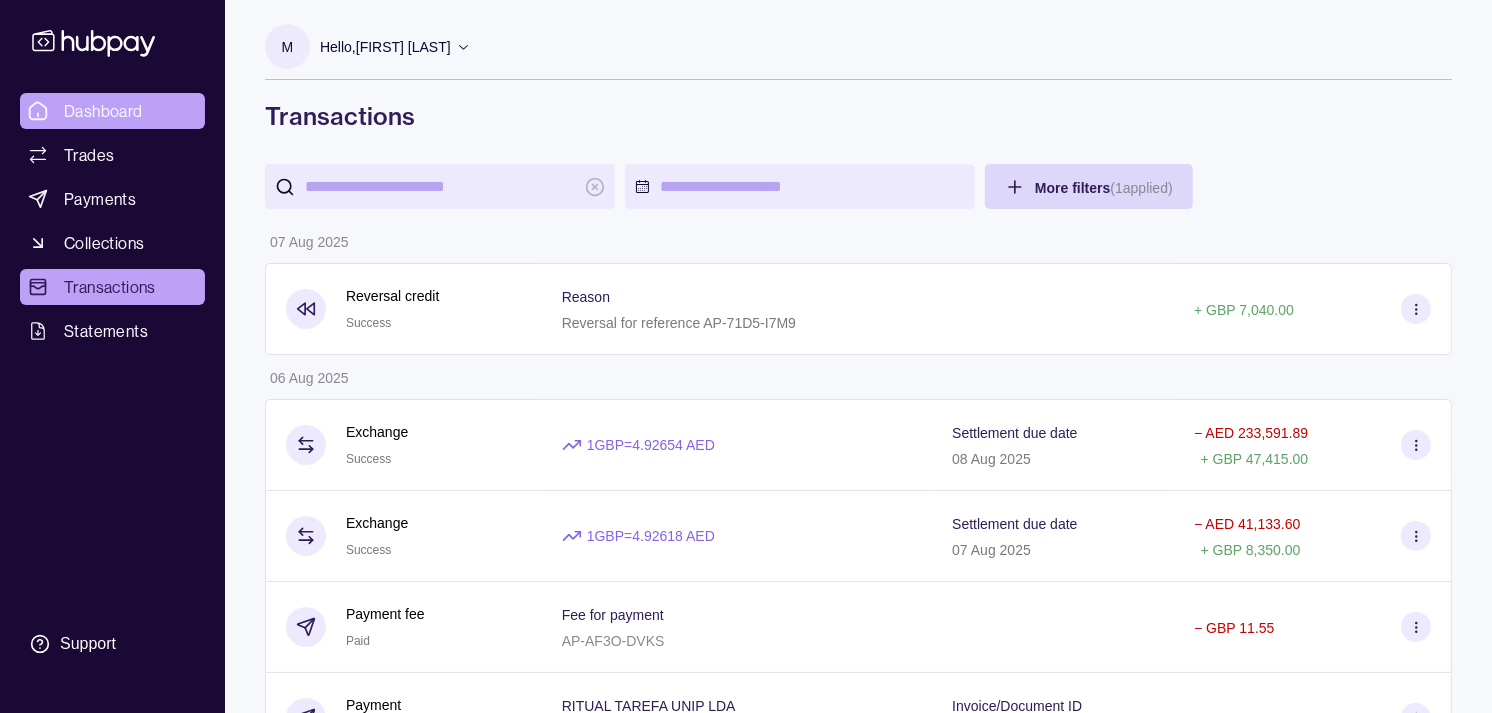 click on "Dashboard" at bounding box center (103, 111) 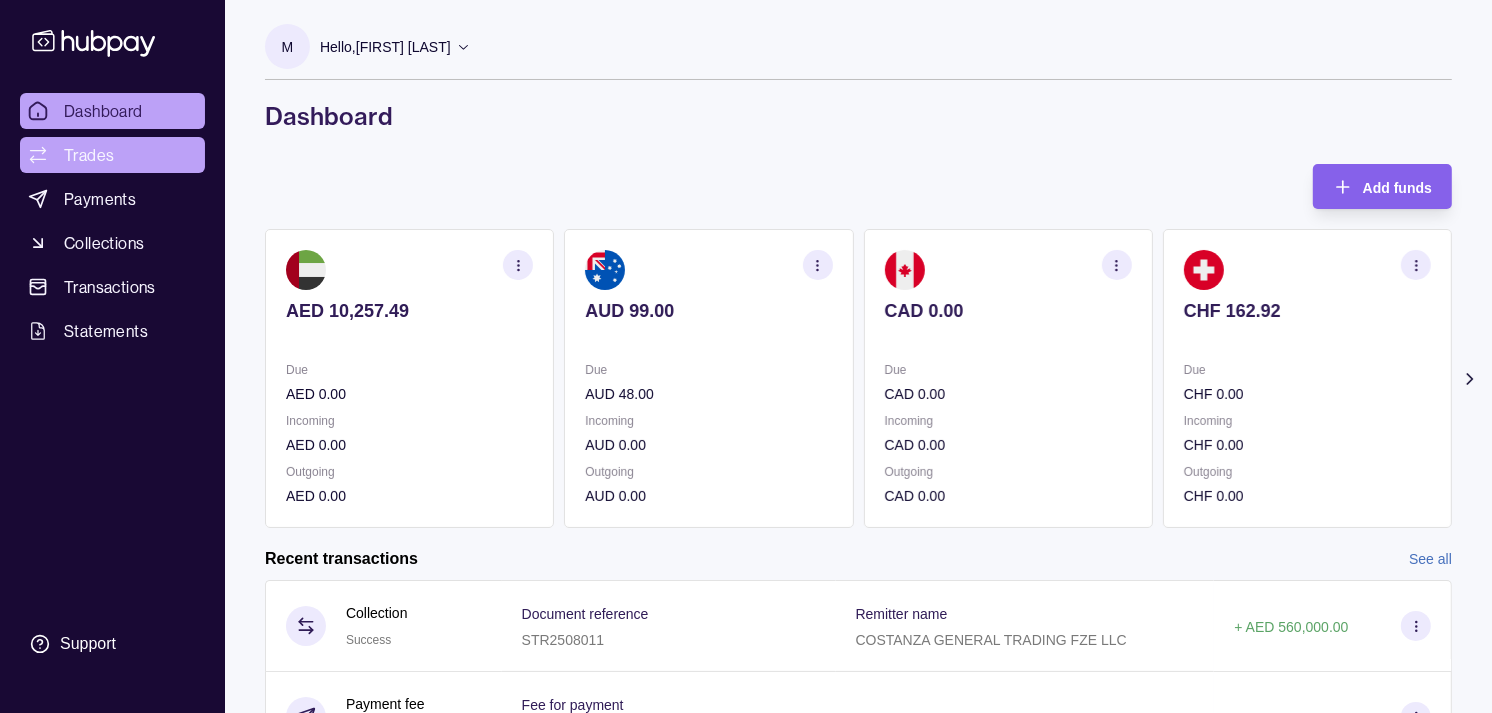 click on "Trades" at bounding box center [112, 155] 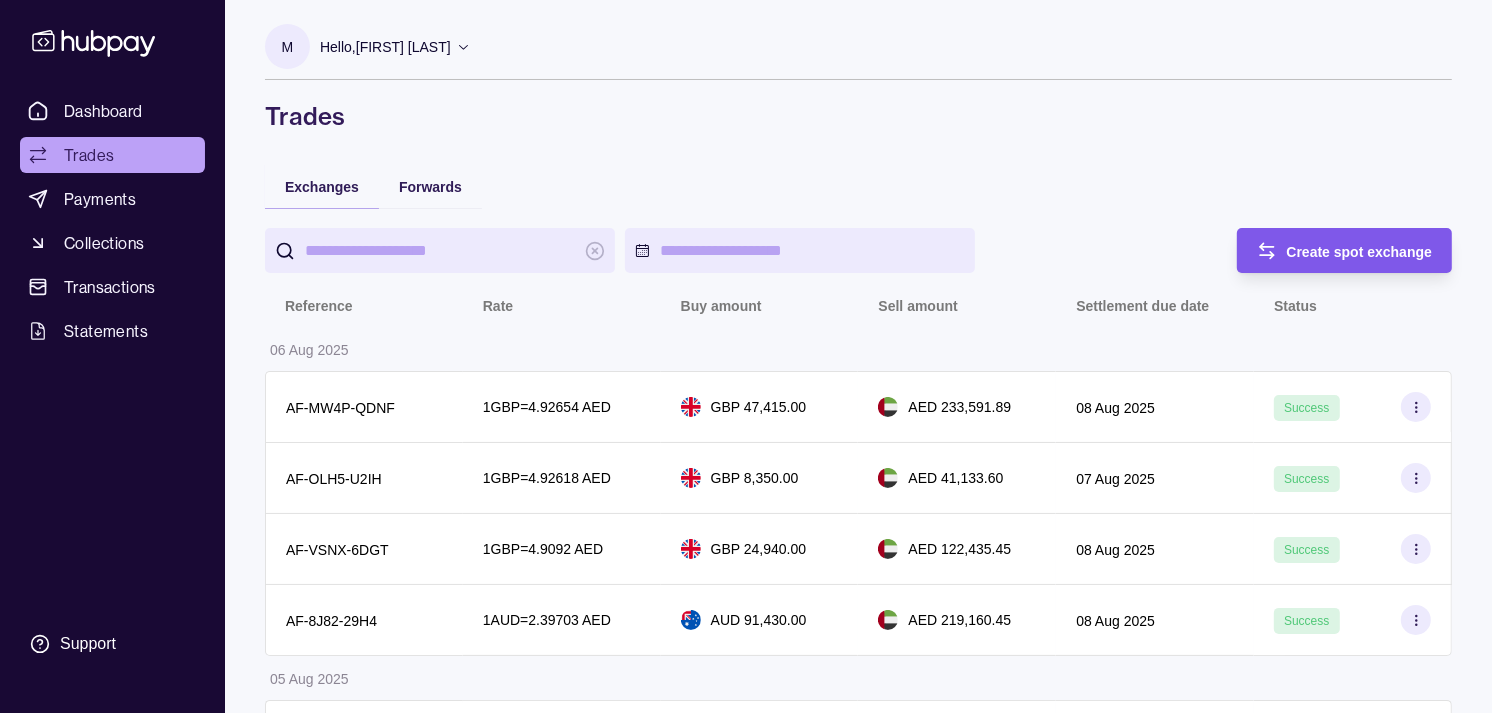click on "Create spot exchange" at bounding box center [1360, 252] 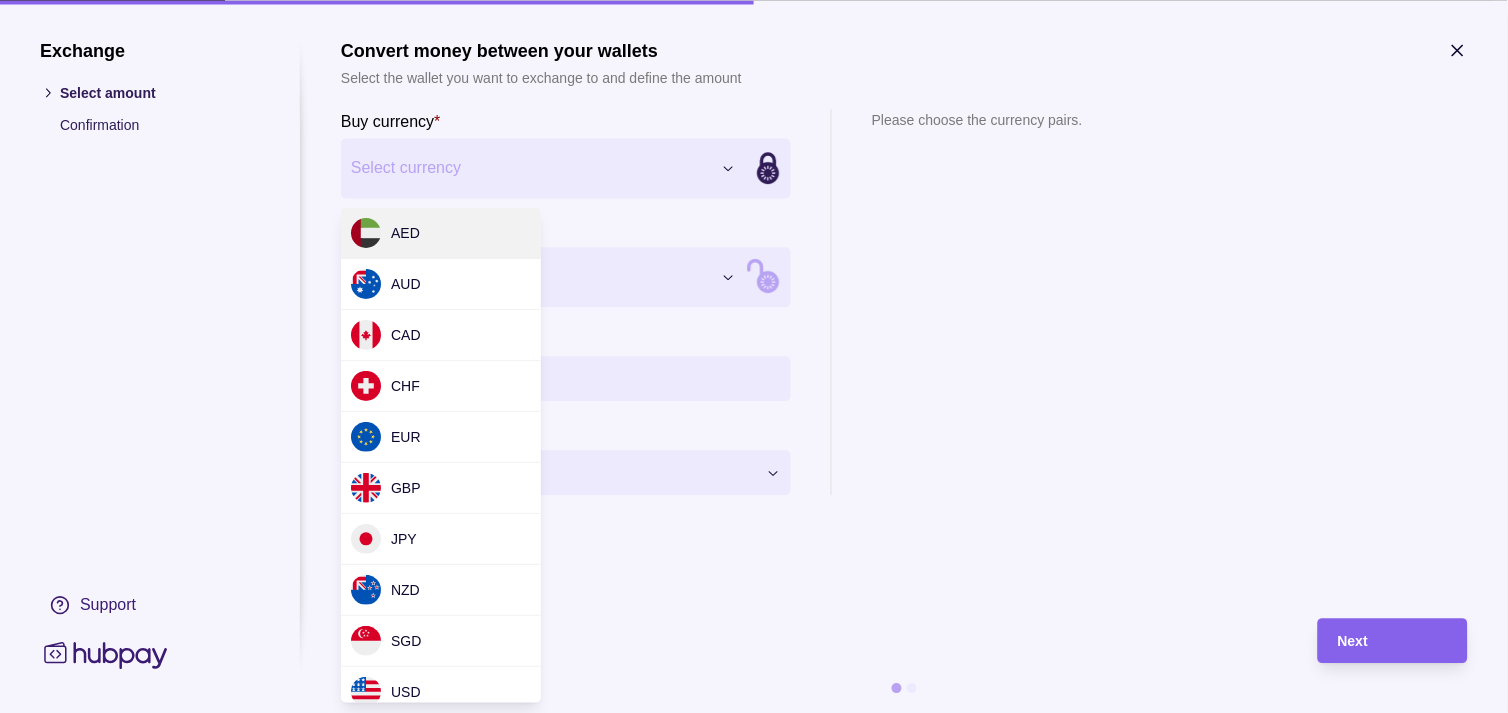 click on "Exchange Select amount Confirmation Support Convert money between your wallets Select the wallet you want to exchange to and define the amount Buy currency  * Select currency *** *** *** *** *** *** *** *** *** *** Sell currency  * Select currency *** *** *** *** *** *** *** *** *** *** Buy amount  * Settlement Loading… Please choose the currency pairs. Next" at bounding box center (746, 2037) 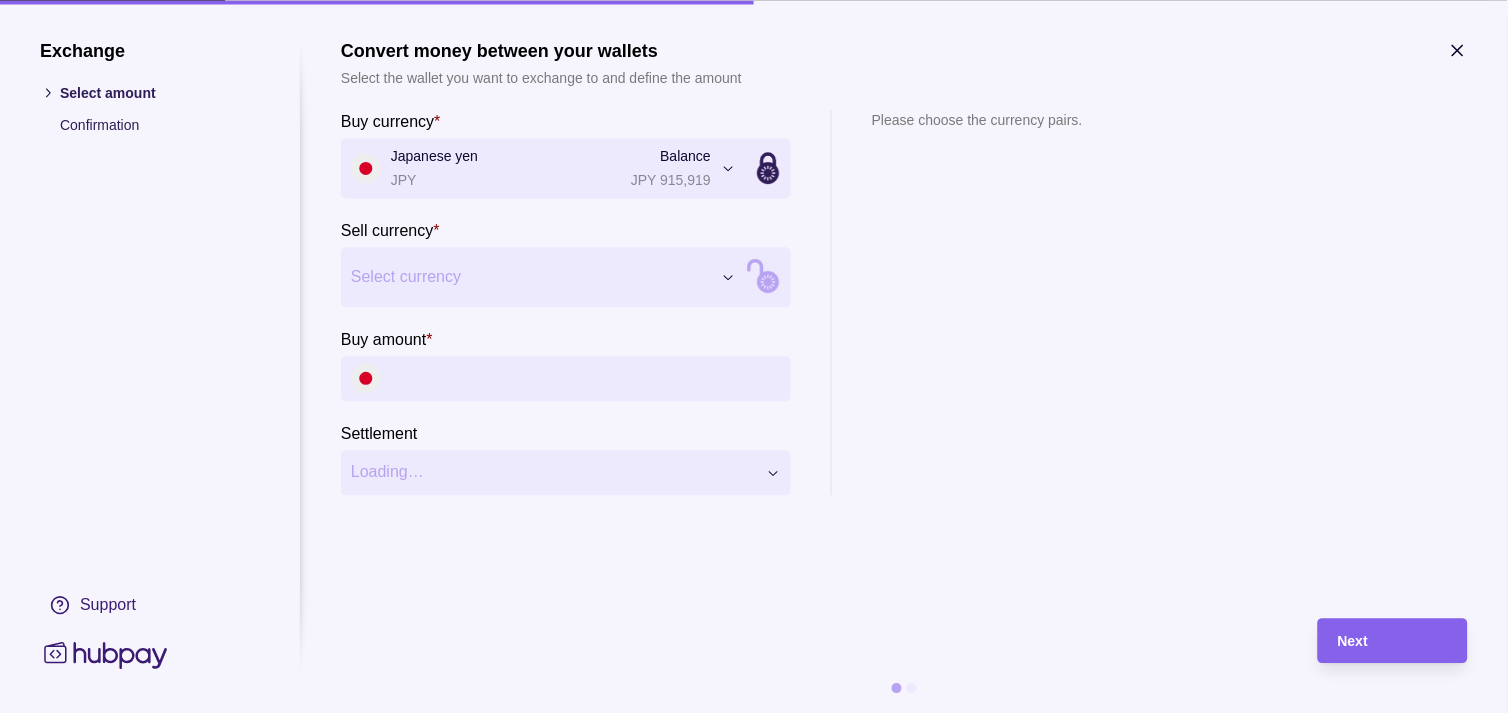 click on "Exchange Select amount Confirmation Support Convert money between your wallets Select the wallet you want to exchange to and define the amount Buy currency  * Japanese yen JPY Balance JPY 915,919 *** *** *** *** *** *** *** *** *** *** Sell currency  * Select currency *** *** *** *** *** *** *** *** *** *** Buy amount  * Settlement Loading… Please choose the currency pairs. Next" at bounding box center [746, 2037] 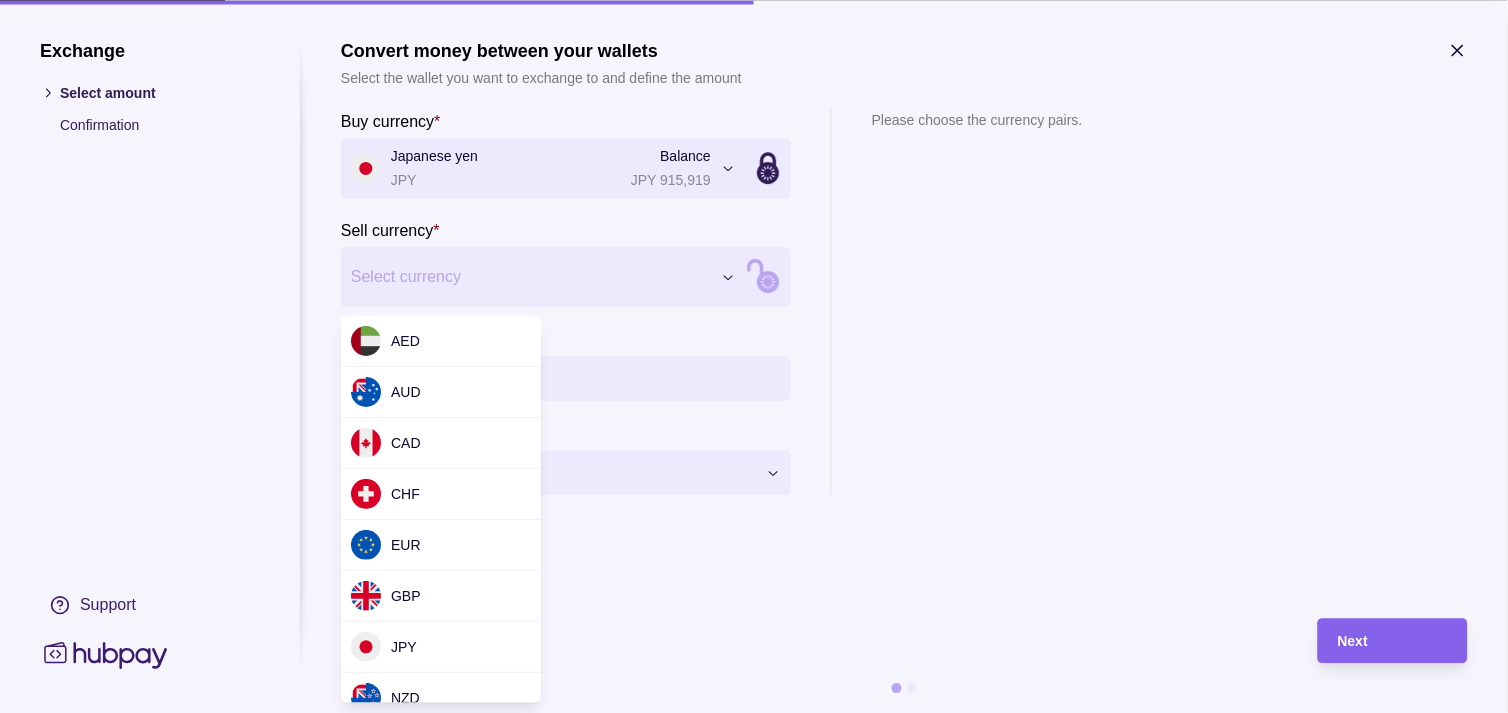 click on "Exchange Select amount Confirmation Support Convert money between your wallets Select the wallet you want to exchange to and define the amount Buy currency  * Japanese yen JPY Balance JPY 915,919 *** *** *** *** *** *** *** *** *** *** Sell currency  * Select currency *** *** *** *** *** *** *** *** *** *** Buy amount  * Settlement Loading… Please choose the currency pairs. Next" at bounding box center (746, 2037) 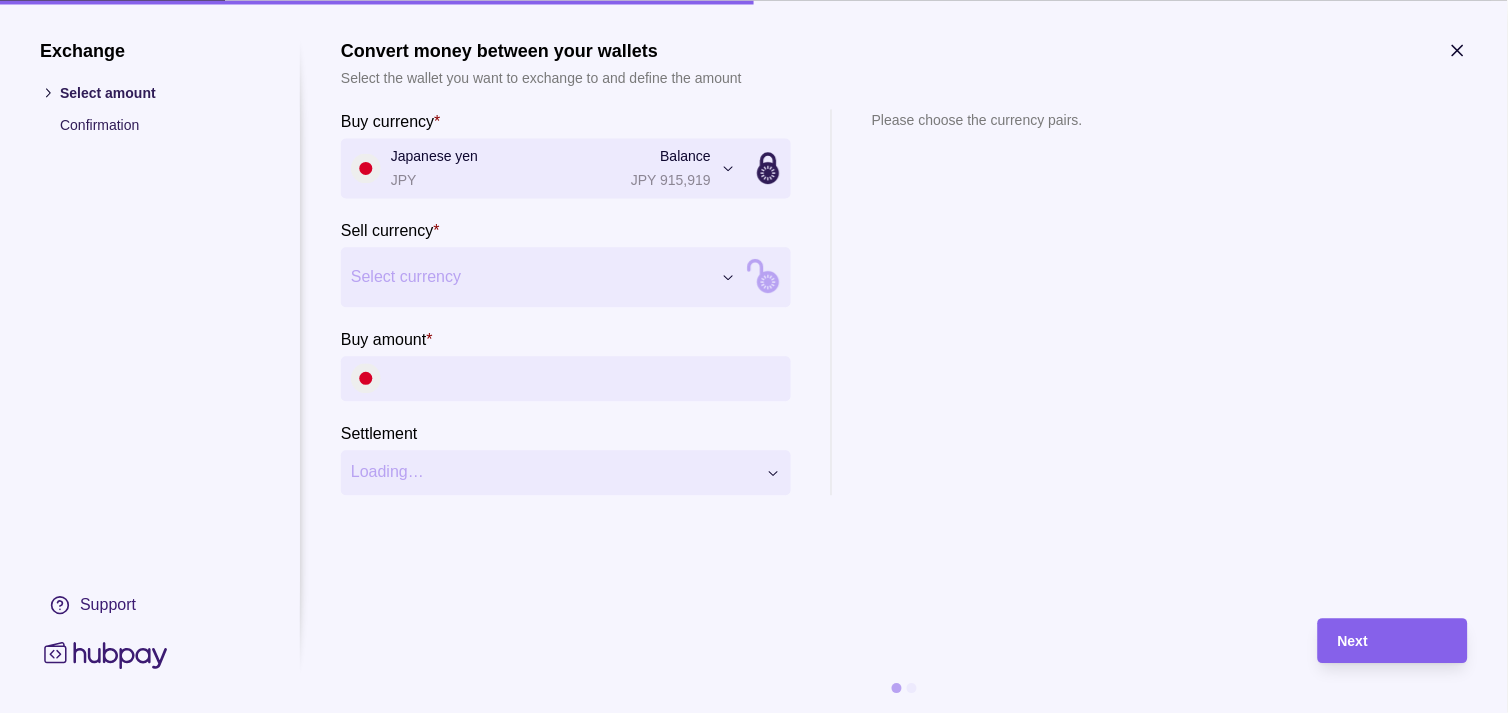 click 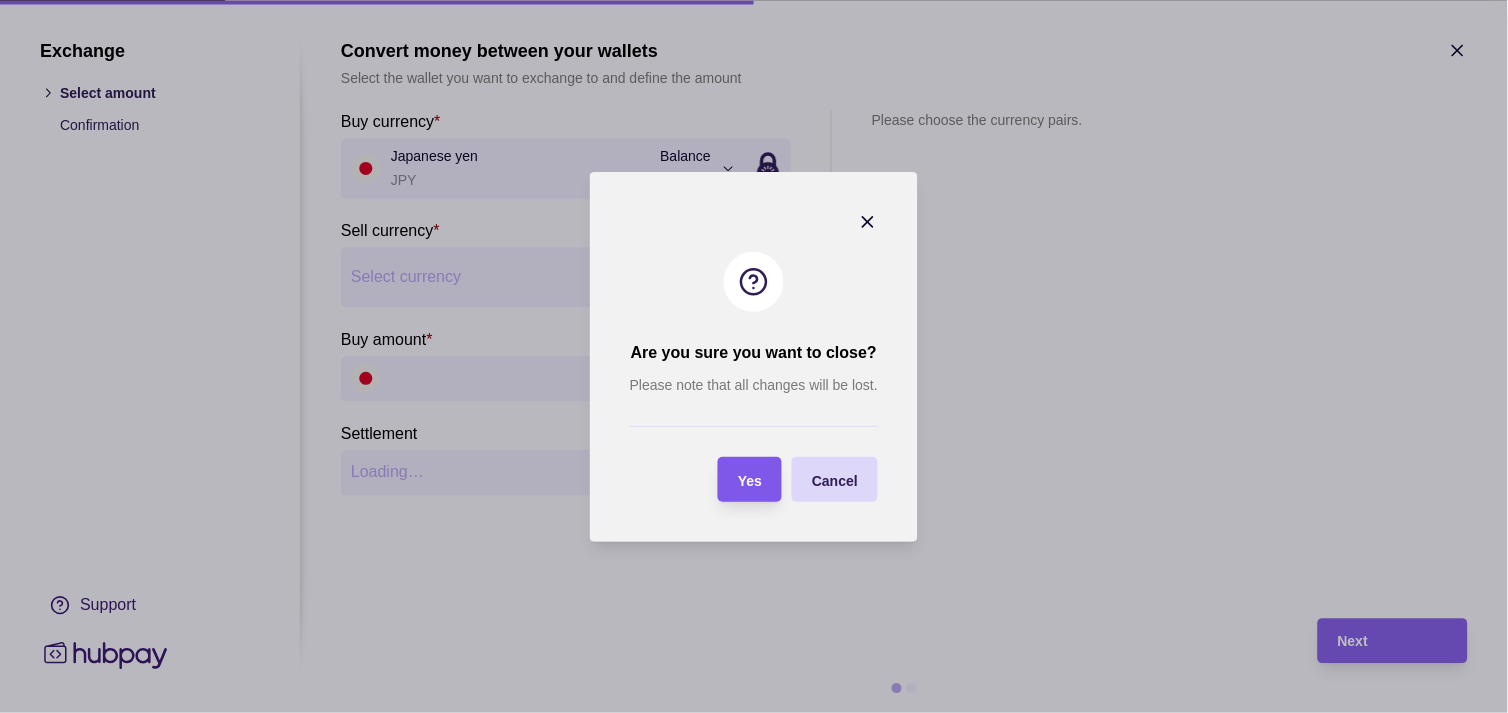 click on "Yes" at bounding box center (750, 479) 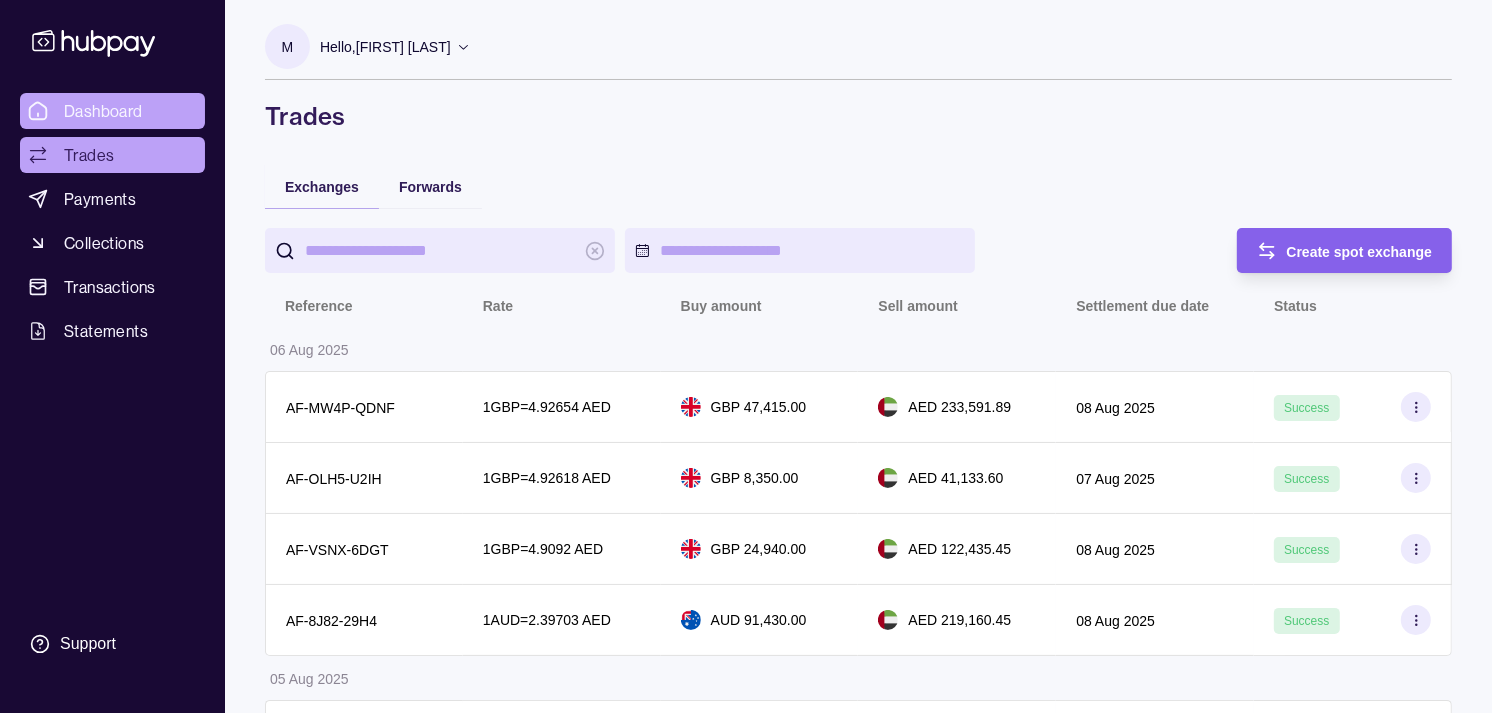 click on "Dashboard" at bounding box center [103, 111] 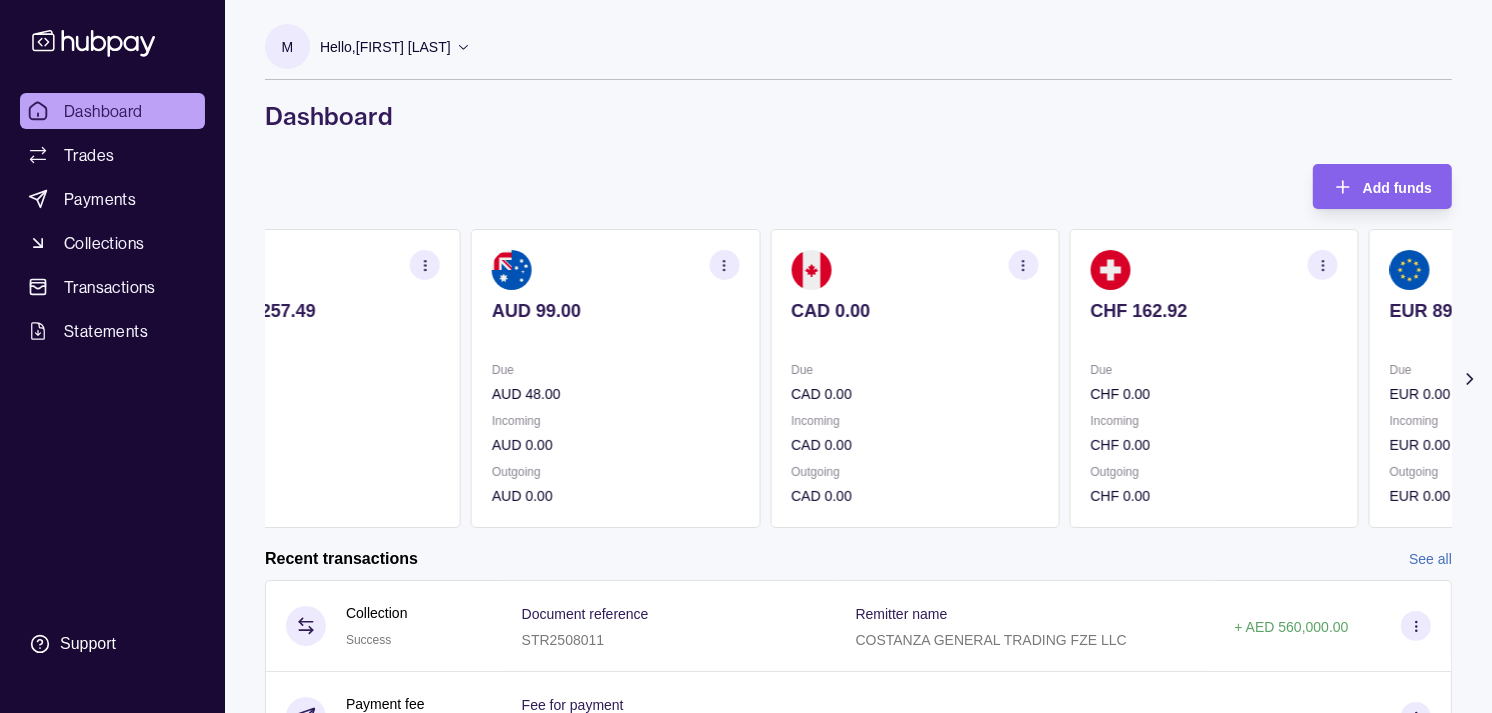 click on "CHF 162.92                                                                                                               Due CHF 0.00 Incoming CHF 0.00 Outgoing CHF 0.00" at bounding box center (1213, 378) 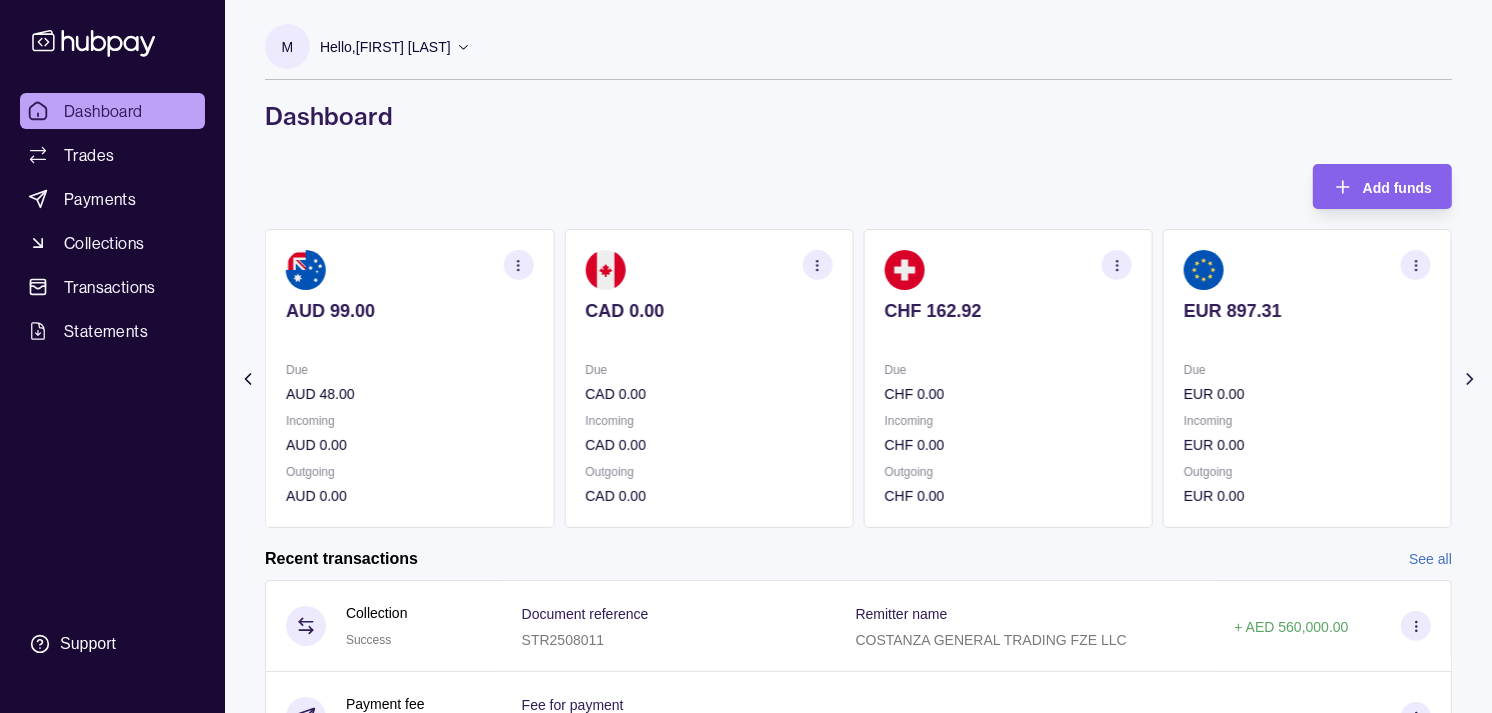 click at bounding box center (1307, 338) 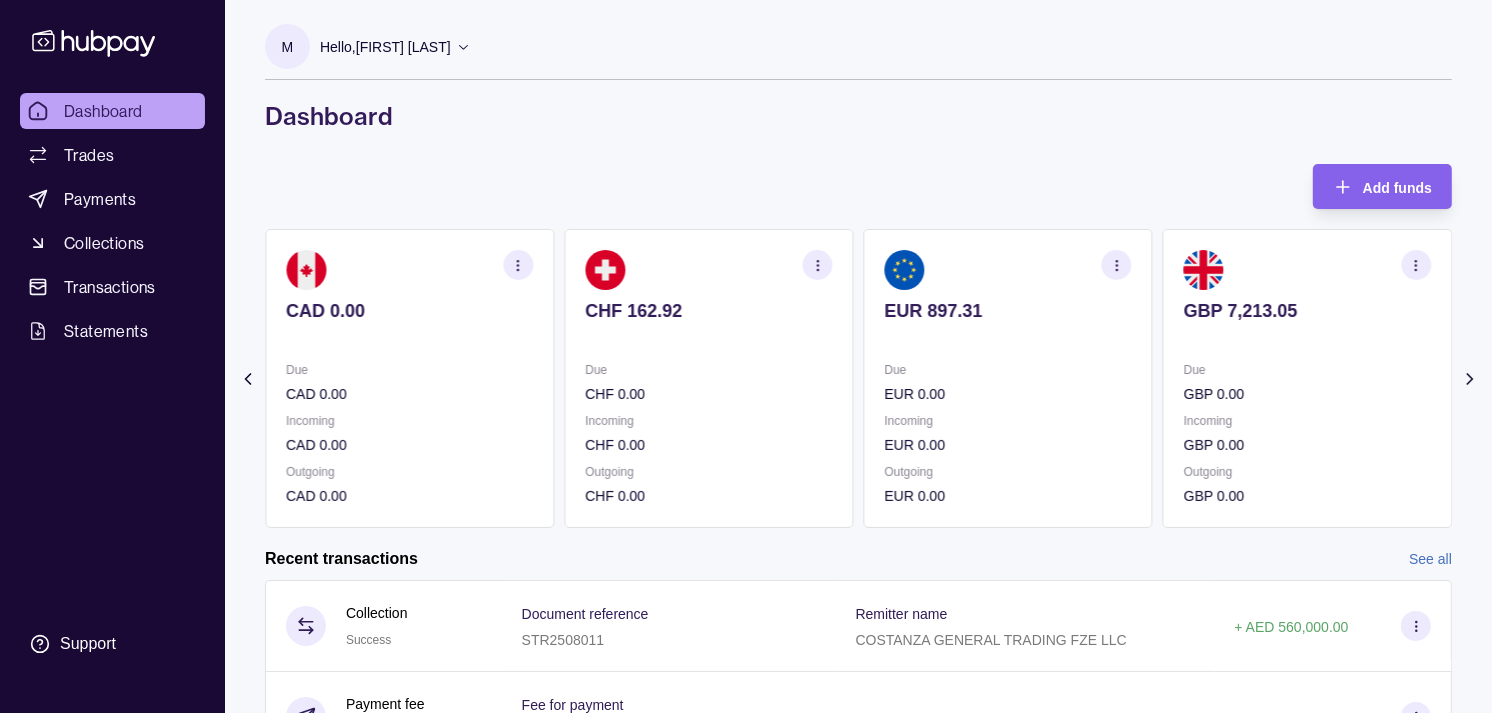 click on "GBP 7,213.05                                                                                                               Due GBP 0.00 Incoming GBP 0.00 Outgoing GBP 0.00" at bounding box center (1307, 378) 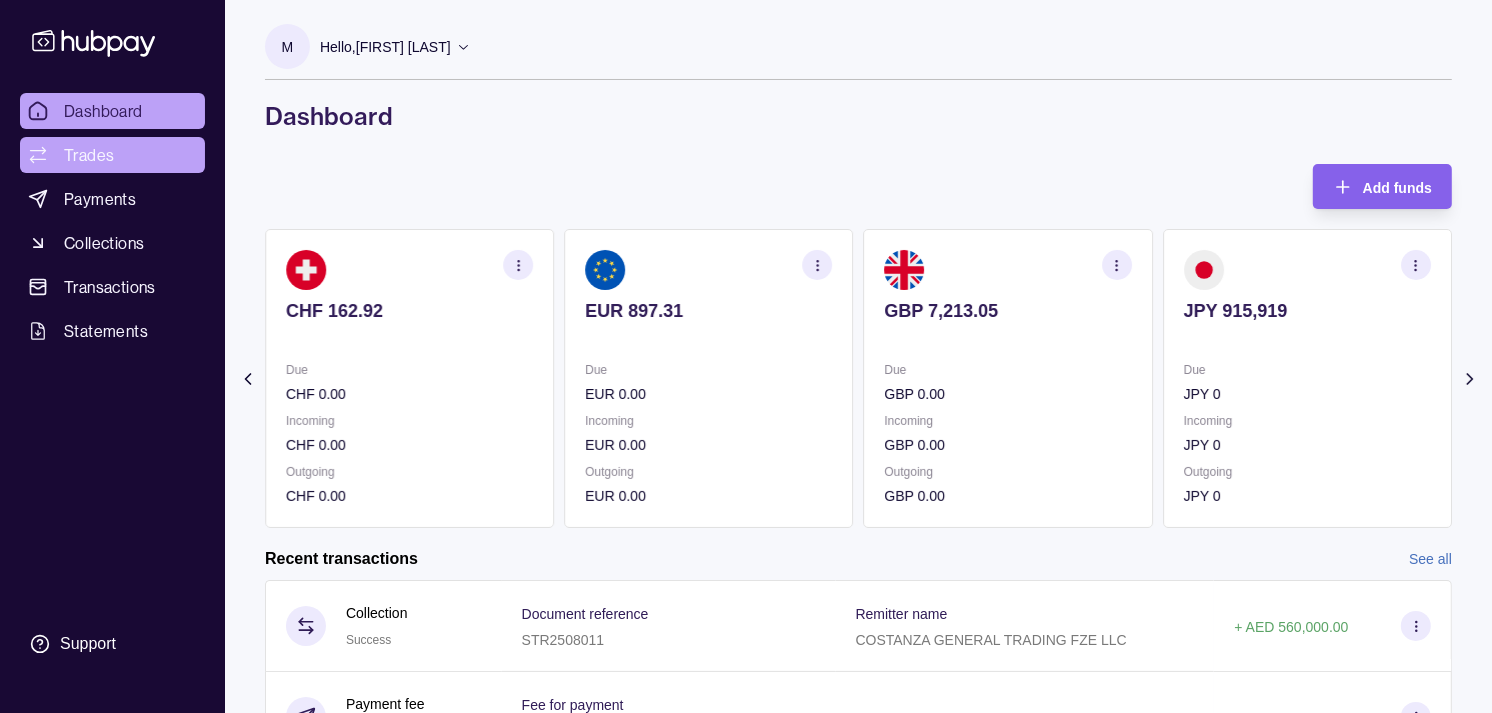 click on "Trades" at bounding box center (89, 155) 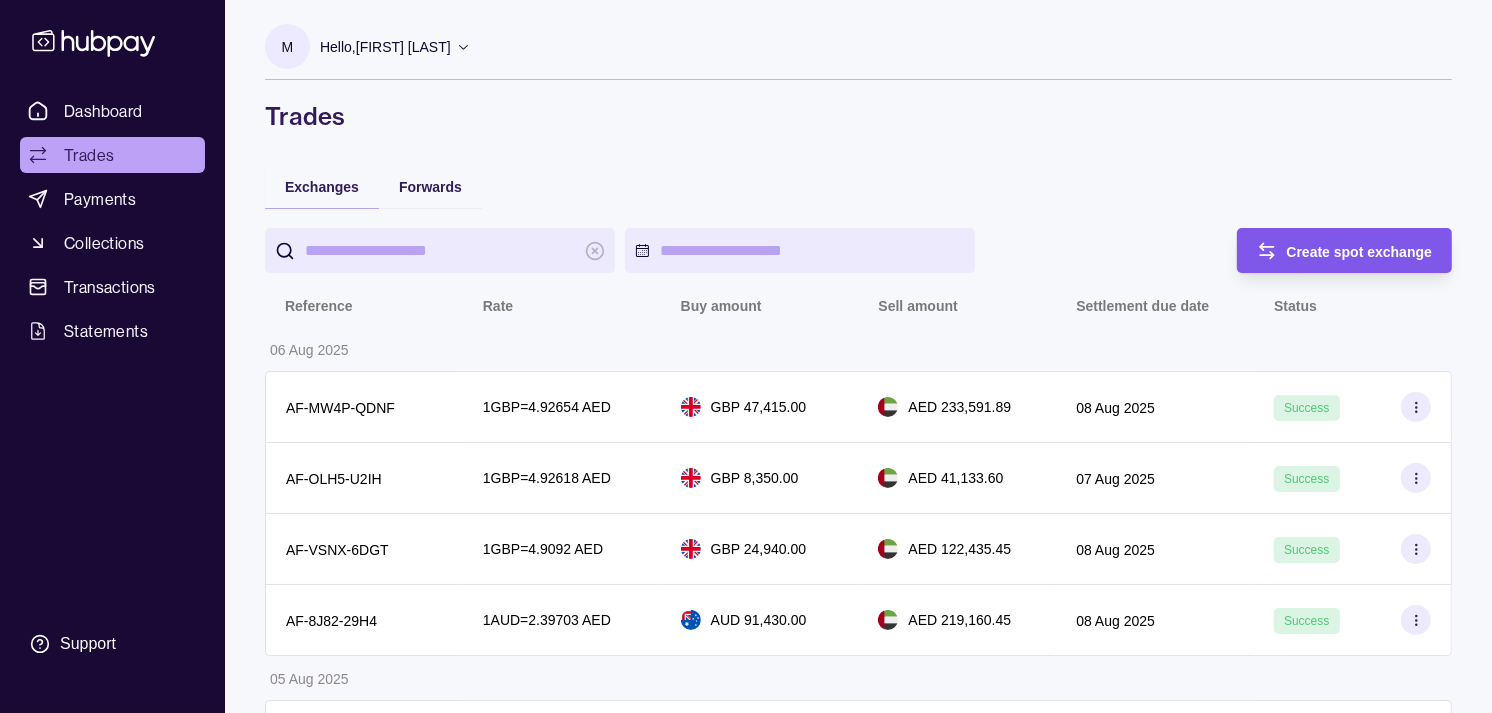 click on "Create spot exchange" at bounding box center (1360, 252) 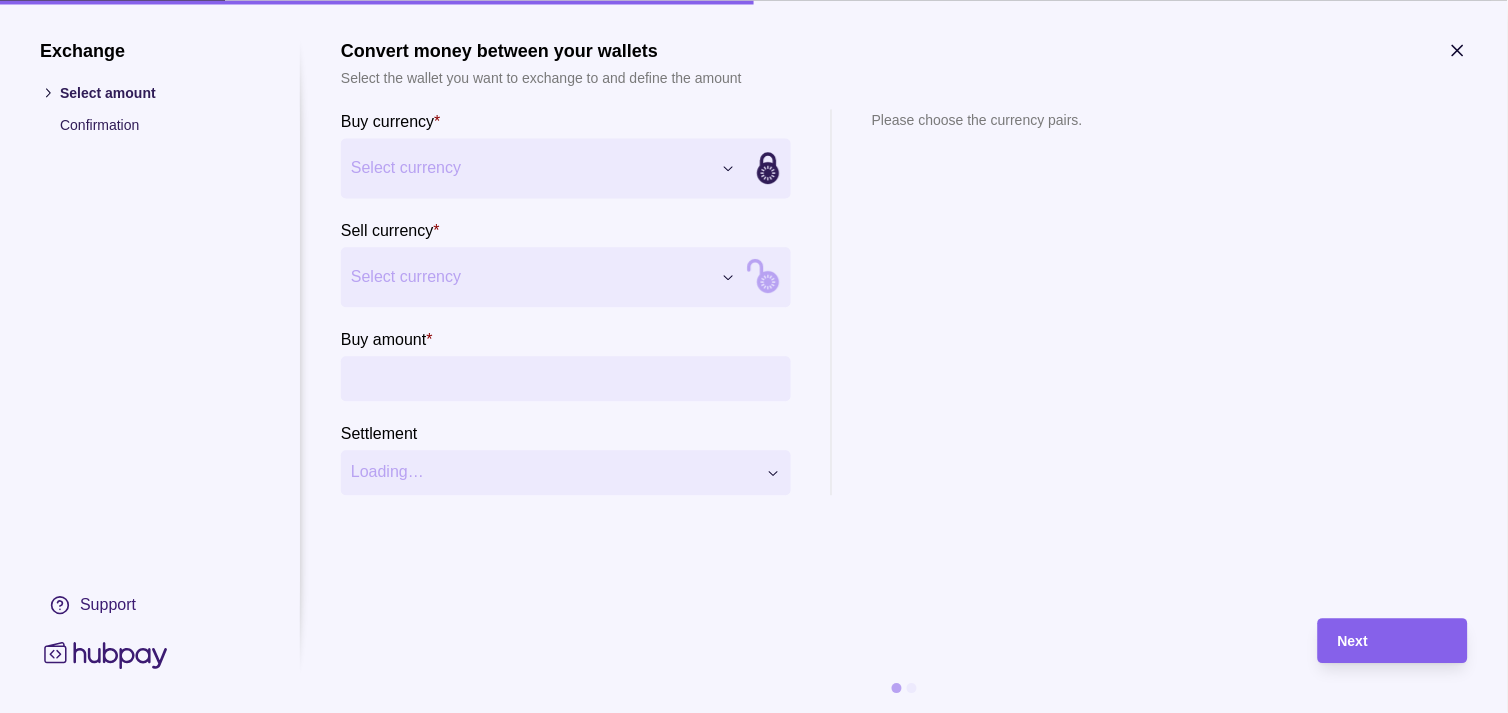 type 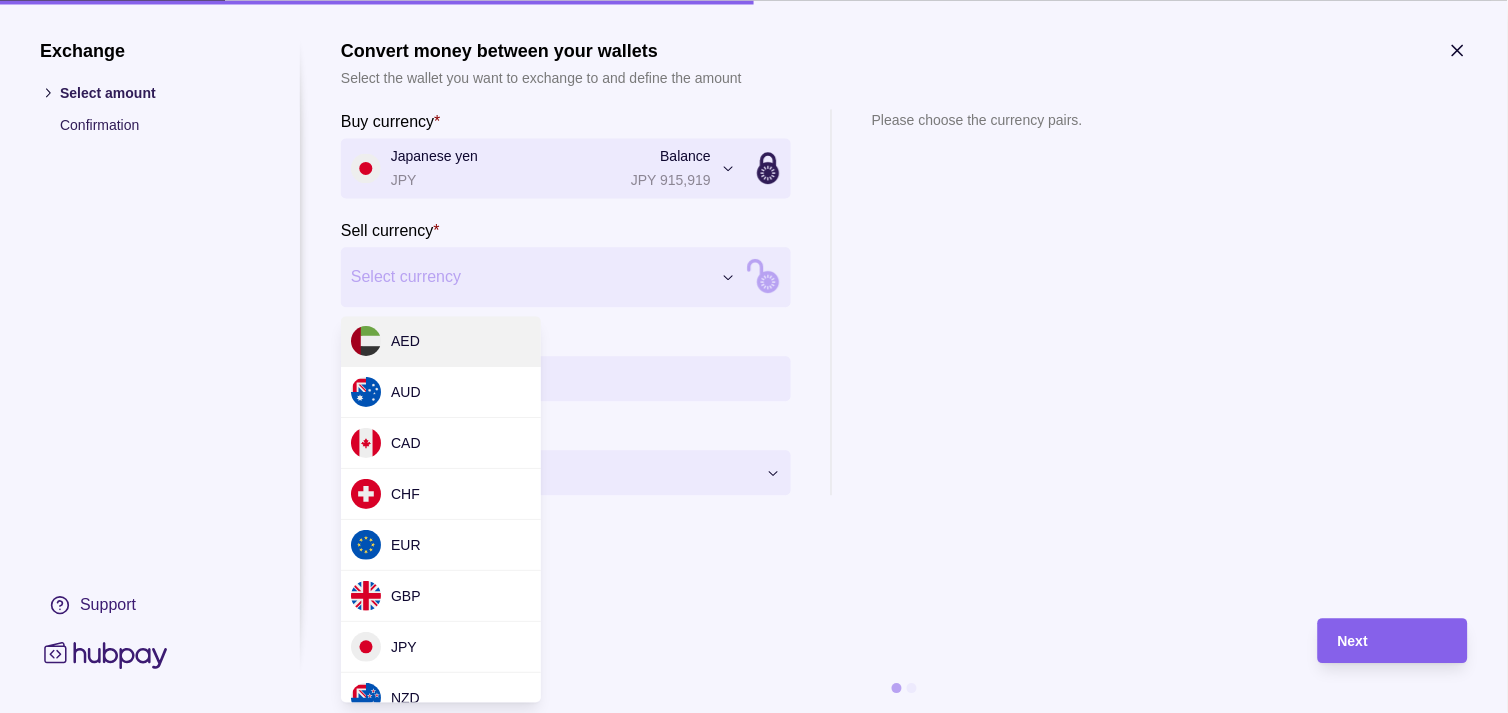 click on "Exchange Select amount Confirmation Support Convert money between your wallets Select the wallet you want to exchange to and define the amount Buy currency  * Japanese yen JPY Balance JPY 915,919 *** *** *** *** *** *** *** *** *** *** Sell currency  * Select currency *** *** *** *** *** *** *** *** *** *** Buy amount  * Settlement Loading… Please choose the currency pairs. Next" at bounding box center [746, 2037] 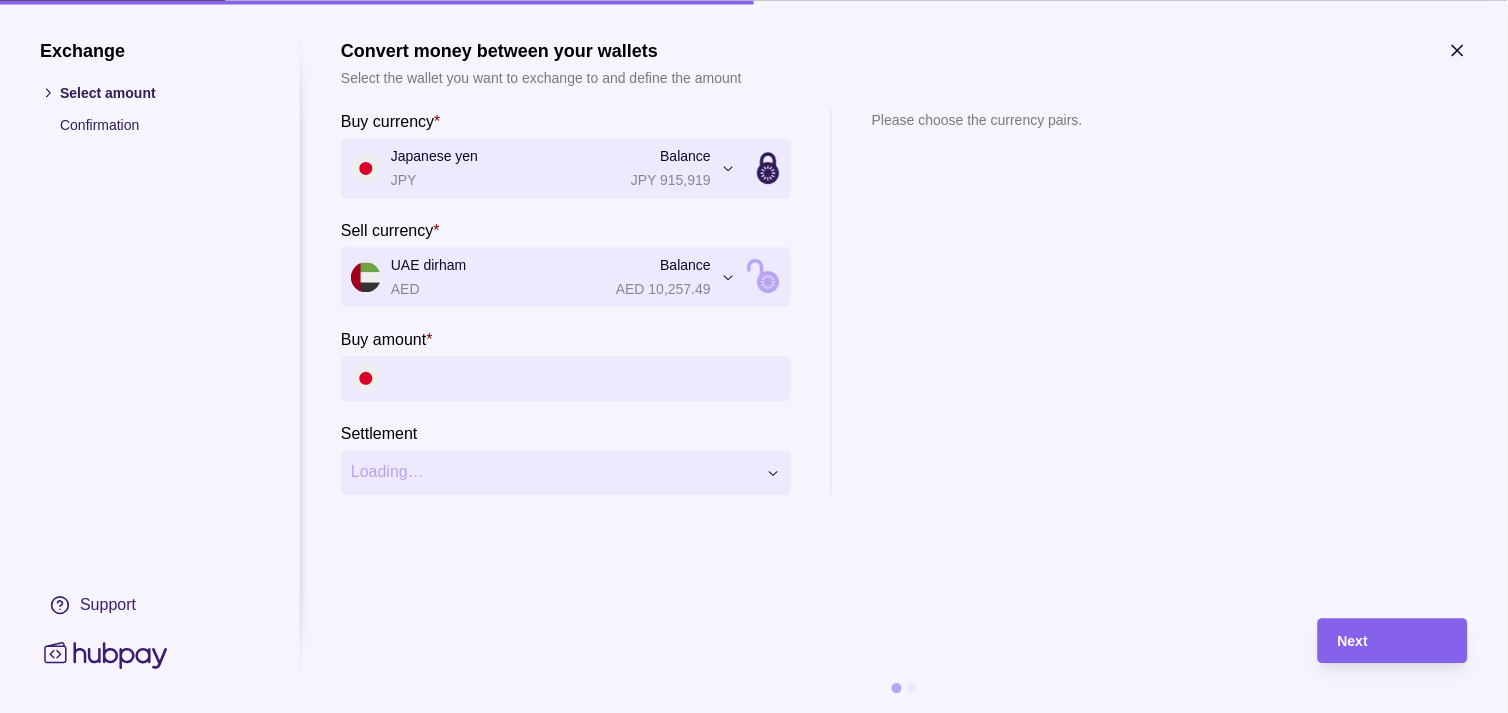 click on "Buy amount  *" at bounding box center [586, 378] 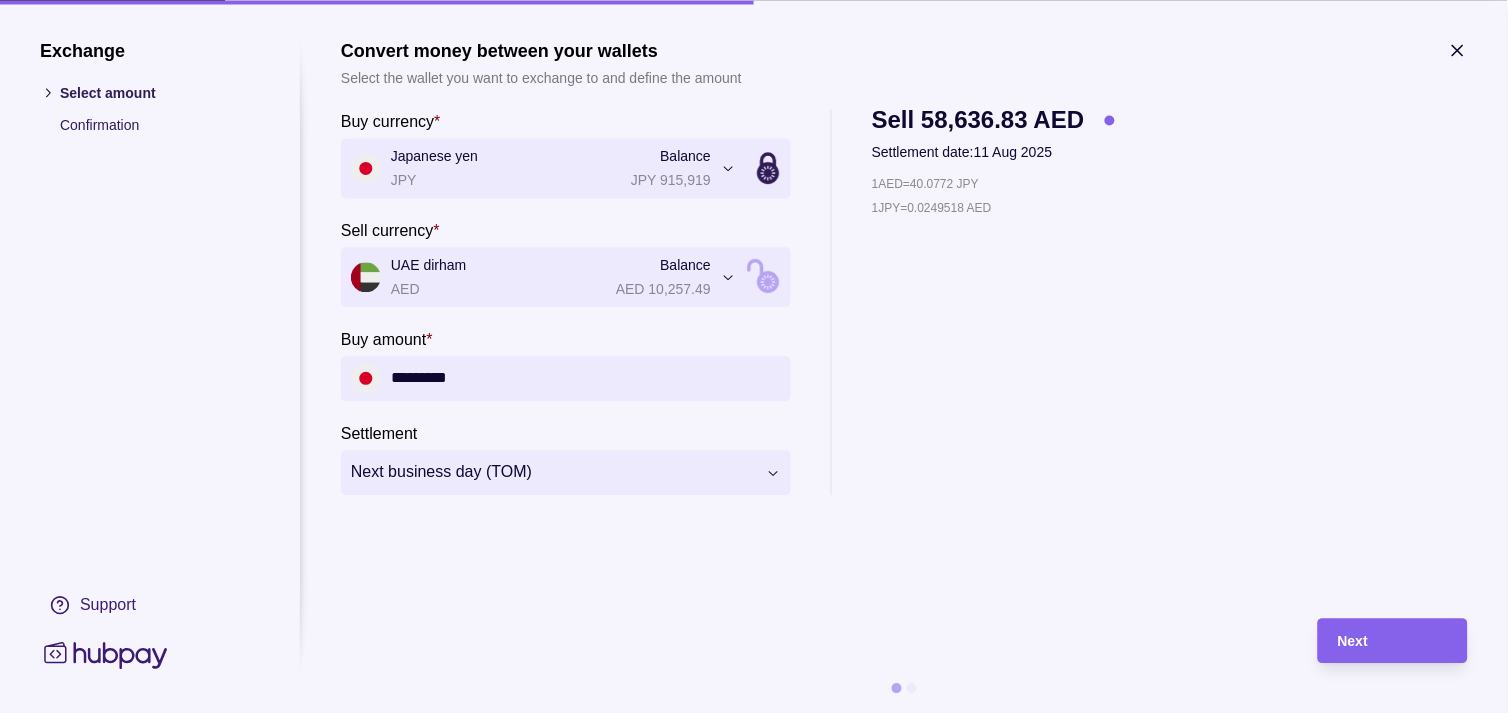 type on "*********" 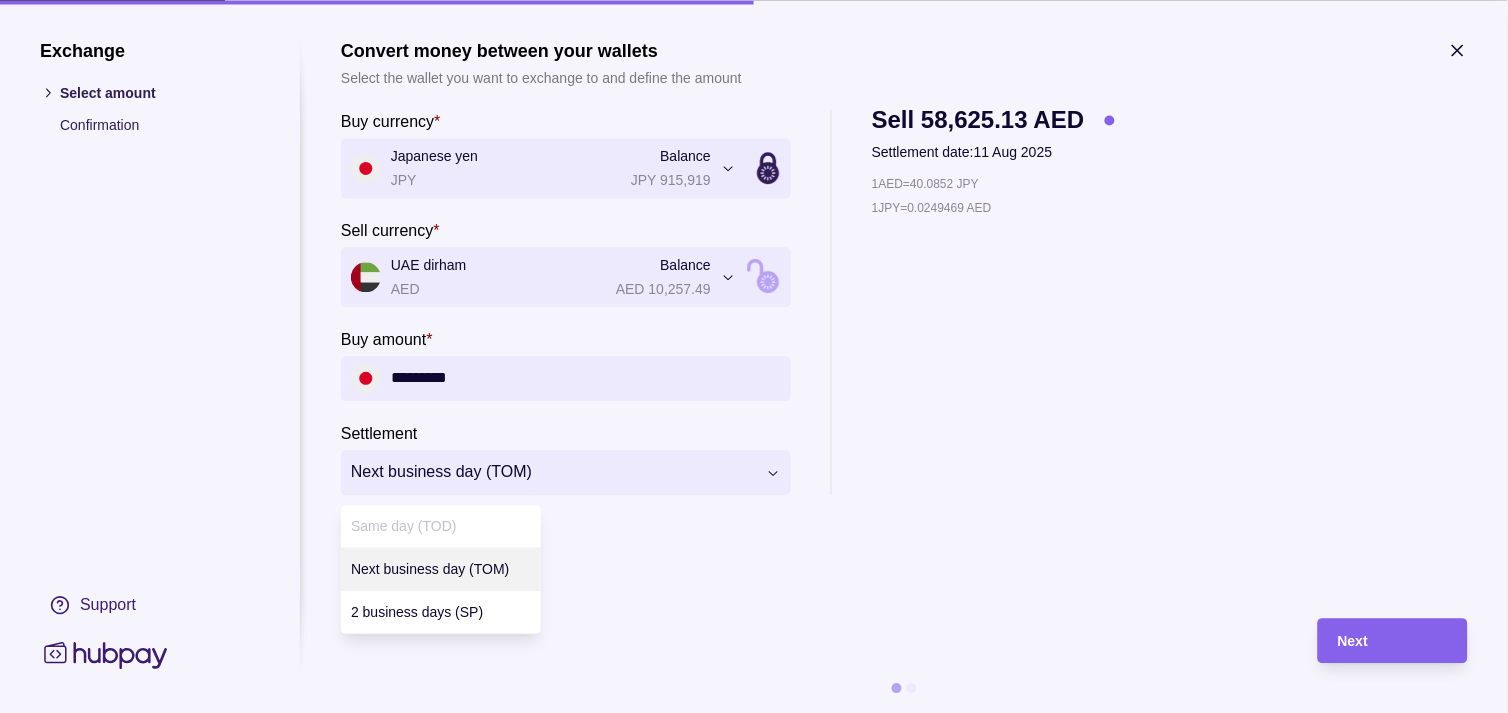 click on "**********" at bounding box center (746, 2037) 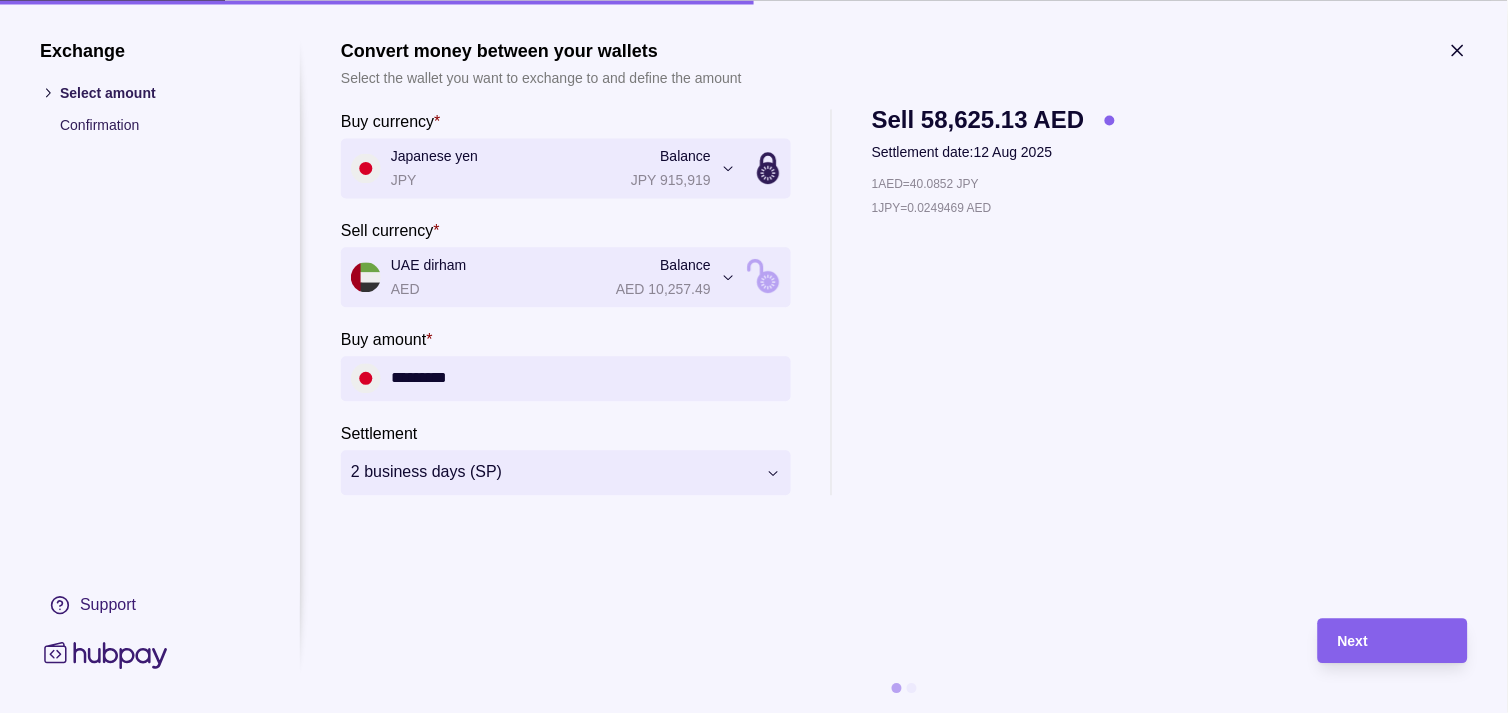 click on "1  [CURRENCY]  =  [RATE]   [CURRENCY] 1  [CURRENCY]  =  [RATE]   [CURRENCY]" at bounding box center (993, 334) 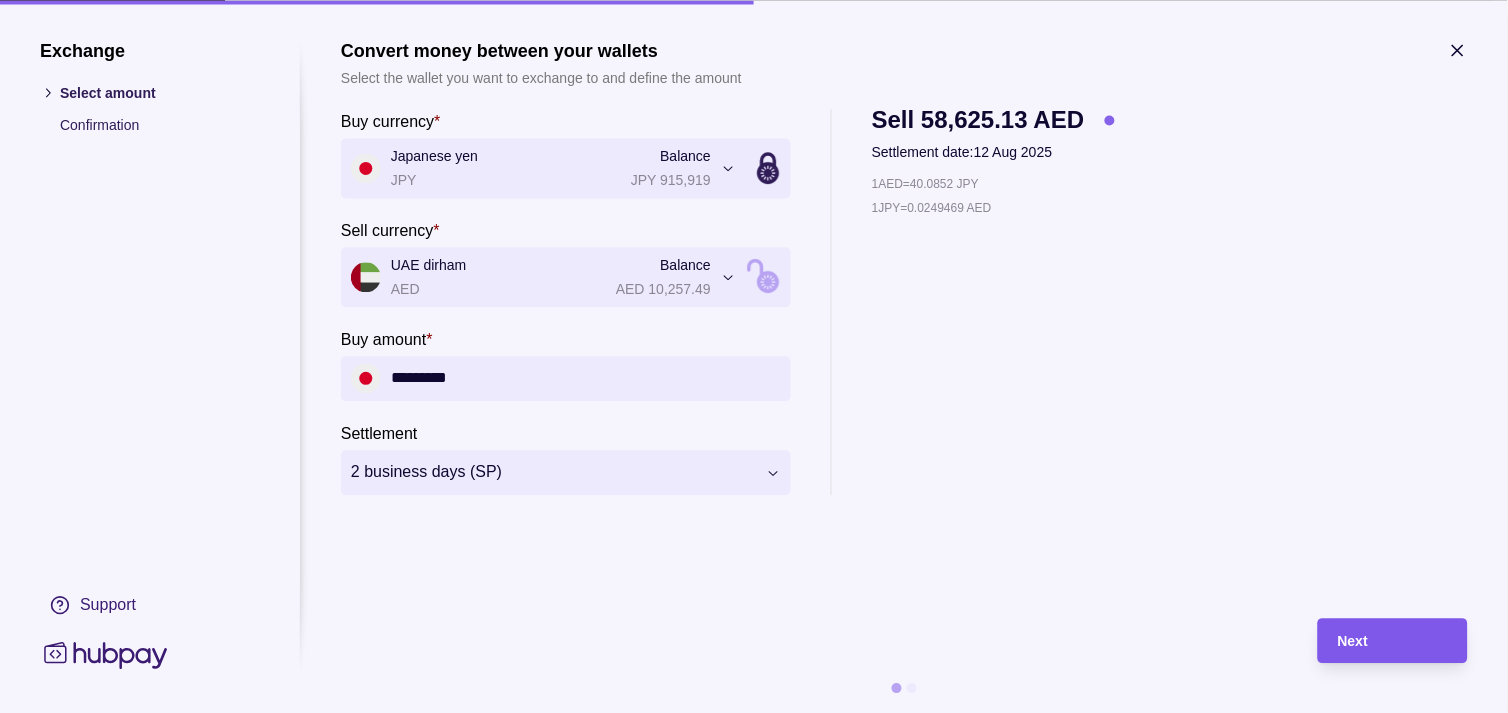 click on "Next" at bounding box center (1393, 641) 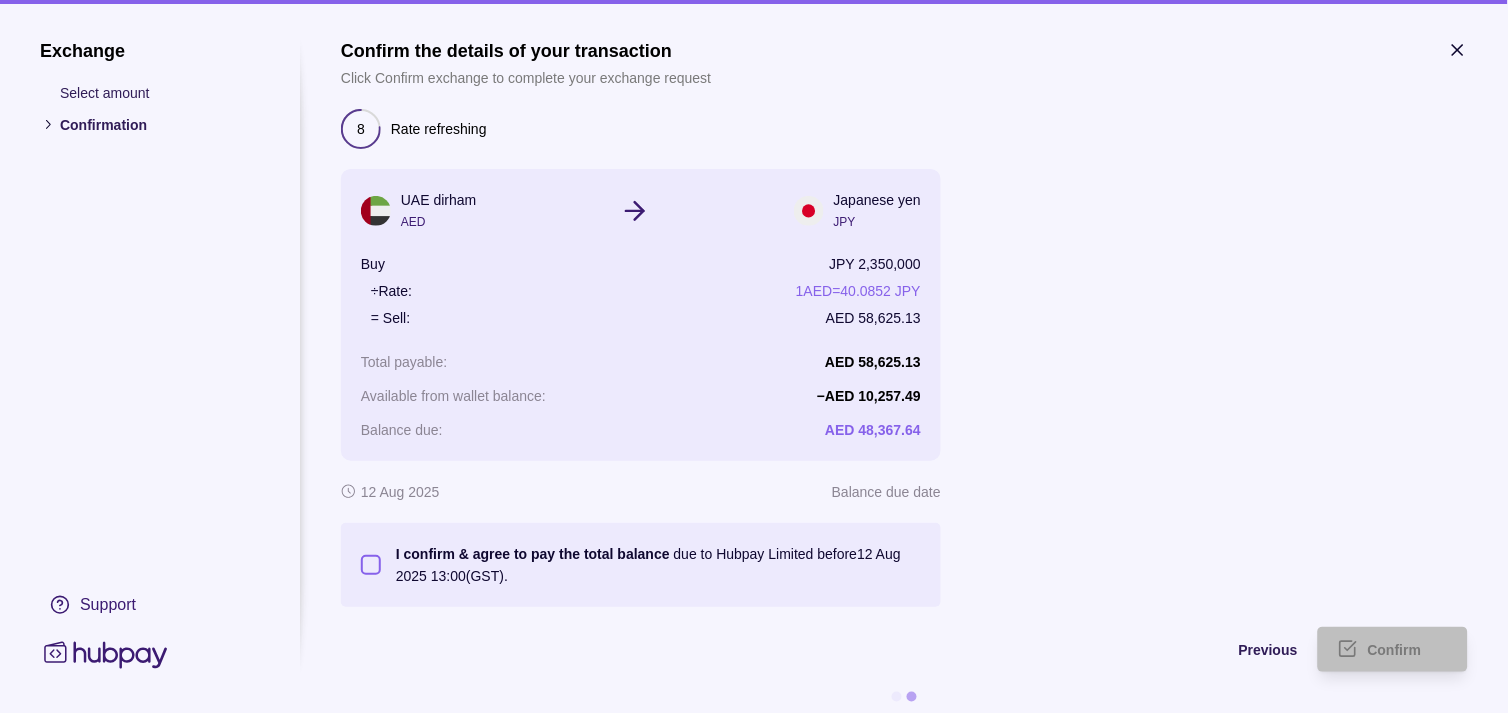click on "I confirm & agree to pay the total balance   due to [COMPANY_NAME] before  12 Aug 2025   13:00  (GST)." at bounding box center [371, 565] 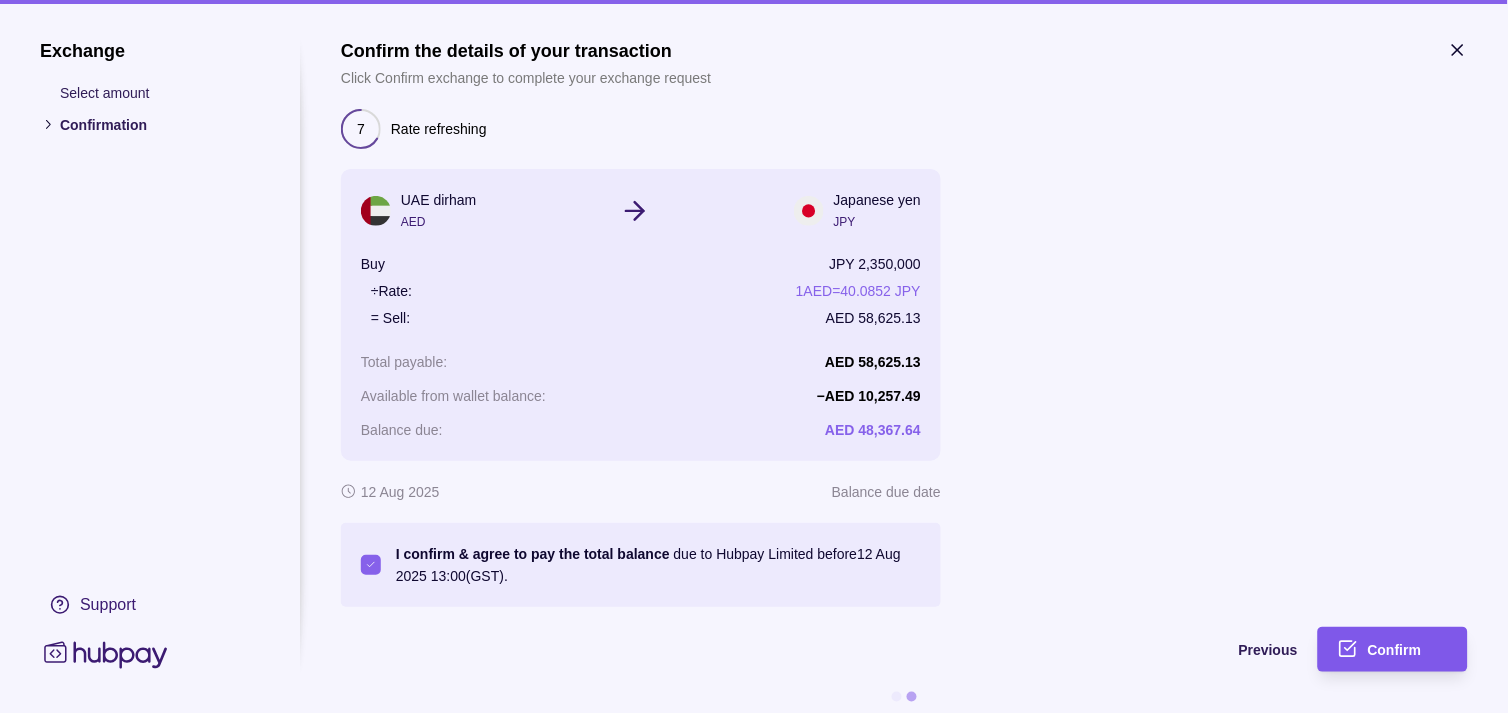 click on "Confirm" at bounding box center (1395, 651) 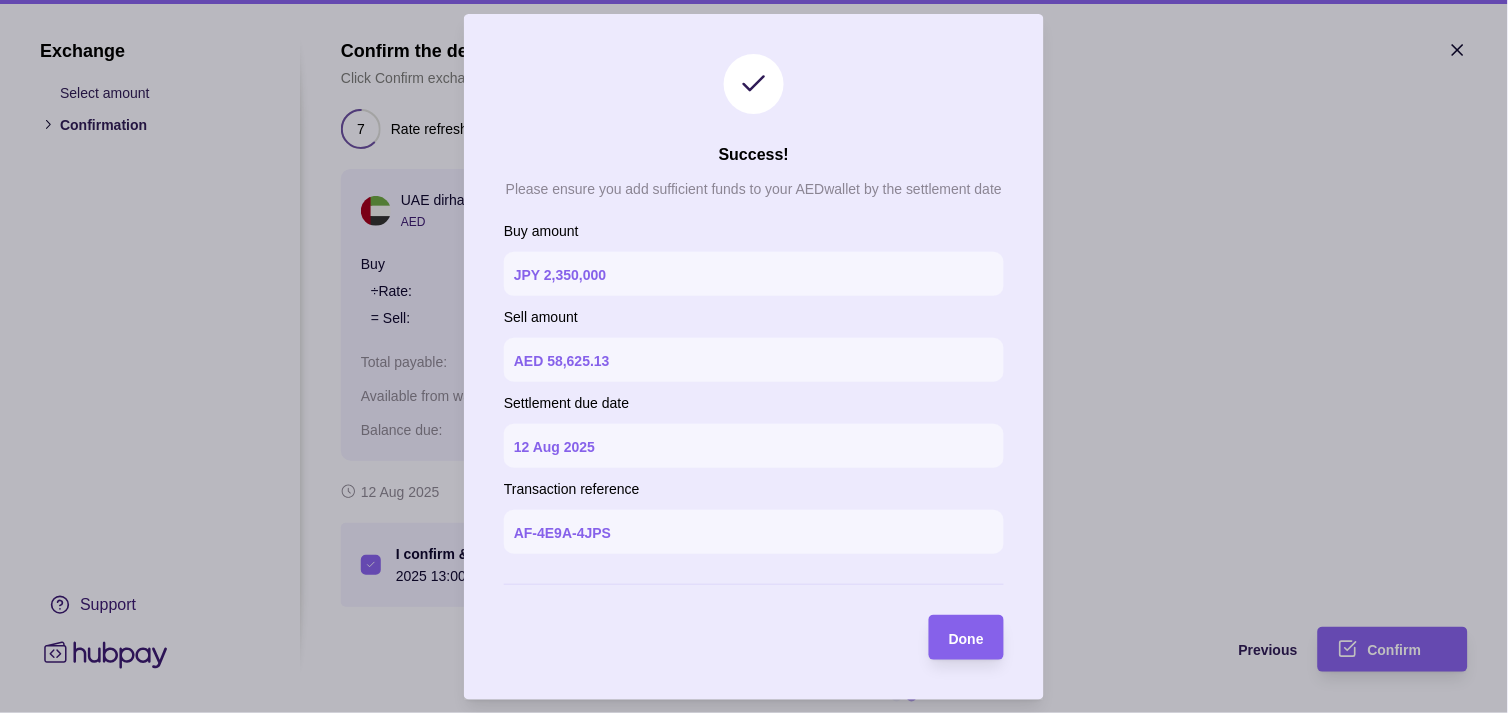 type 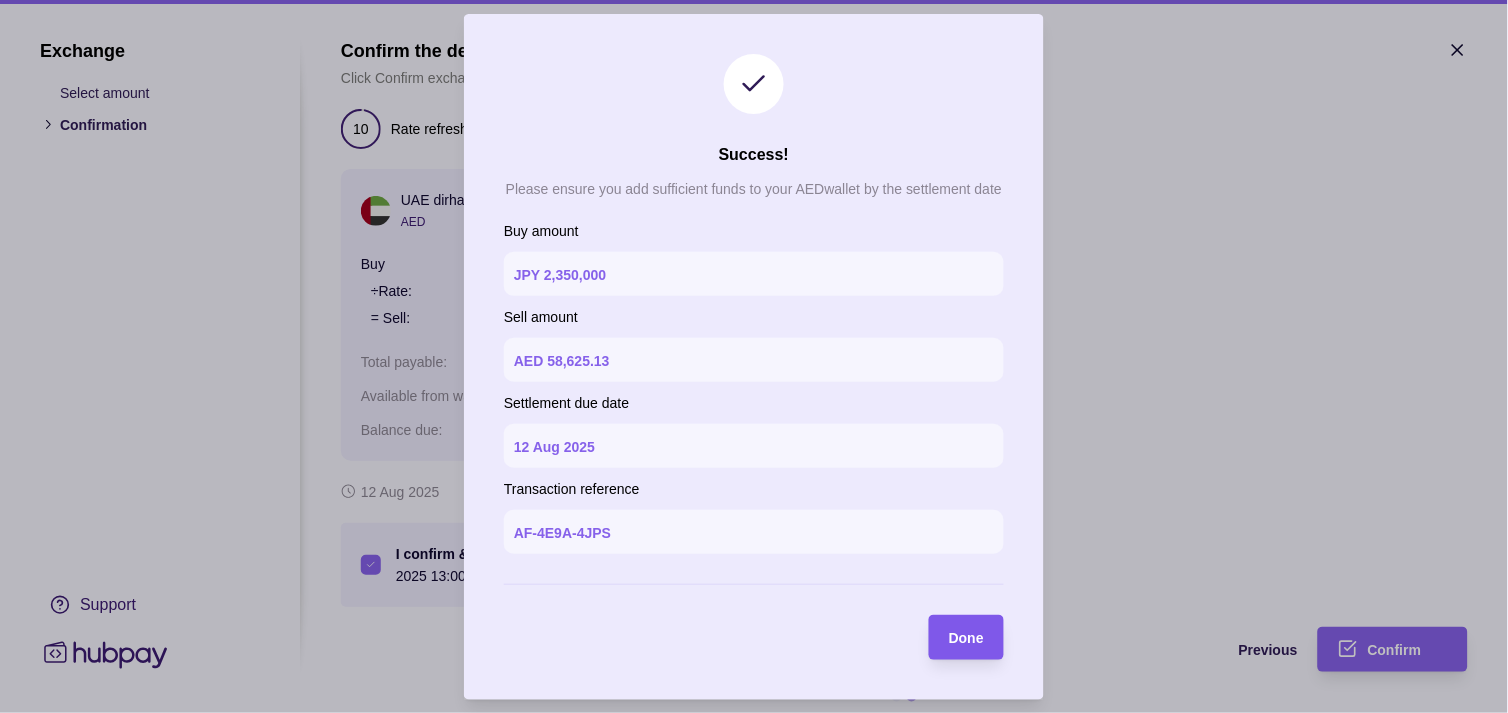 click on "Done" at bounding box center (966, 638) 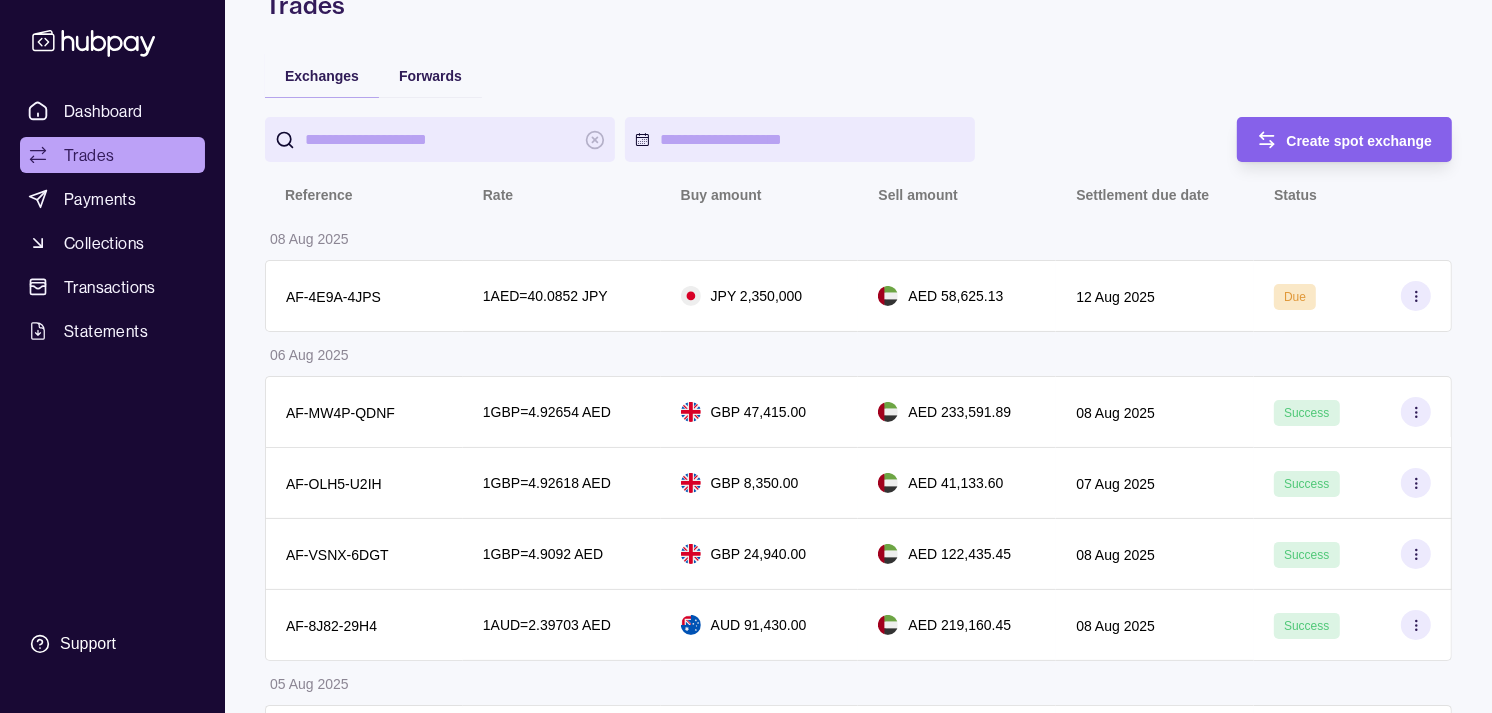 scroll, scrollTop: 0, scrollLeft: 0, axis: both 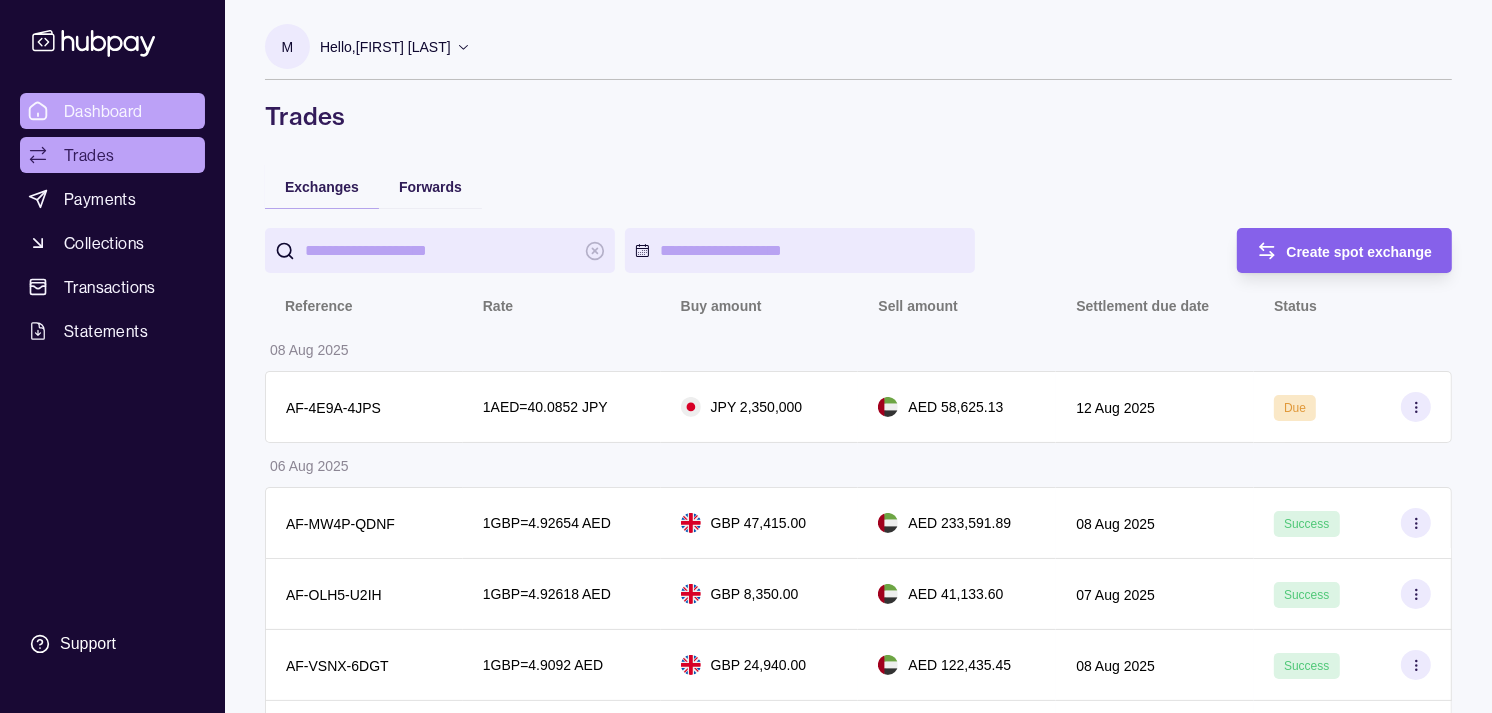 click on "Dashboard" at bounding box center (103, 111) 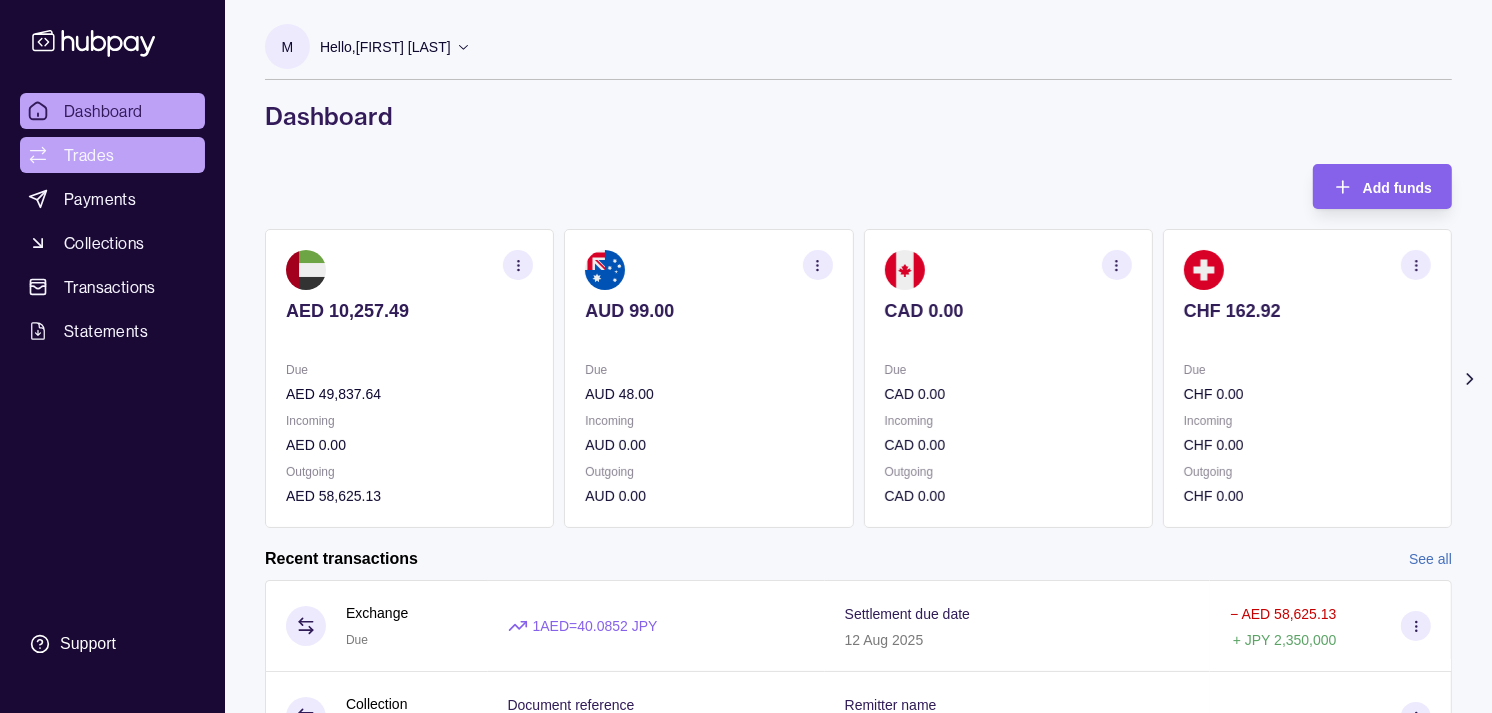 click on "Trades" at bounding box center (112, 155) 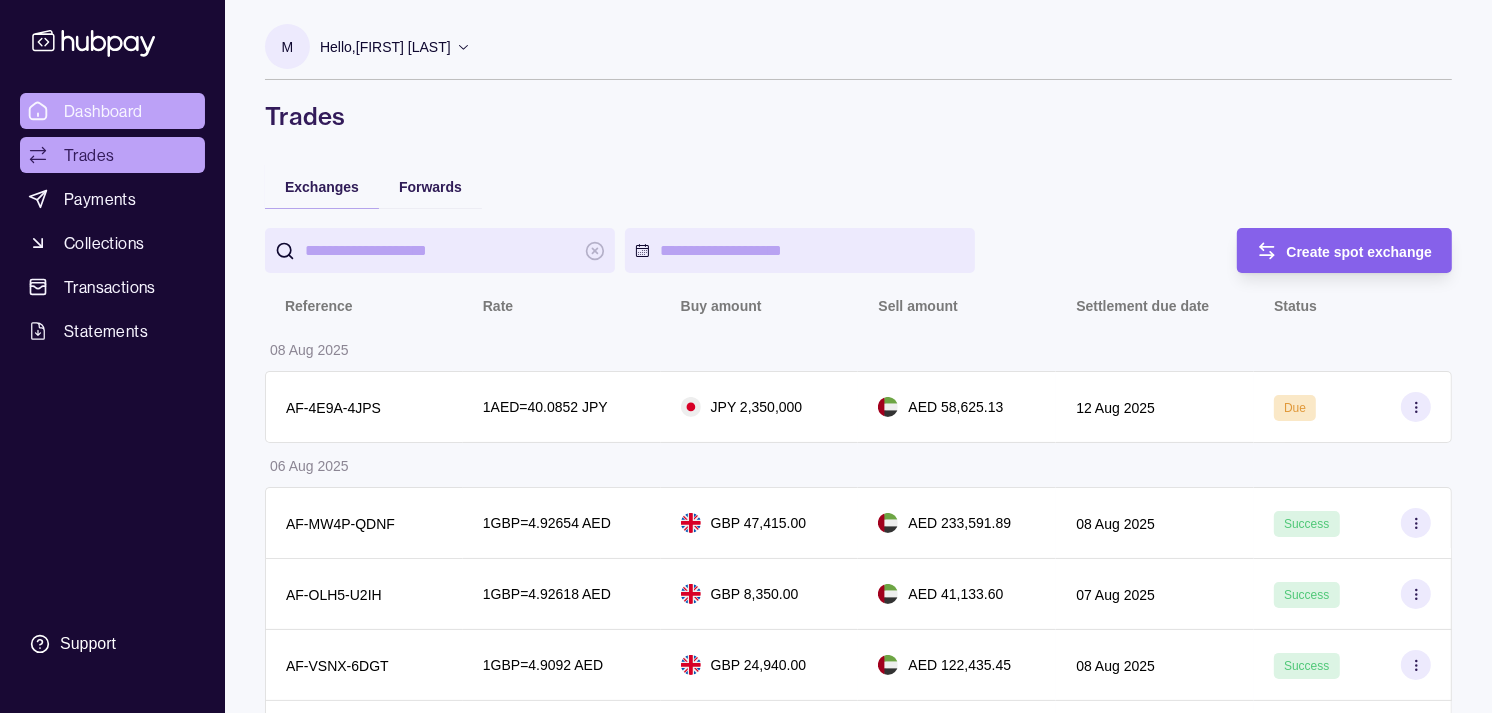 click on "Dashboard" at bounding box center [103, 111] 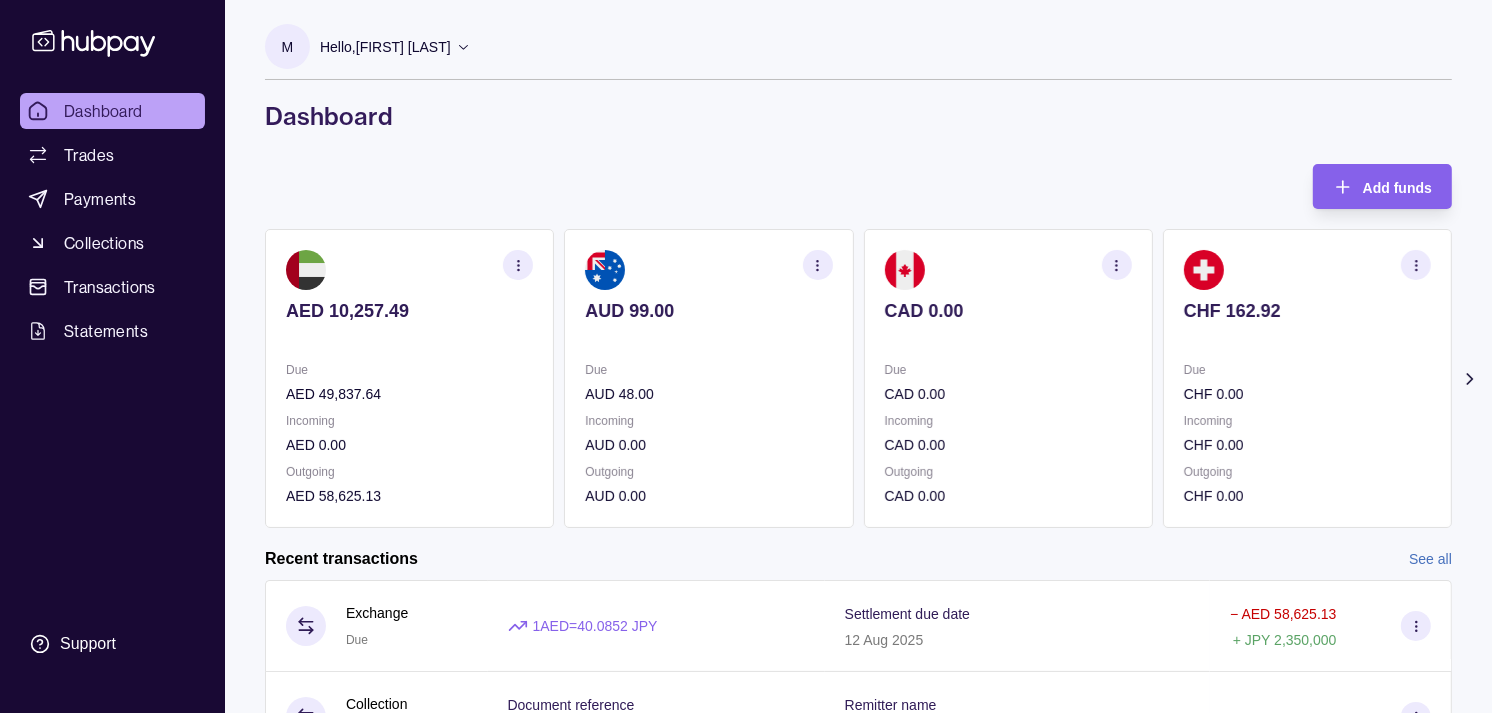 click on "CAD 0.00                                                                                                               Due CAD 0.00 Incoming CAD 0.00 Outgoing CAD 0.00" at bounding box center [1008, 378] 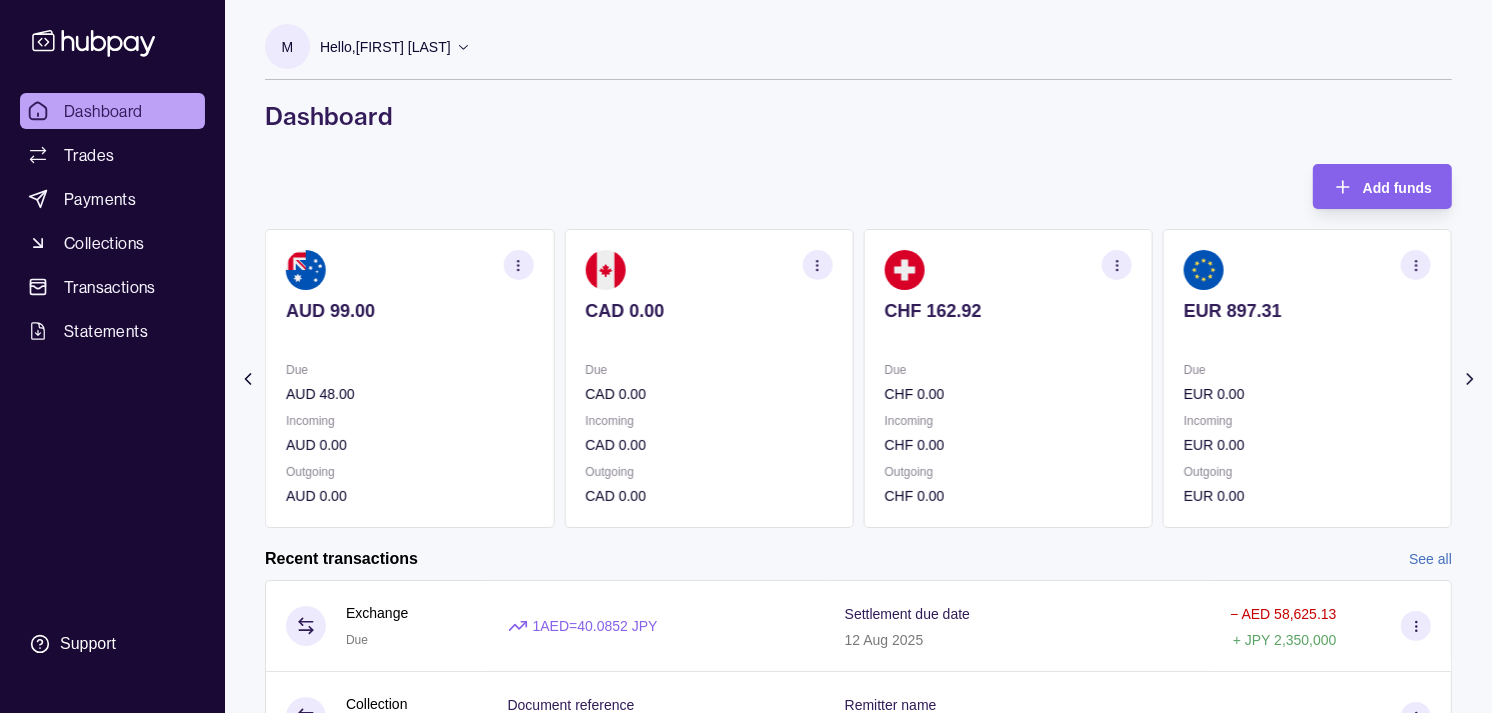 click on "CHF 162.92                                                                                                               Due CHF 0.00 Incoming CHF 0.00 Outgoing CHF 0.00" at bounding box center [1008, 378] 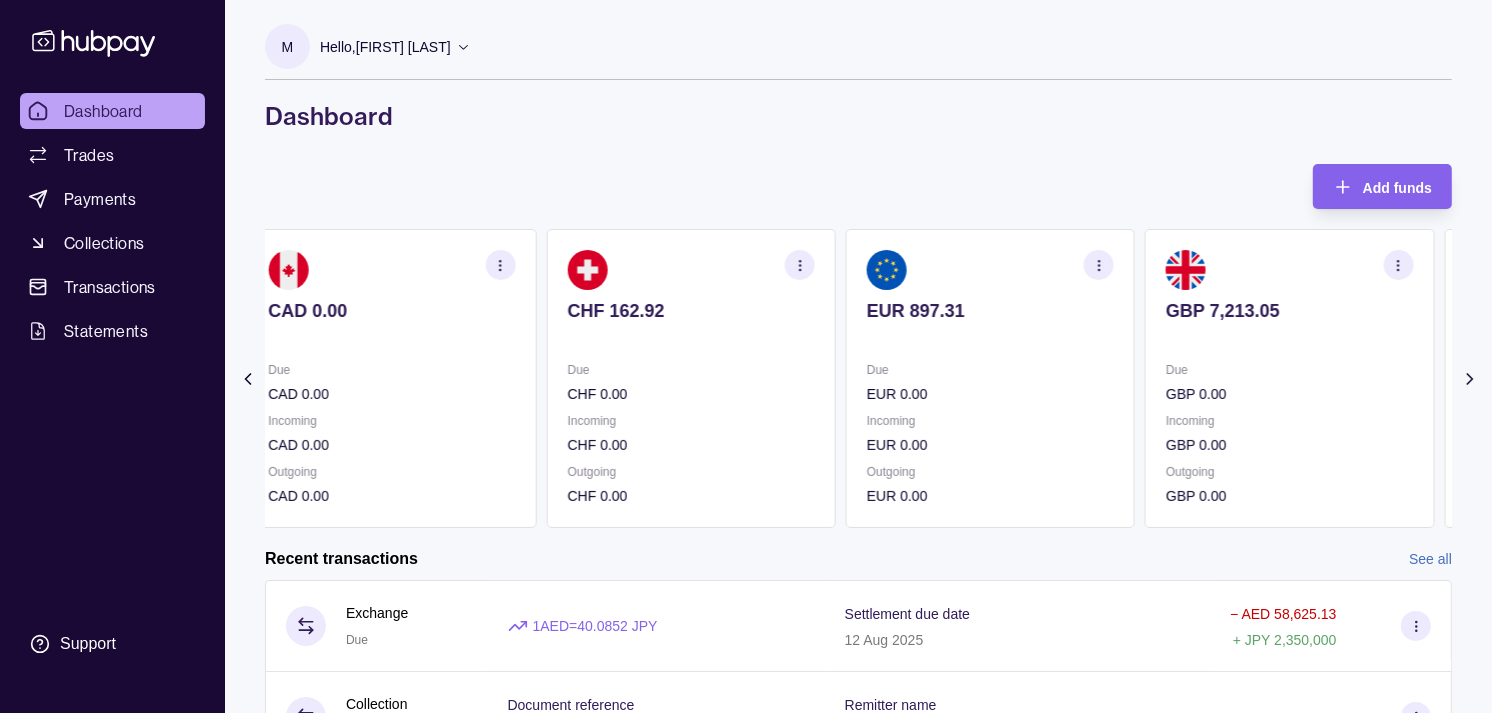 click on "EUR 897.31                                                                                                               Due EUR 0.00 Incoming EUR 0.00 Outgoing EUR 0.00" at bounding box center (990, 378) 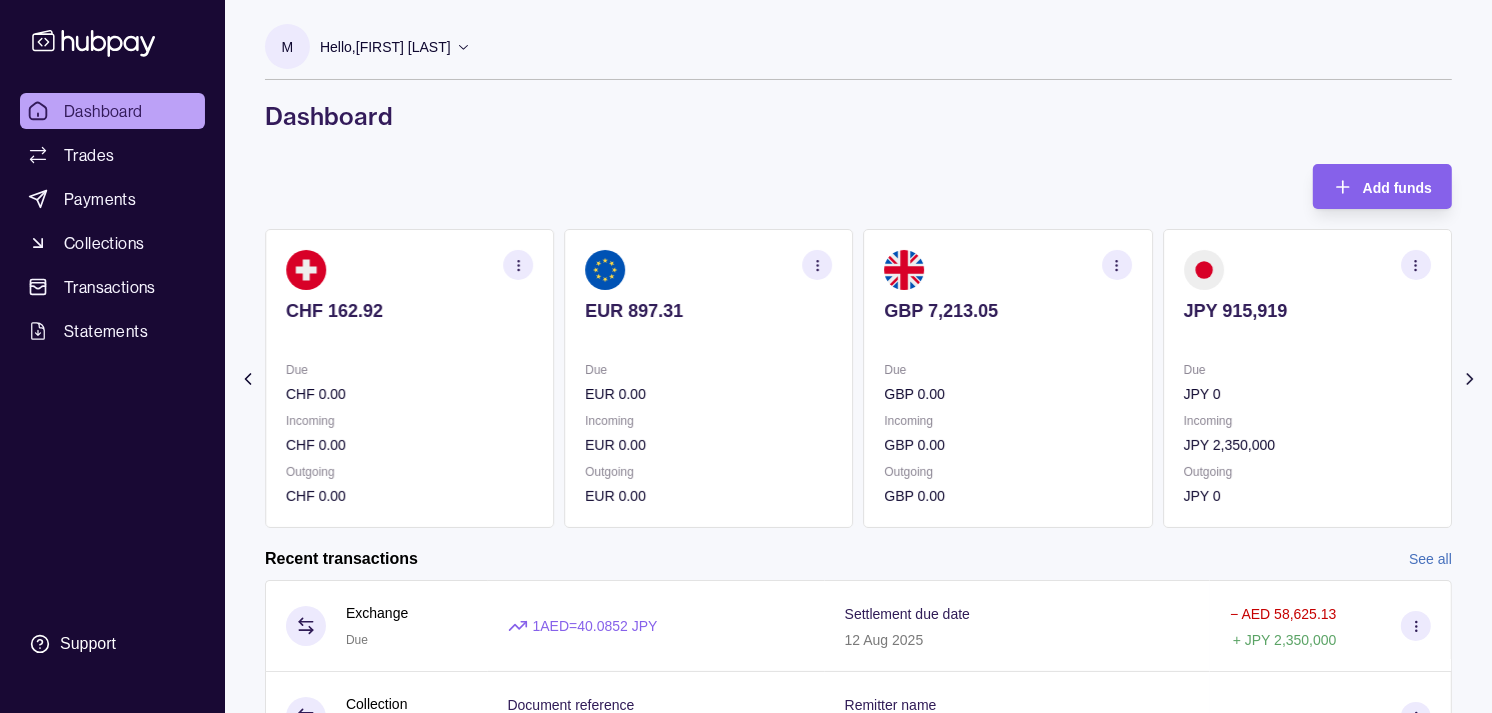 click at bounding box center (1008, 338) 